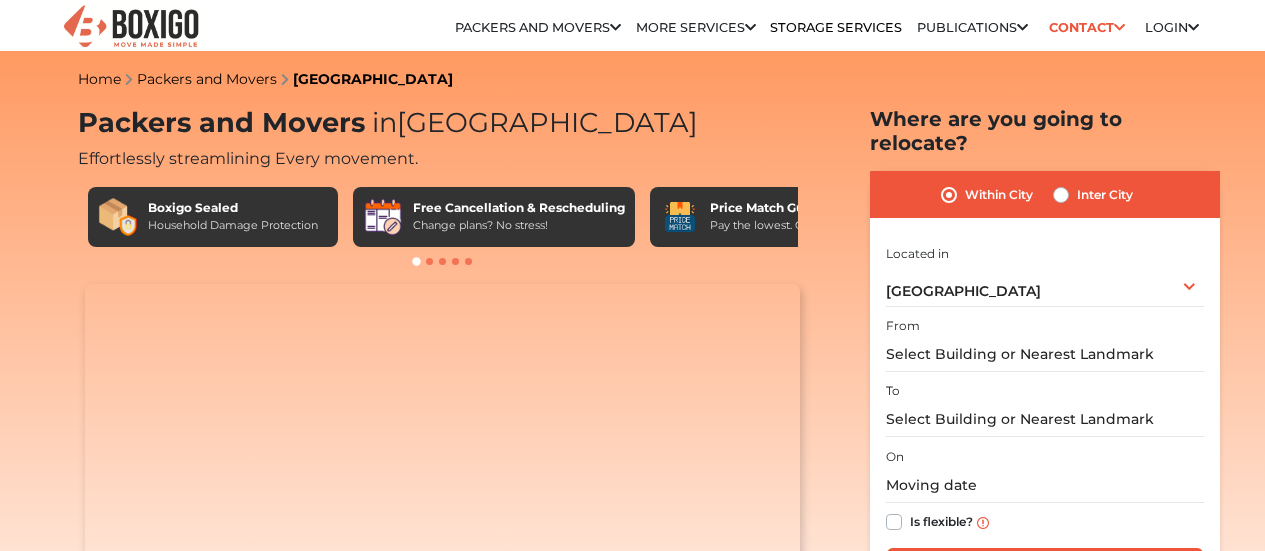 scroll, scrollTop: 0, scrollLeft: 0, axis: both 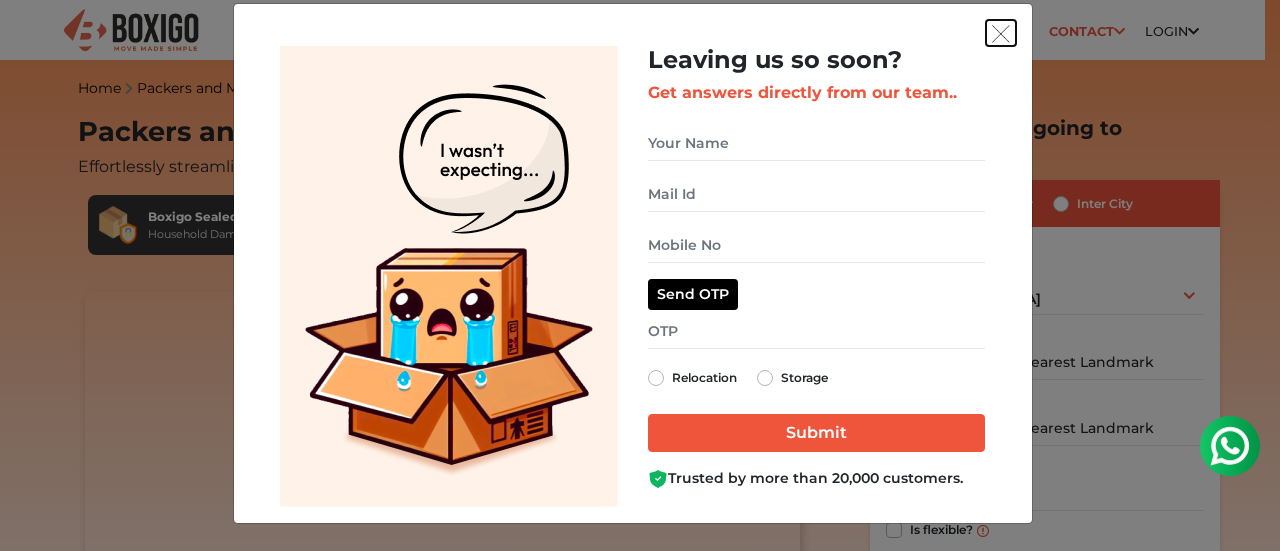 click at bounding box center (1001, 34) 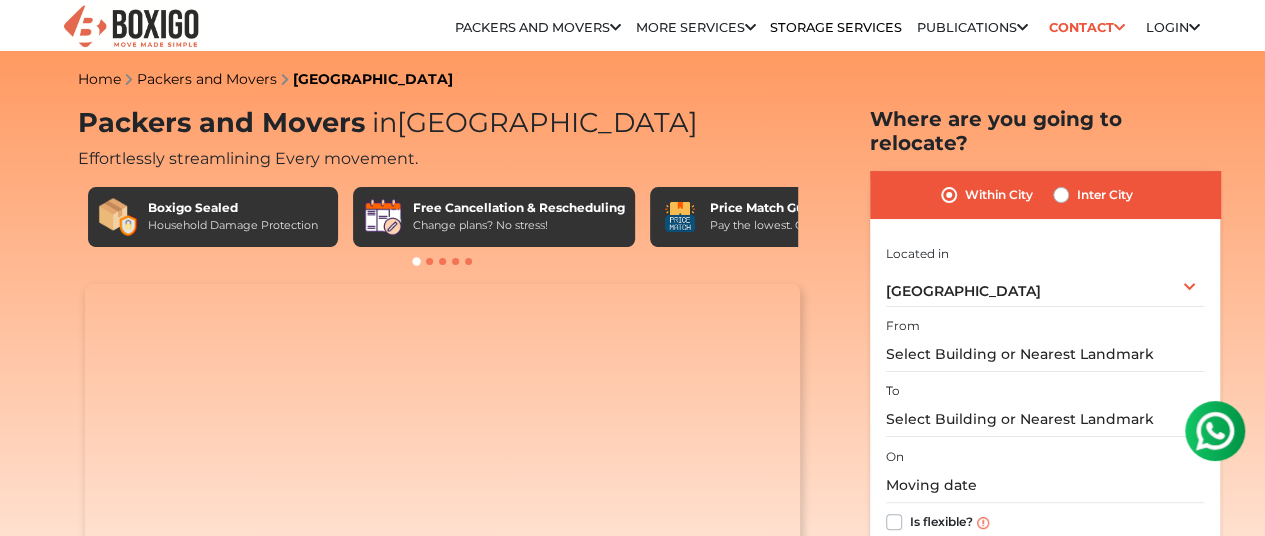 click on "Login" at bounding box center [1172, 27] 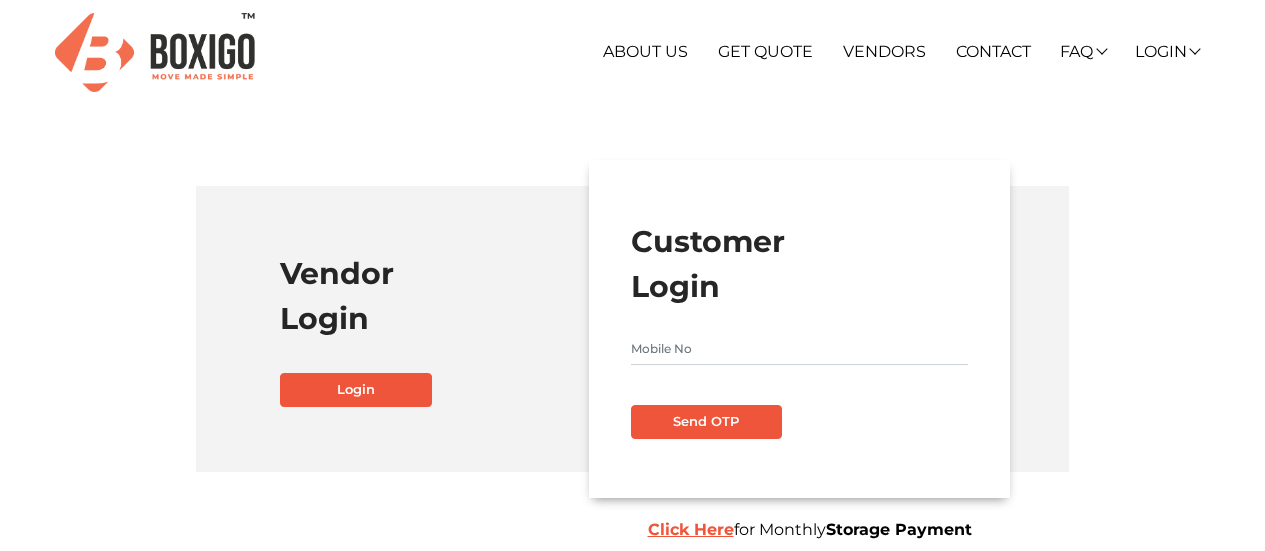scroll, scrollTop: 0, scrollLeft: 0, axis: both 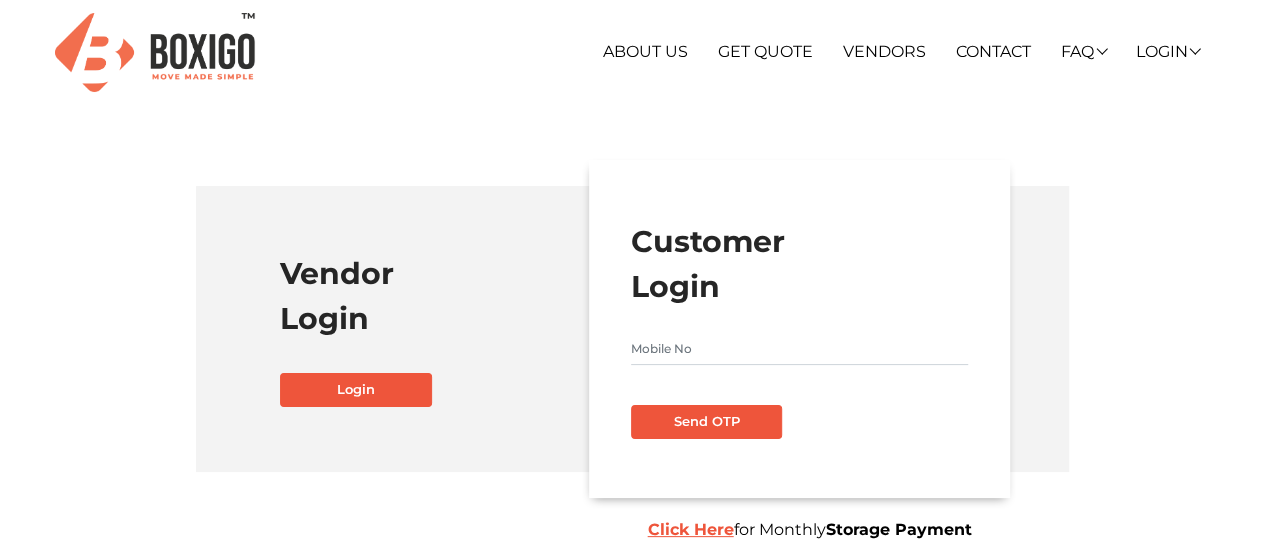 click on "Customer   Login     Send OTP   Click Here  for Monthly  Storage Payment" at bounding box center [799, 329] 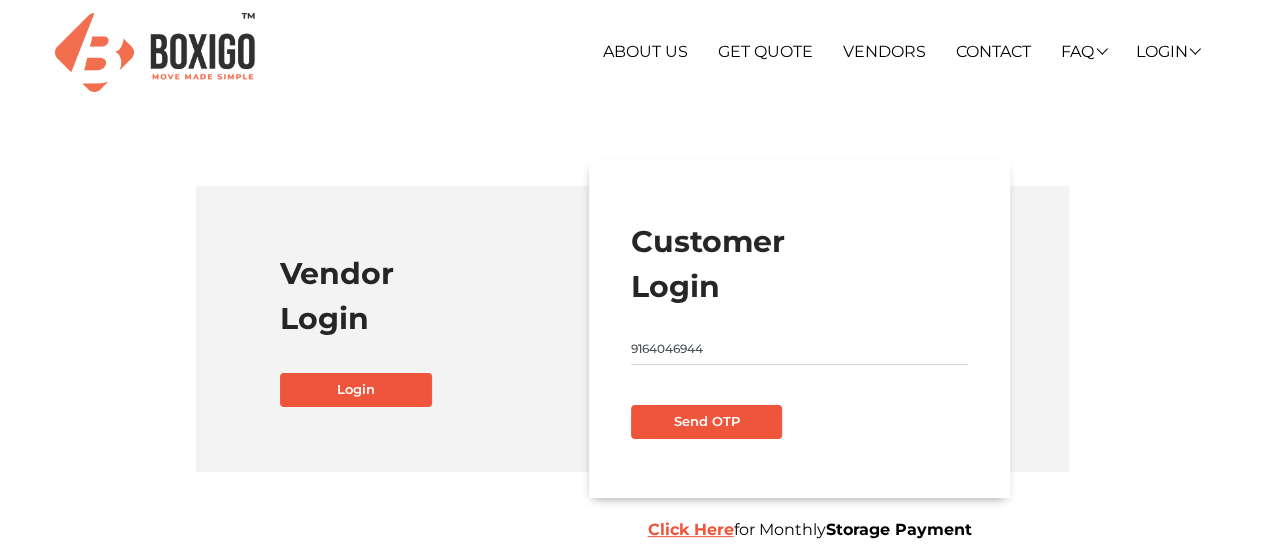 type on "9164046944" 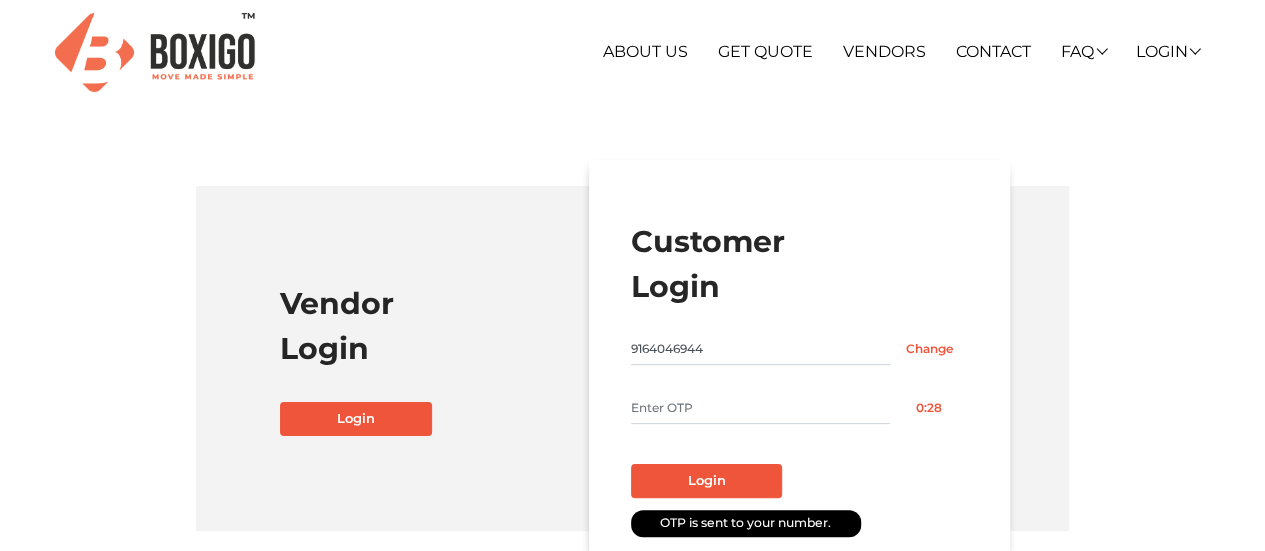 click at bounding box center [761, 408] 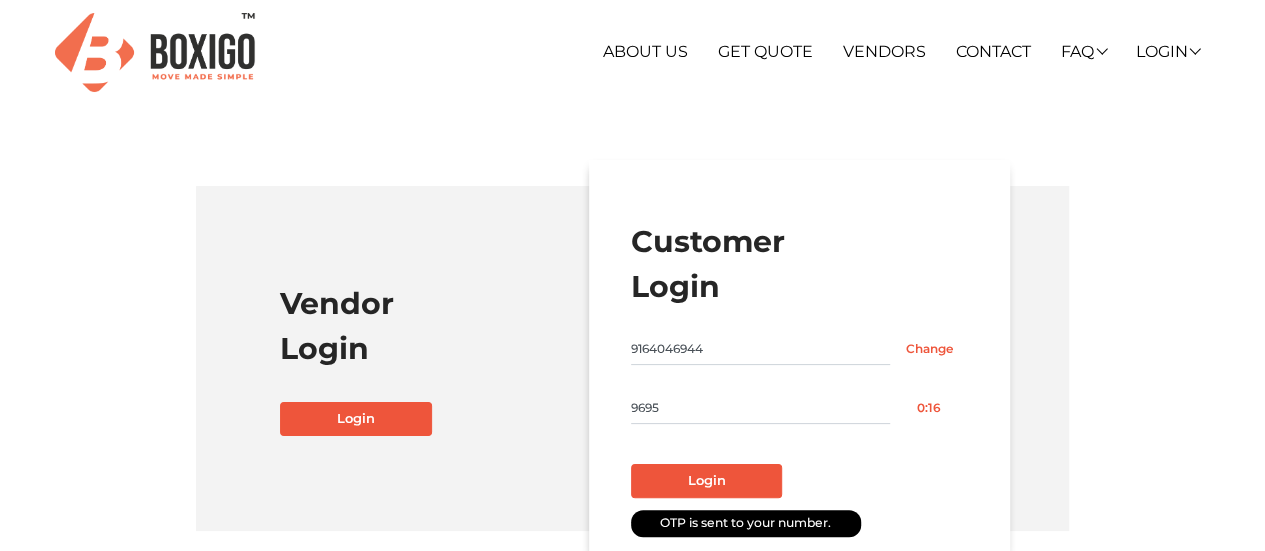 click on "Login" at bounding box center [707, 481] 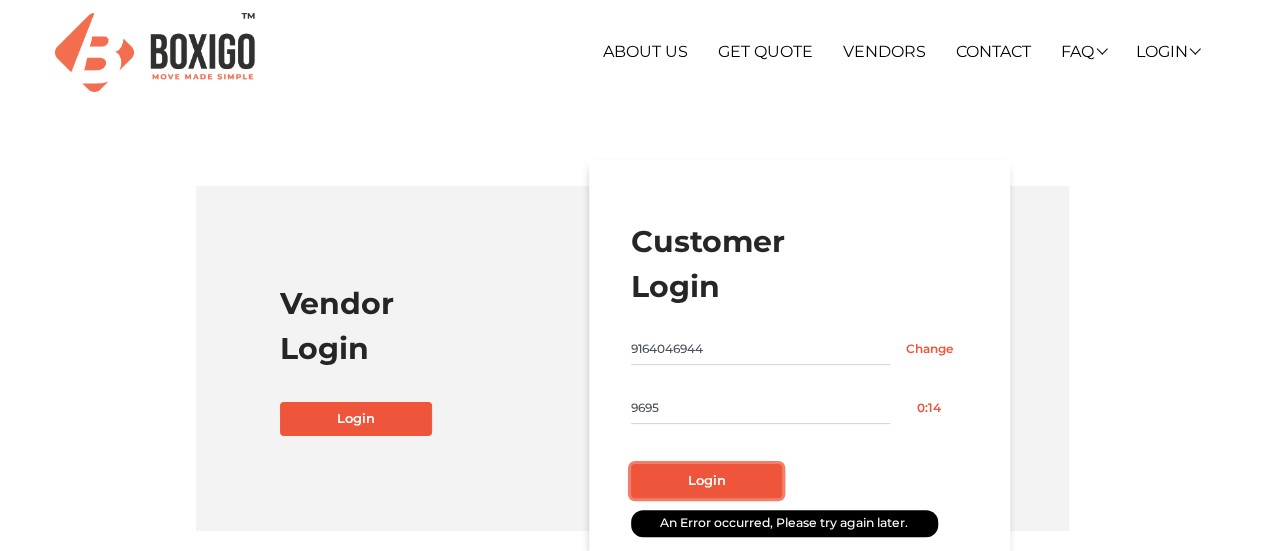 click on "Login" at bounding box center (707, 481) 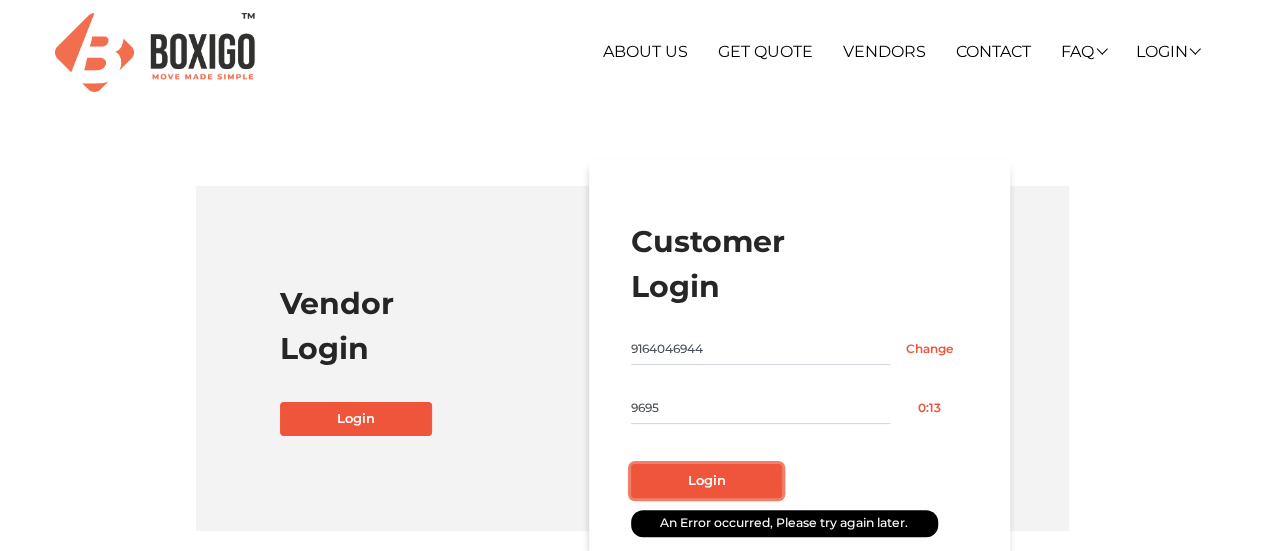 click on "Login" at bounding box center (707, 481) 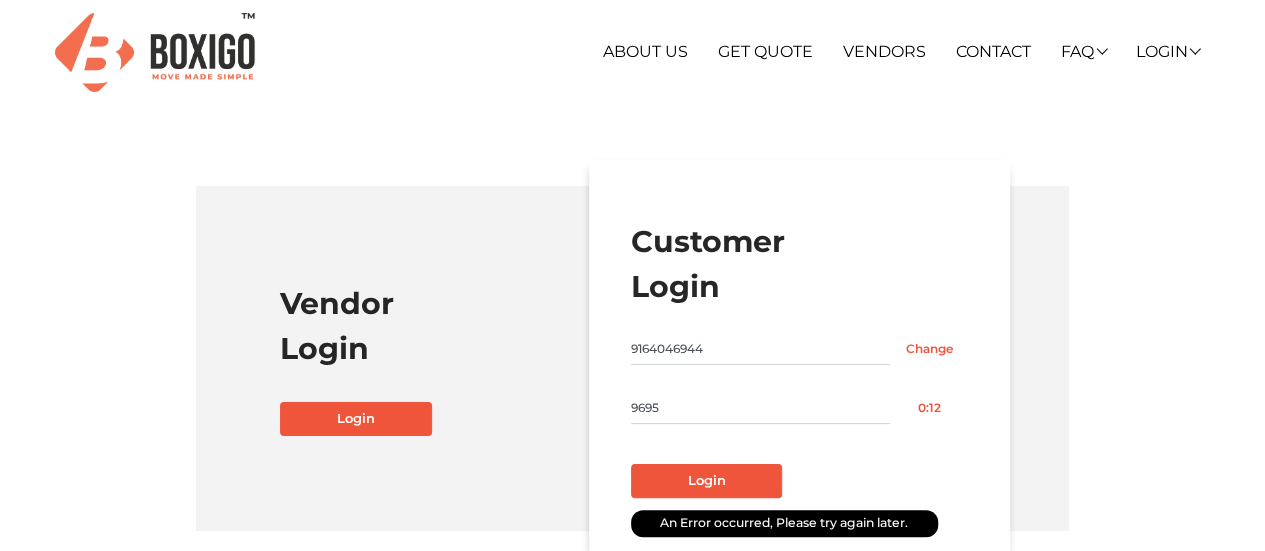 click on "9695" at bounding box center (761, 408) 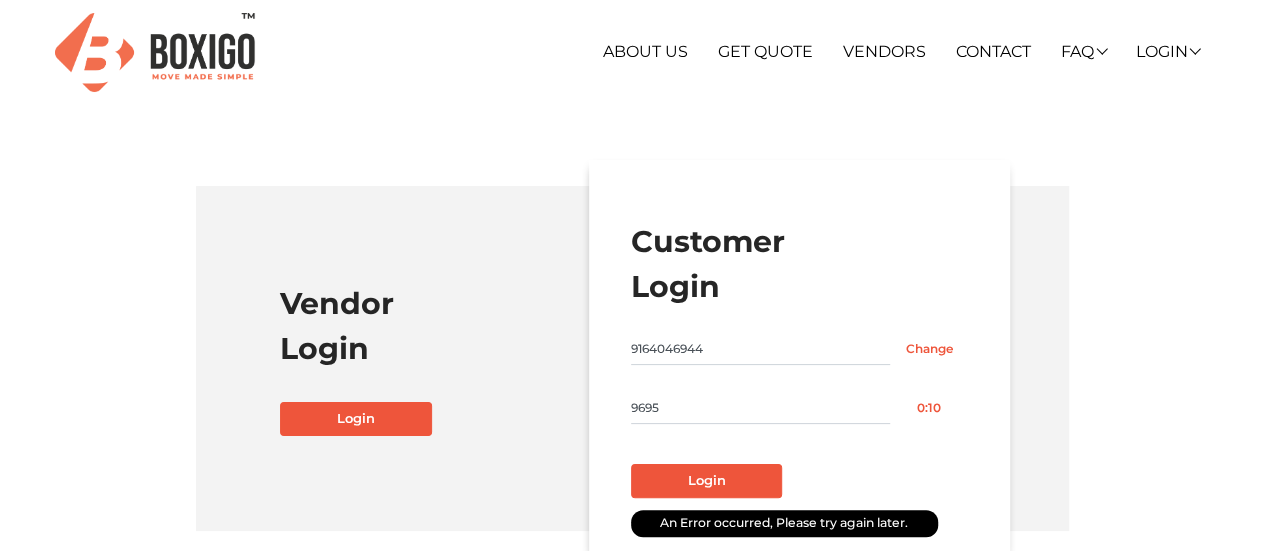 drag, startPoint x: 692, startPoint y: 401, endPoint x: 608, endPoint y: 402, distance: 84.00595 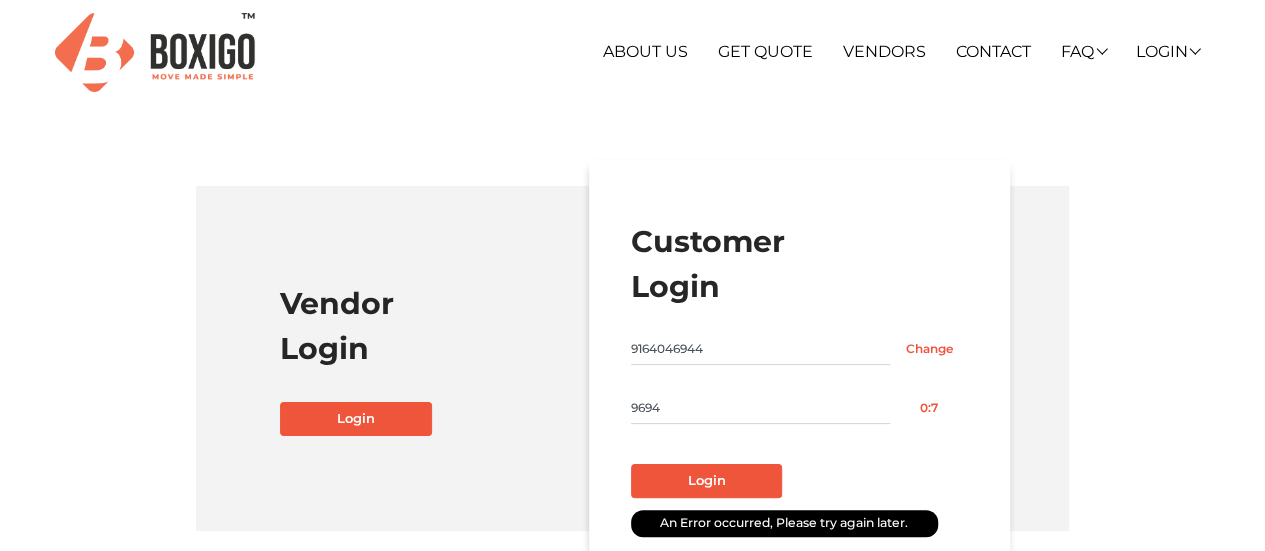 type on "9694" 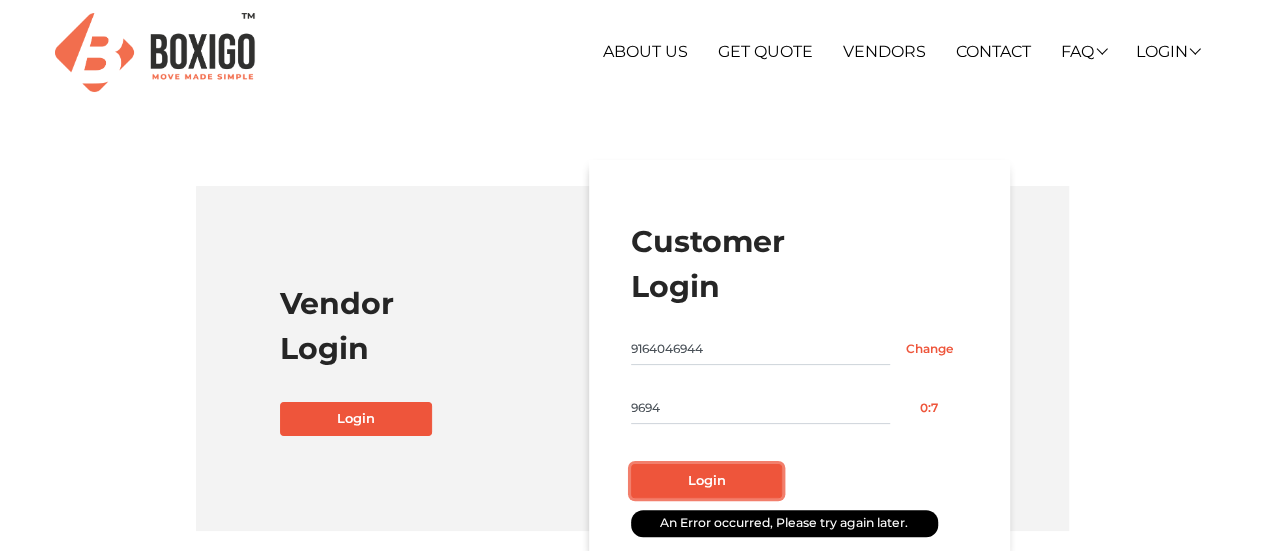 click on "Login" at bounding box center (707, 481) 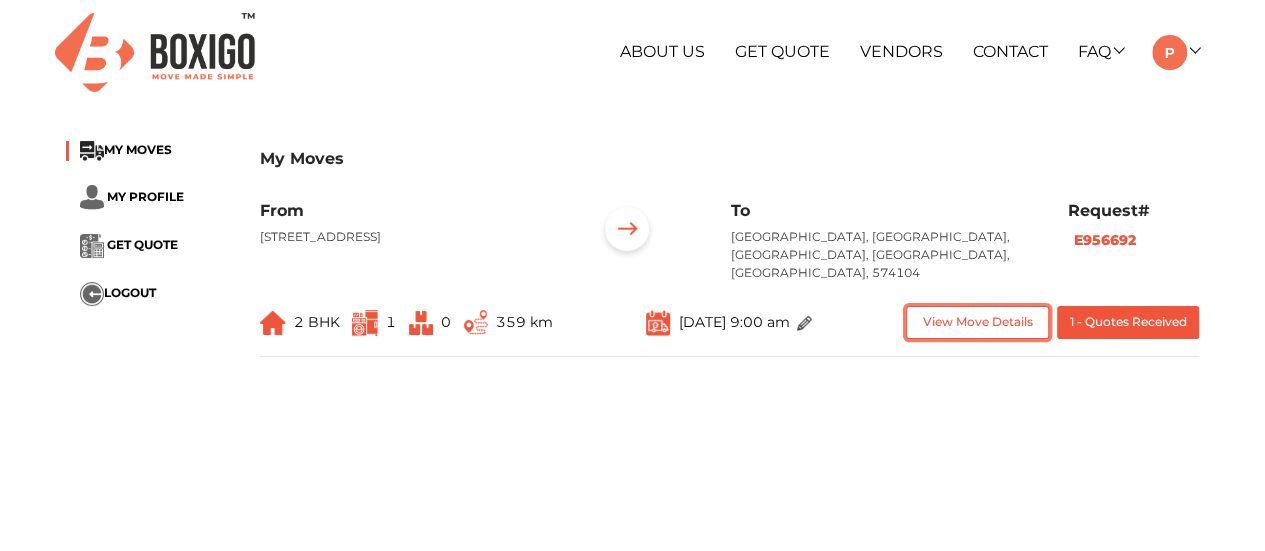 click on "View Move Details" at bounding box center (977, 322) 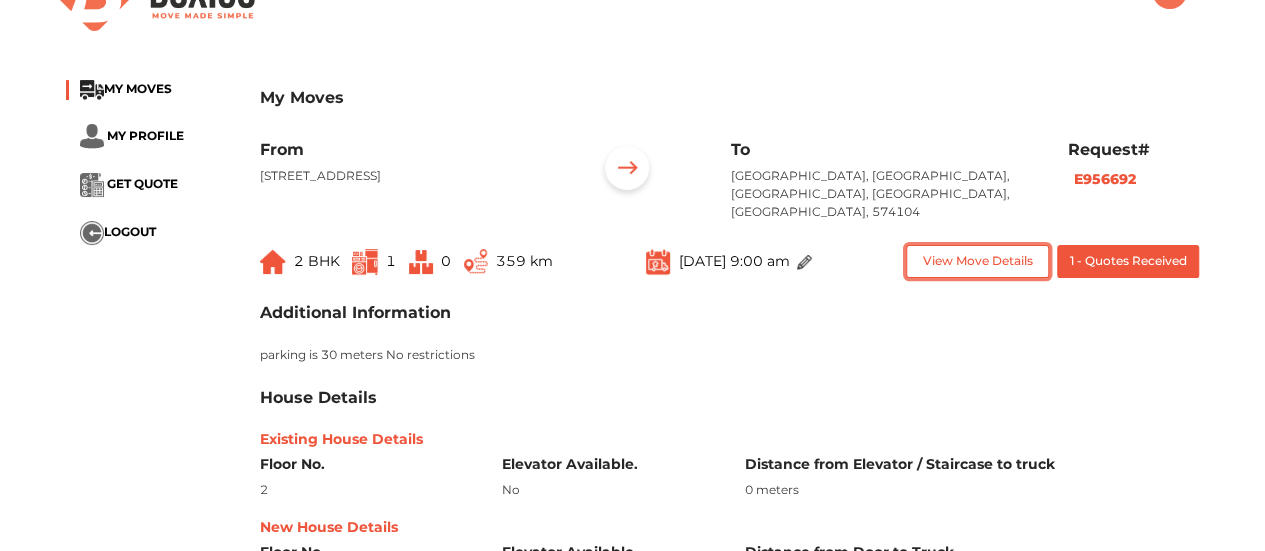 scroll, scrollTop: 0, scrollLeft: 0, axis: both 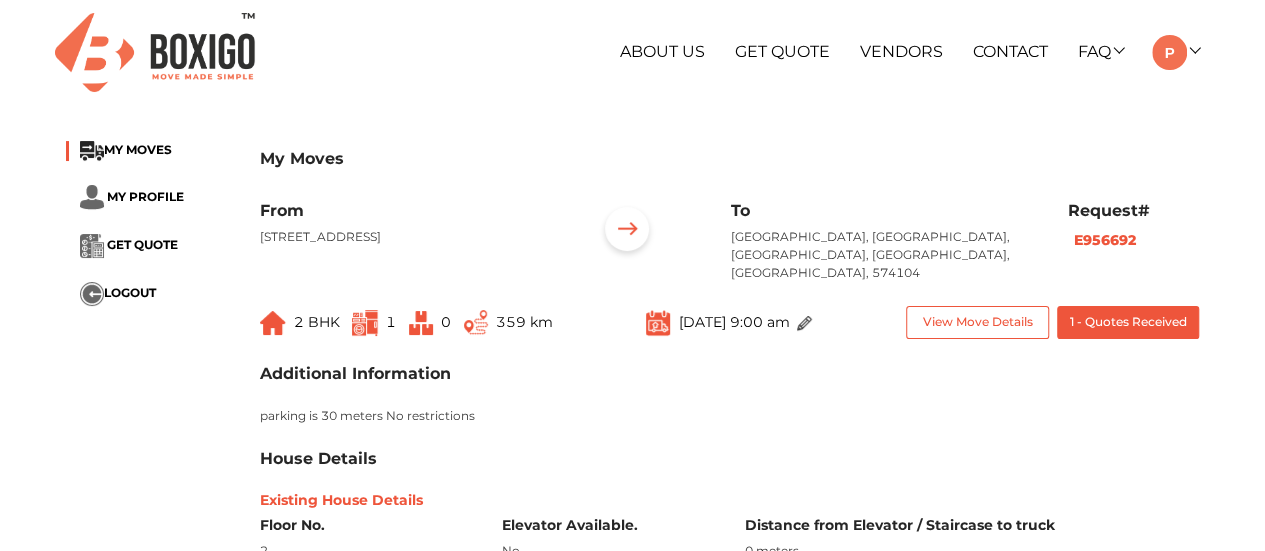 click on "E956692" at bounding box center (1105, 240) 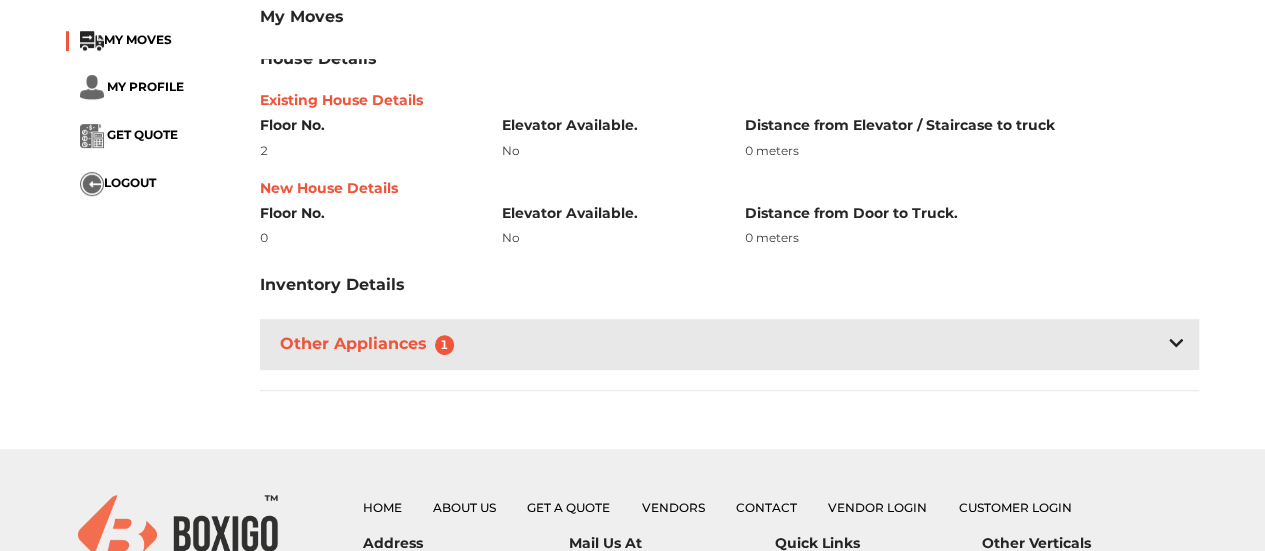 scroll, scrollTop: 0, scrollLeft: 0, axis: both 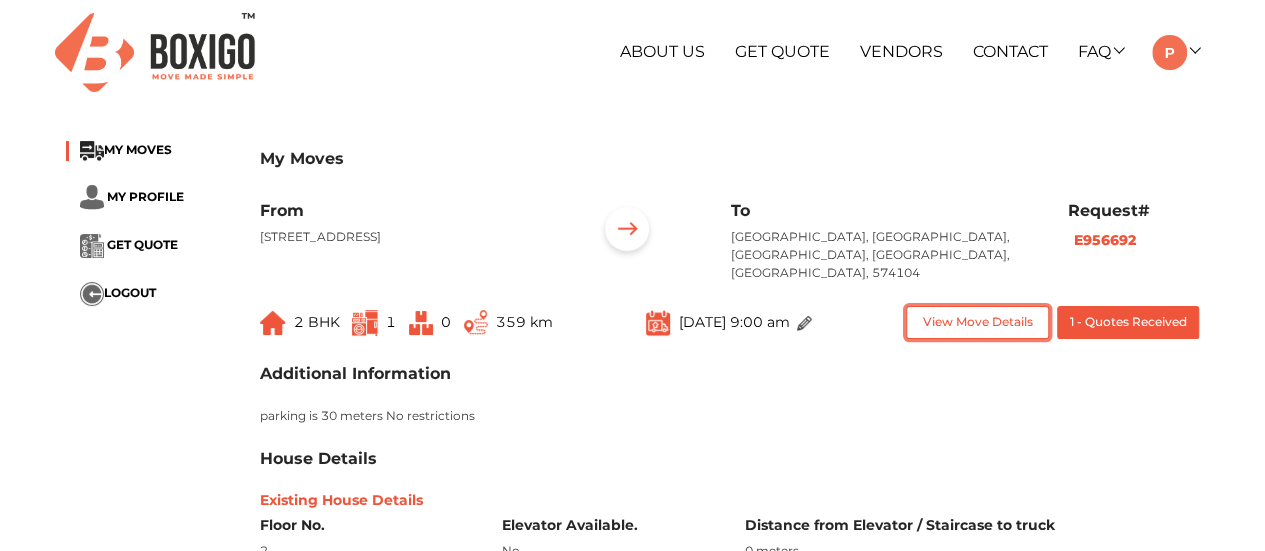 click on "View Move Details" at bounding box center (977, 322) 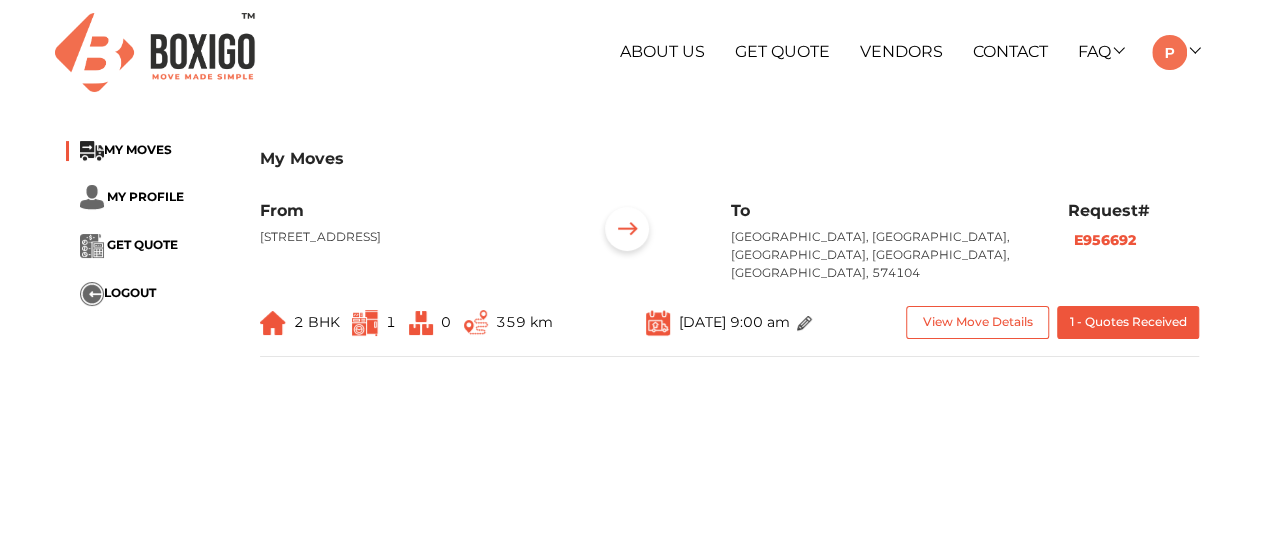 click at bounding box center (804, 323) 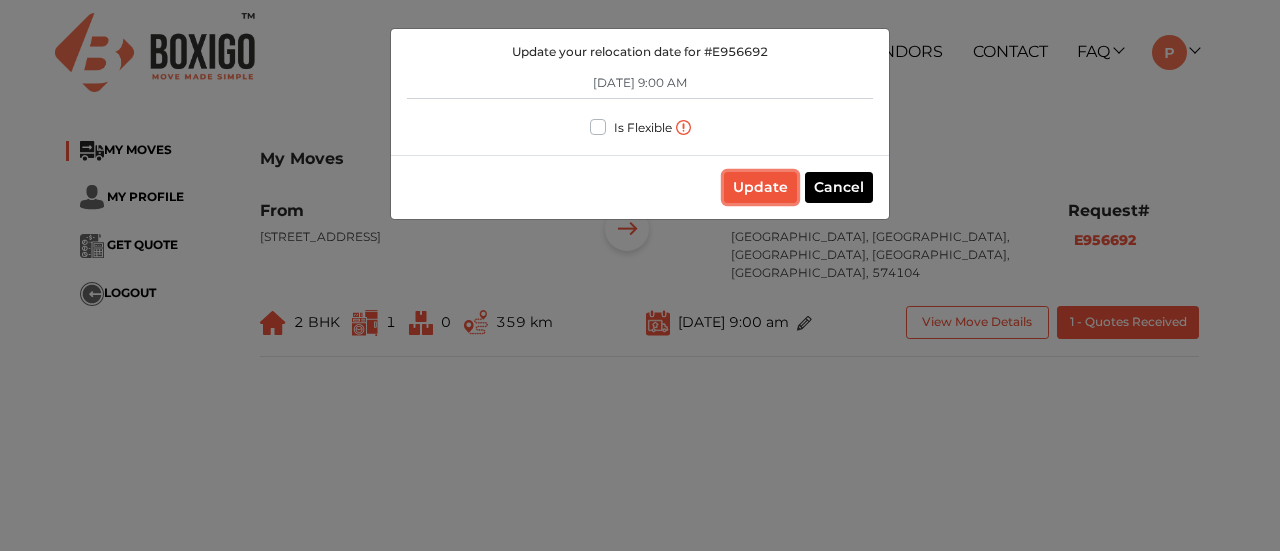 click on "Update" at bounding box center [760, 187] 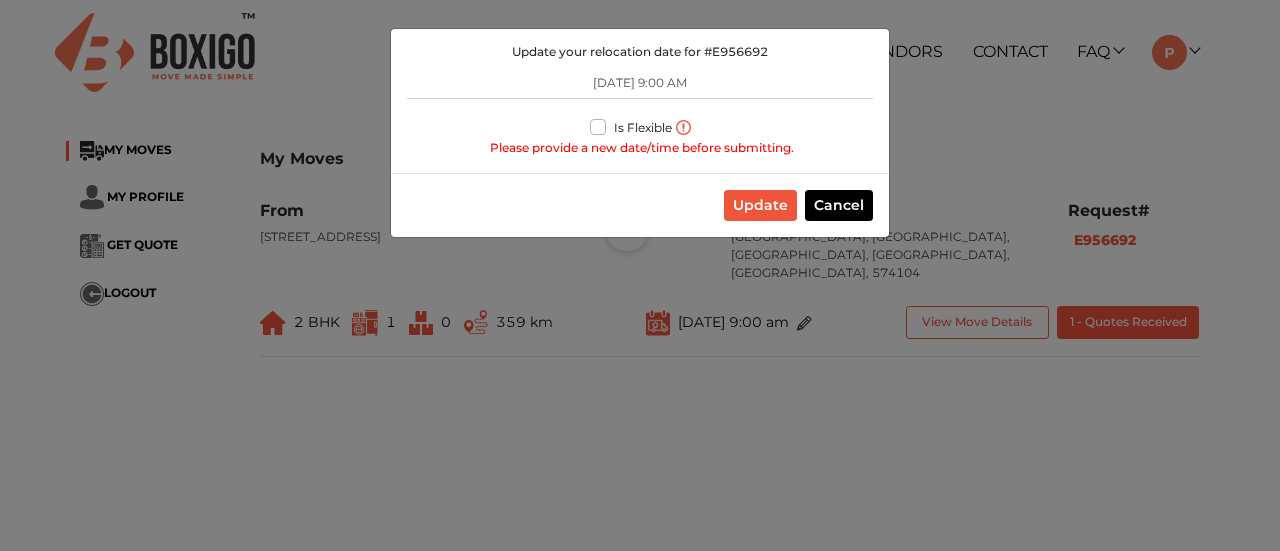 click on "Is Flexible" at bounding box center (643, 125) 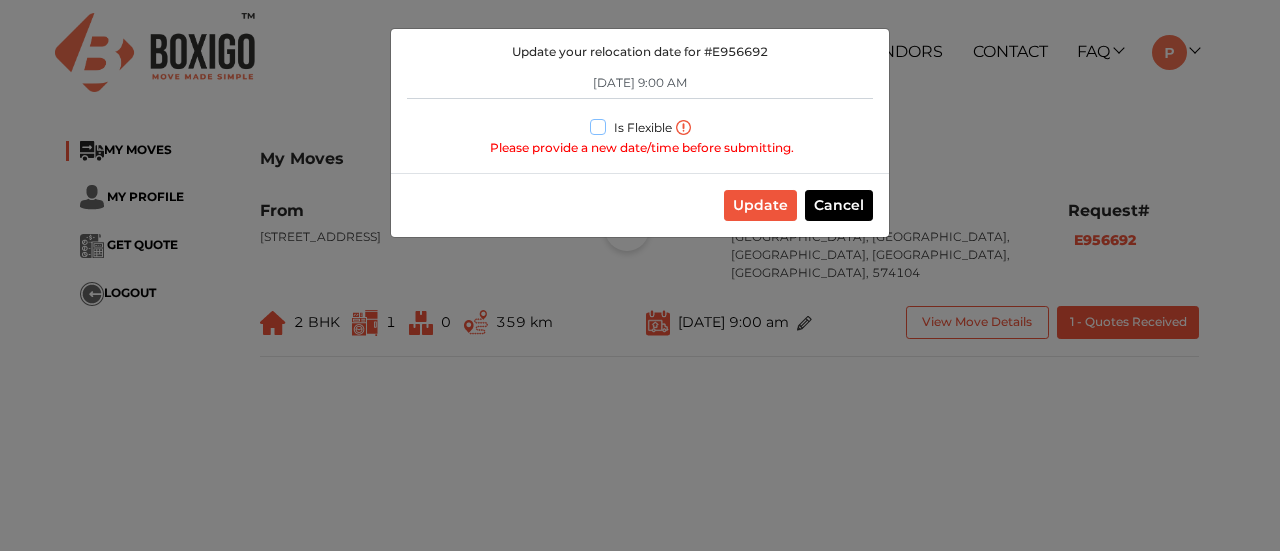 checkbox on "true" 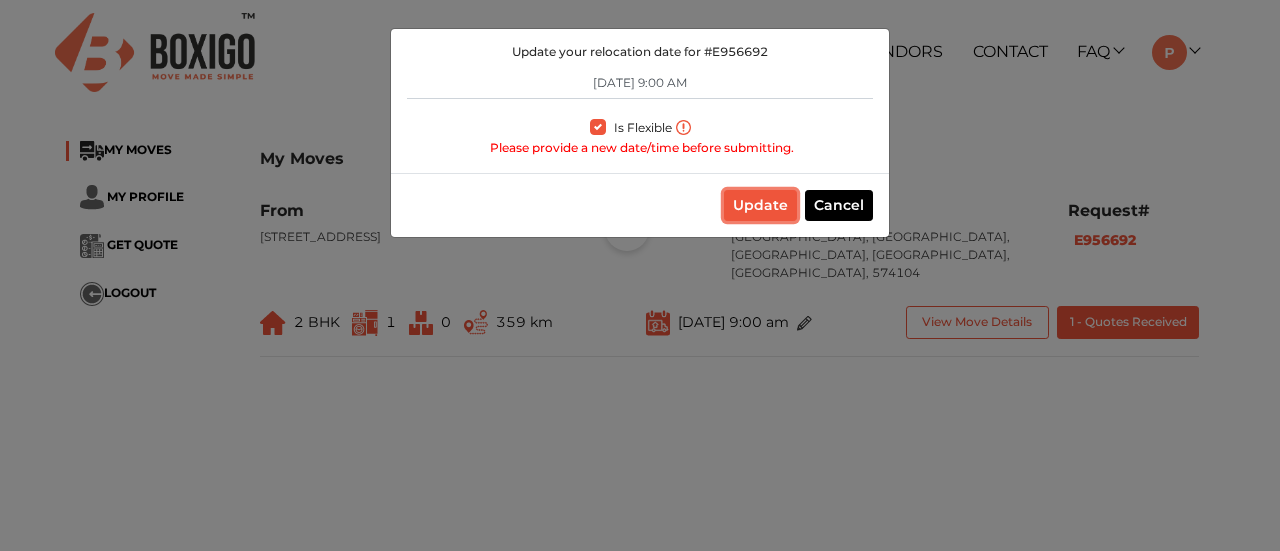 click on "Update" at bounding box center [760, 205] 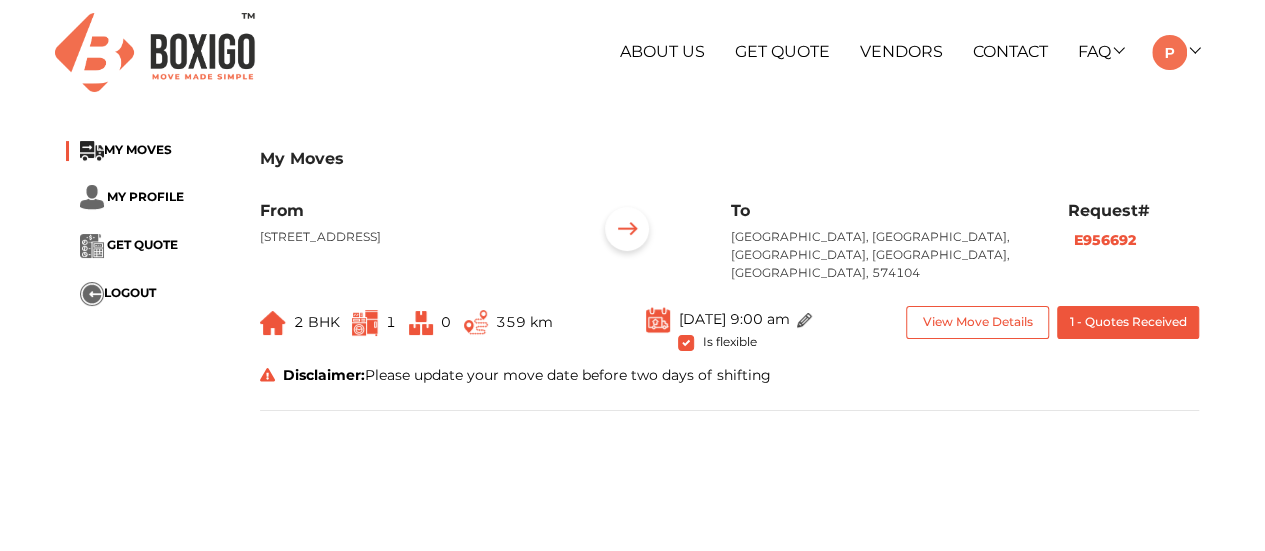 click on "About Us Get Quote Vendors Contact FAQ Customer FAQ Vendor FAQ My Moves My Profile Make Estimate LOGOUT   [PHONE_NUMBER]" at bounding box center (827, 52) 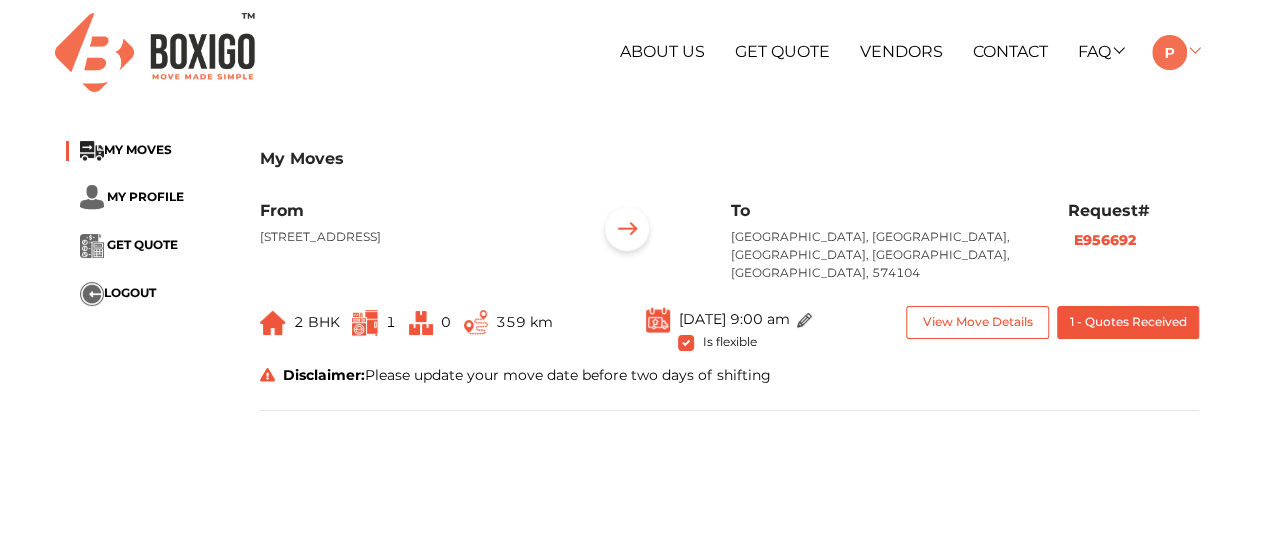 click at bounding box center [1175, 51] 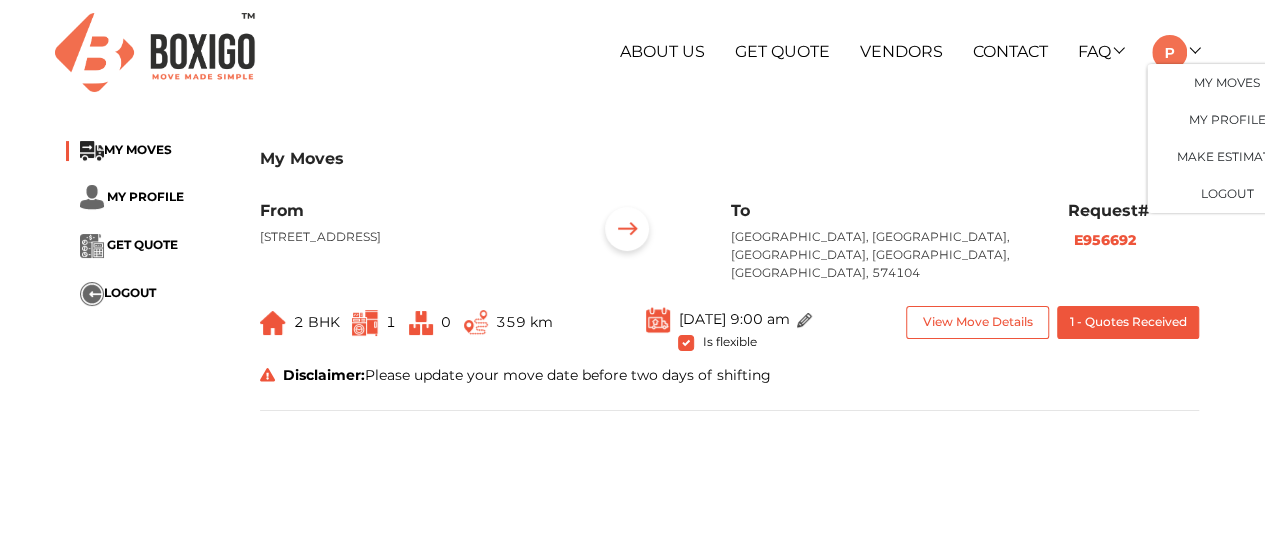 click on "My Moves    MY MOVES    MY PROFILE     GET QUOTE   LOGOUT  My Moves From  [STREET_ADDRESS][GEOGRAPHIC_DATA] Request#  E956692 2 BHK 1 0 359 km [DATE] 9:00 am Is flexible View Move Details 1 - Quotes Received Disclaimer:  Please update your move date before two days of shifting" at bounding box center [632, 489] 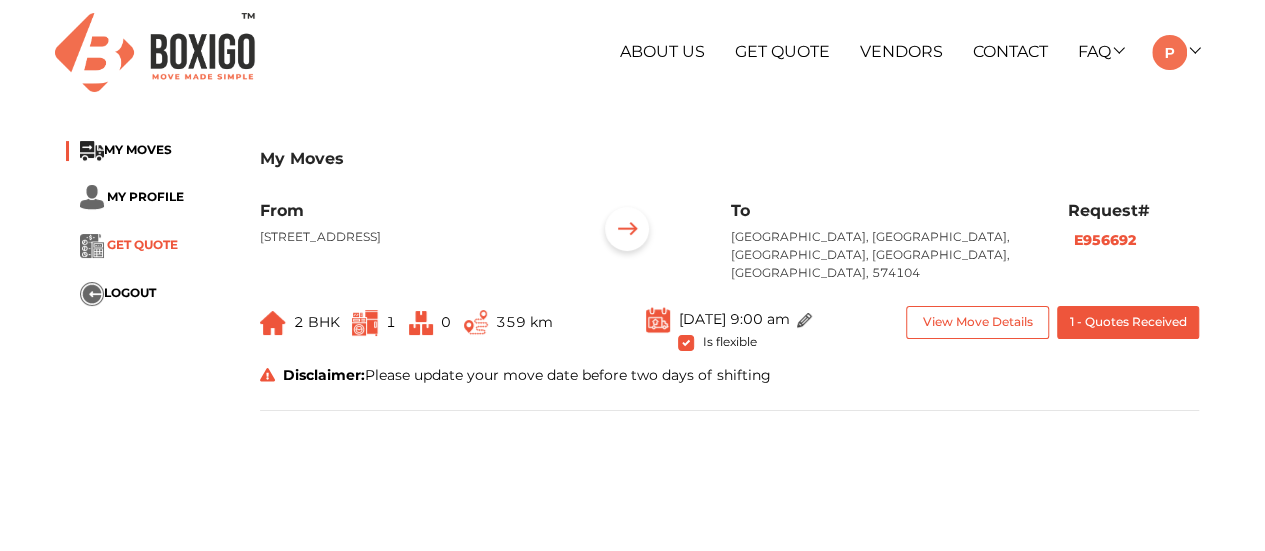 click on "GET QUOTE" at bounding box center [142, 245] 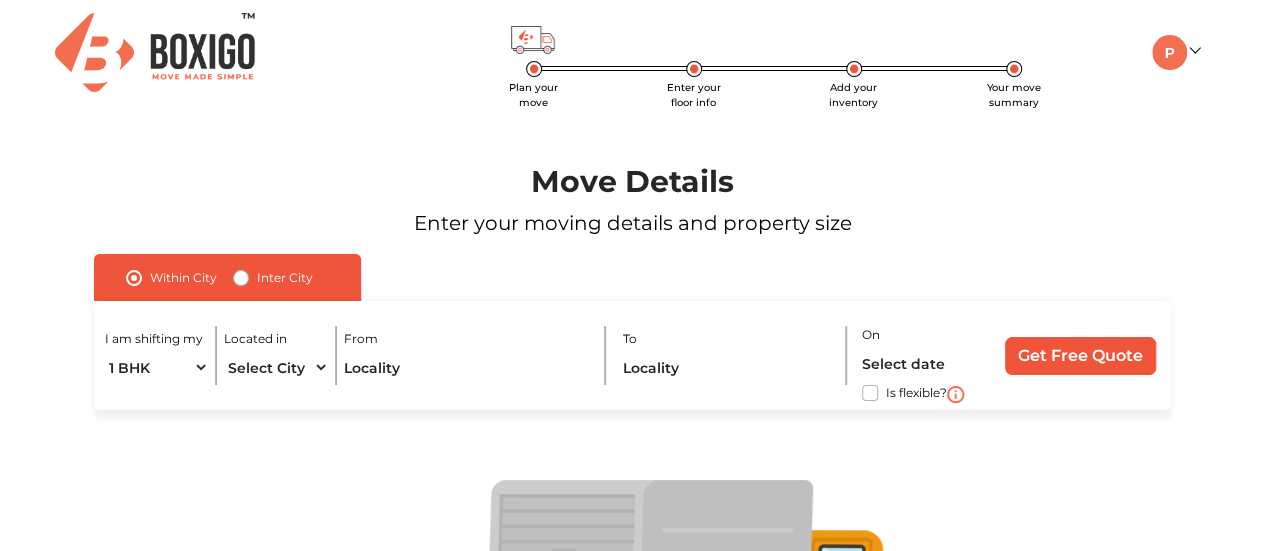scroll, scrollTop: 100, scrollLeft: 0, axis: vertical 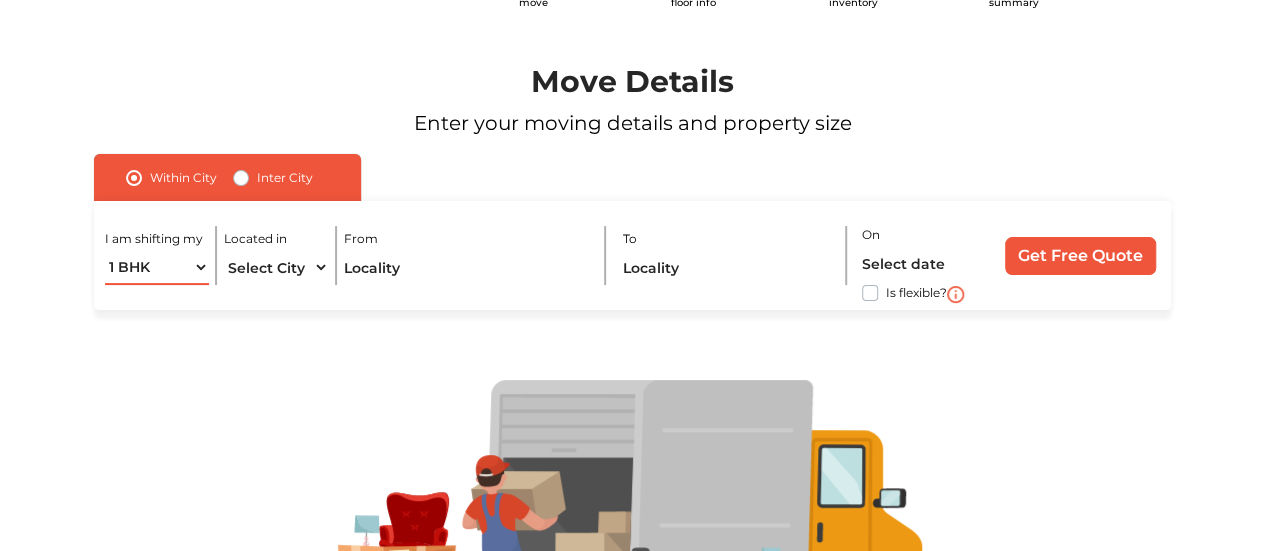 click on "1 BHK 2 BHK 3 BHK 3 + BHK FEW ITEMS" at bounding box center [157, 267] 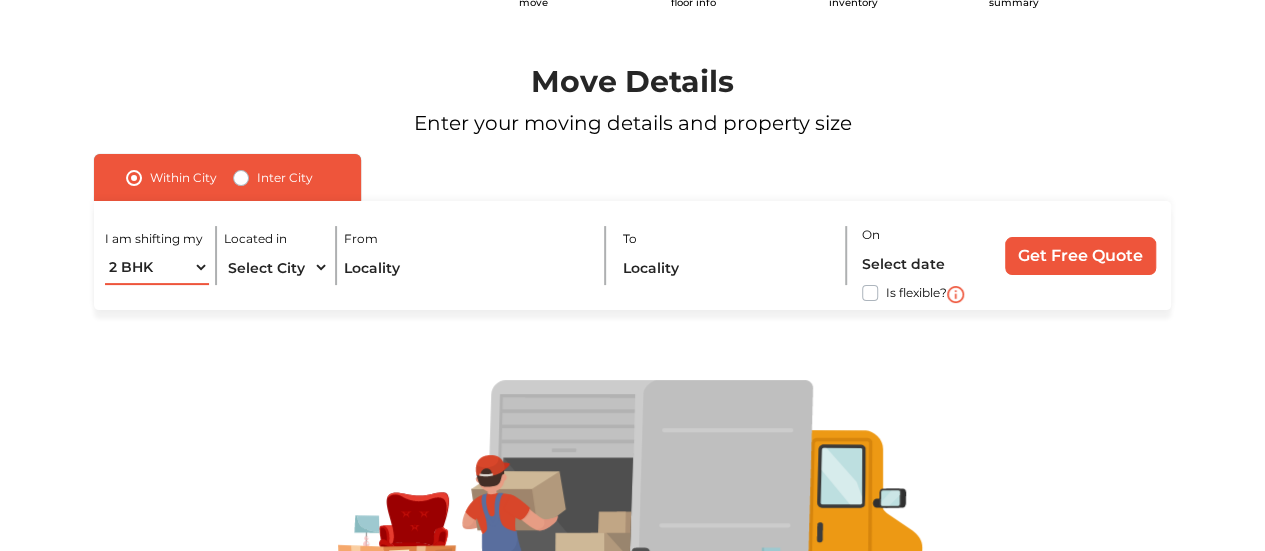 click on "1 BHK 2 BHK 3 BHK 3 + BHK FEW ITEMS" at bounding box center [157, 267] 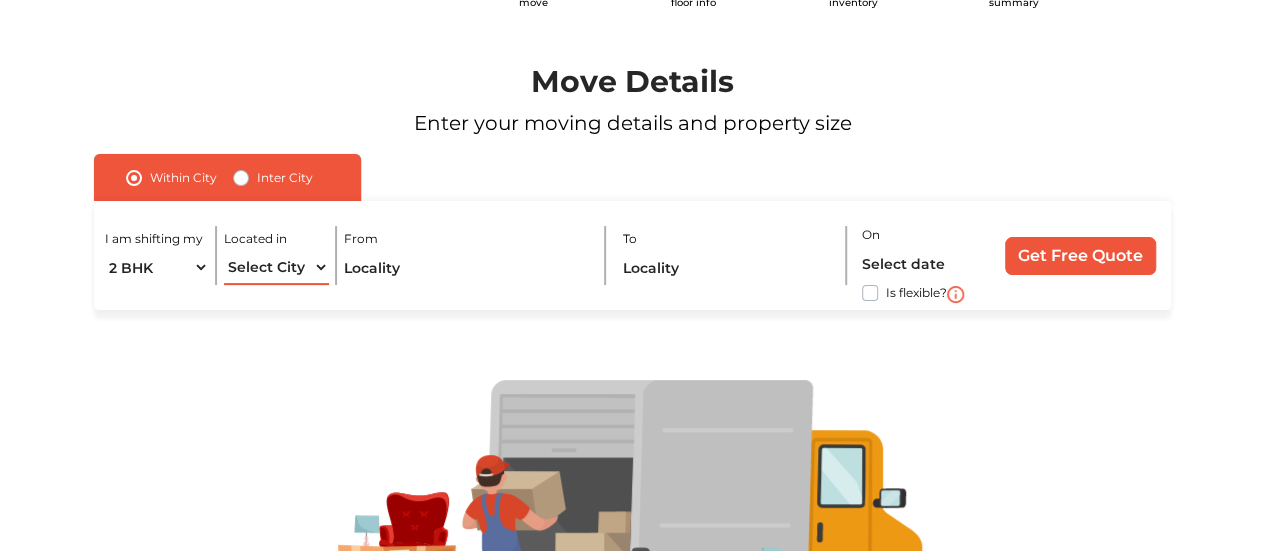 click on "Select City [GEOGRAPHIC_DATA] [GEOGRAPHIC_DATA] [GEOGRAPHIC_DATA] [GEOGRAPHIC_DATA] [GEOGRAPHIC_DATA] [GEOGRAPHIC_DATA] [GEOGRAPHIC_DATA] [GEOGRAPHIC_DATA] [GEOGRAPHIC_DATA] [GEOGRAPHIC_DATA] [GEOGRAPHIC_DATA] [GEOGRAPHIC_DATA] [GEOGRAPHIC_DATA] [GEOGRAPHIC_DATA] [GEOGRAPHIC_DATA] & [GEOGRAPHIC_DATA] [GEOGRAPHIC_DATA] [GEOGRAPHIC_DATA] [GEOGRAPHIC_DATA] [GEOGRAPHIC_DATA] [GEOGRAPHIC_DATA] [GEOGRAPHIC_DATA] [GEOGRAPHIC_DATA] [GEOGRAPHIC_DATA] [GEOGRAPHIC_DATA] [GEOGRAPHIC_DATA] [GEOGRAPHIC_DATA] [GEOGRAPHIC_DATA] [GEOGRAPHIC_DATA] [GEOGRAPHIC_DATA] [GEOGRAPHIC_DATA] [GEOGRAPHIC_DATA] [GEOGRAPHIC_DATA] [GEOGRAPHIC_DATA] [GEOGRAPHIC_DATA] [GEOGRAPHIC_DATA] [GEOGRAPHIC_DATA]" at bounding box center (276, 267) 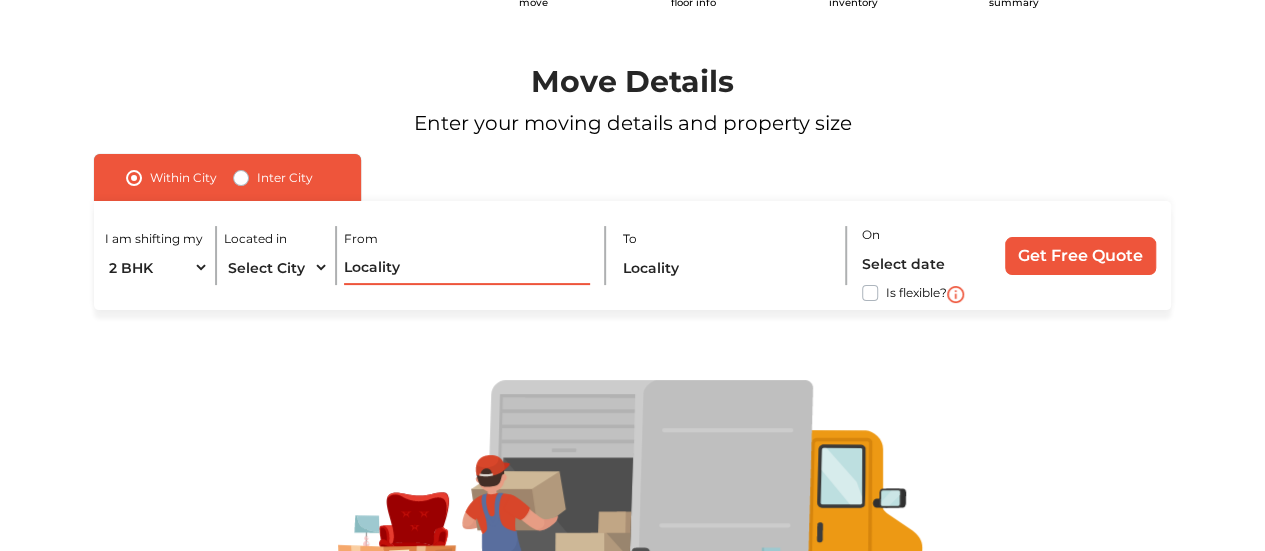 click at bounding box center [467, 267] 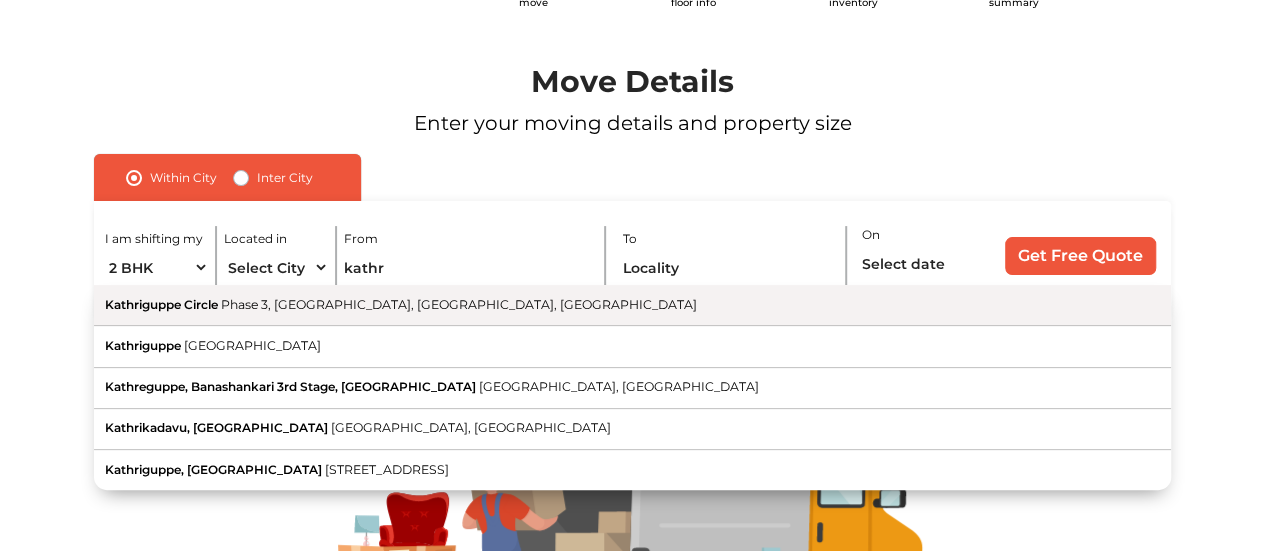 click on "Phase 3, [GEOGRAPHIC_DATA], [GEOGRAPHIC_DATA], [GEOGRAPHIC_DATA]" at bounding box center [459, 304] 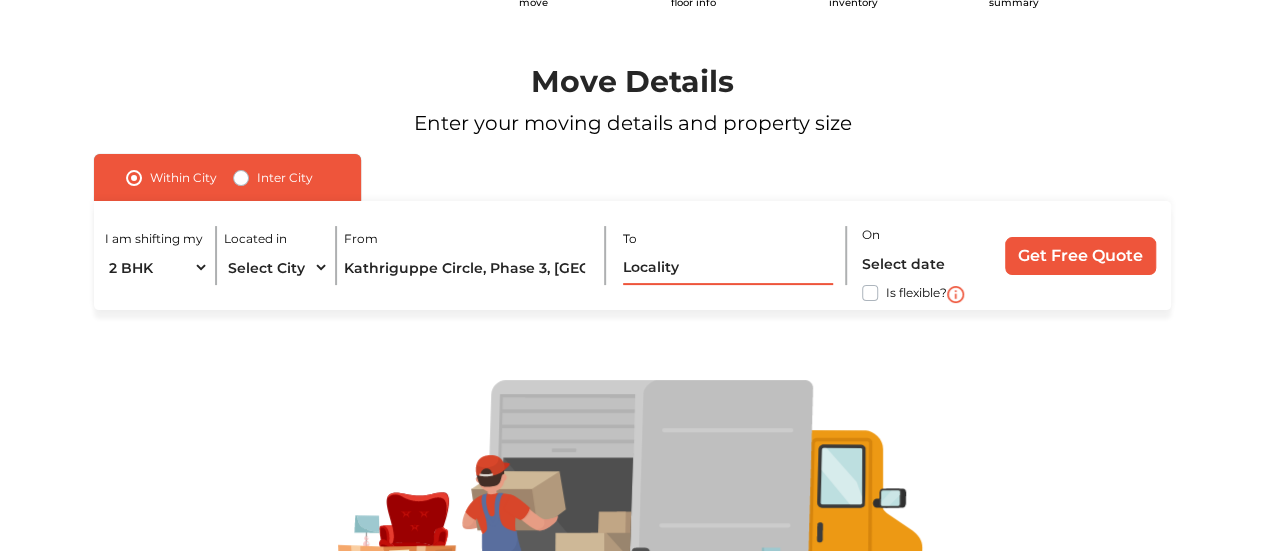 click at bounding box center (728, 267) 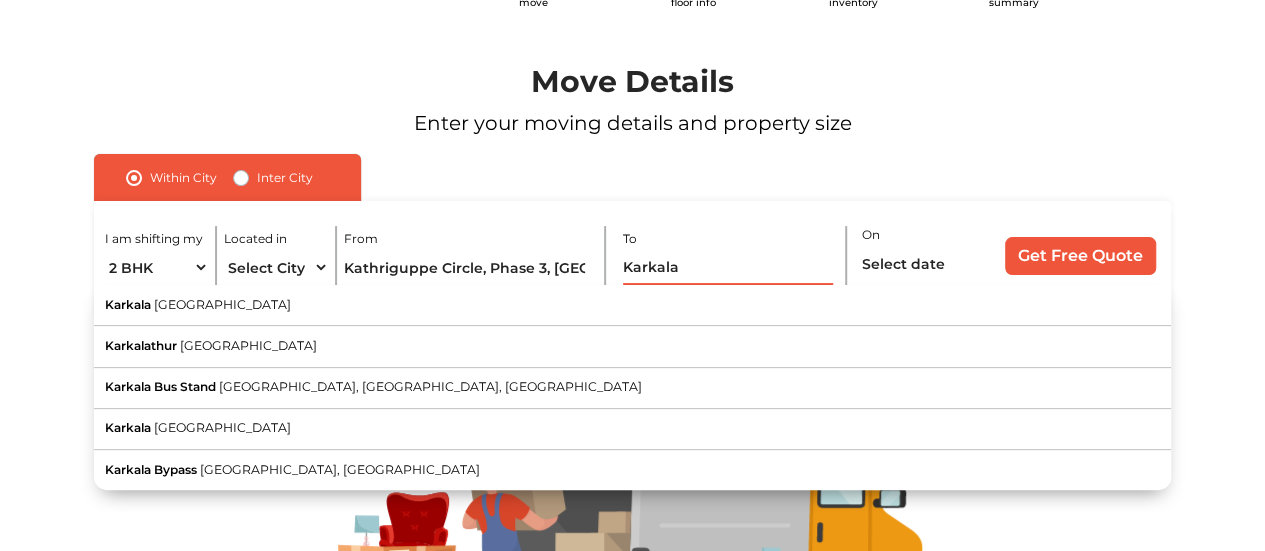 type on "Karkala" 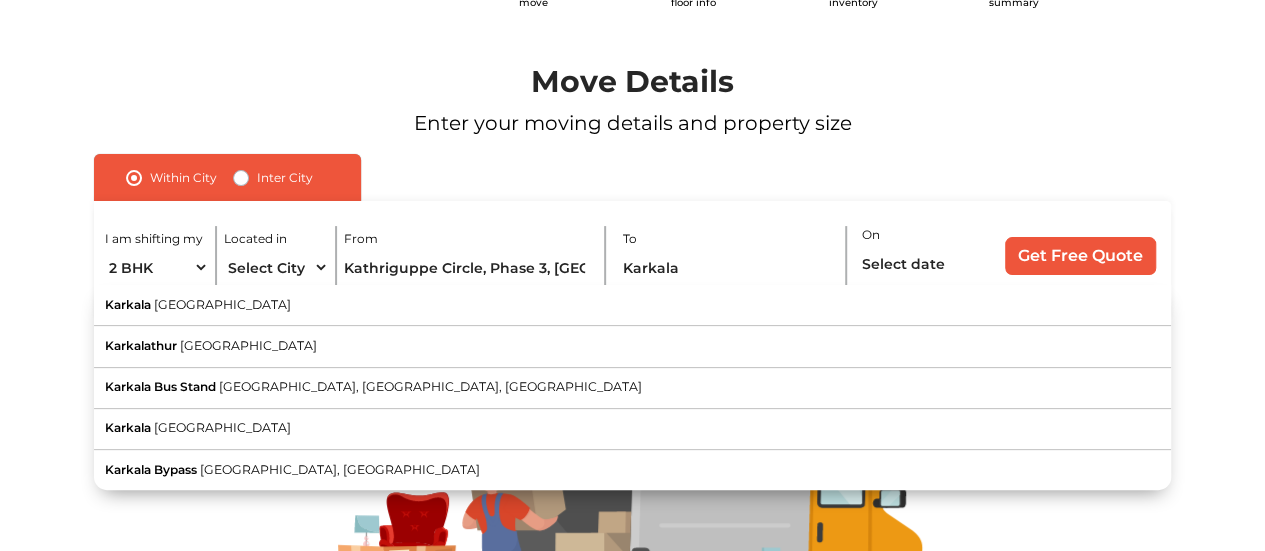 click on "Inter City" at bounding box center [285, 178] 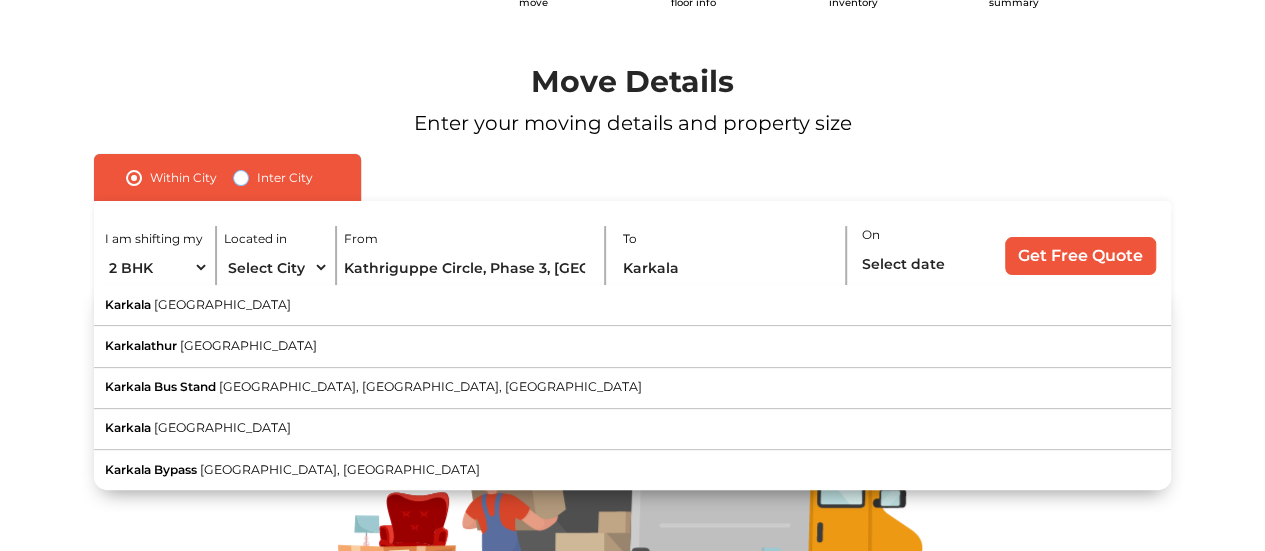 click on "Inter City" at bounding box center [241, 176] 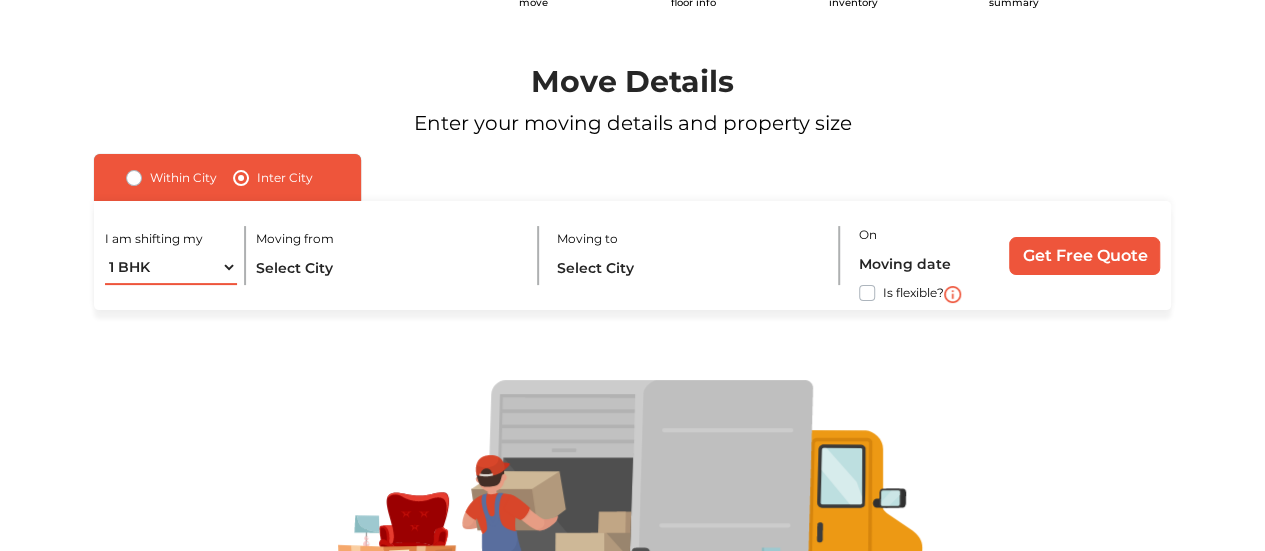 click on "1 BHK 2 BHK 3 BHK 3 + BHK FEW ITEMS" at bounding box center [171, 267] 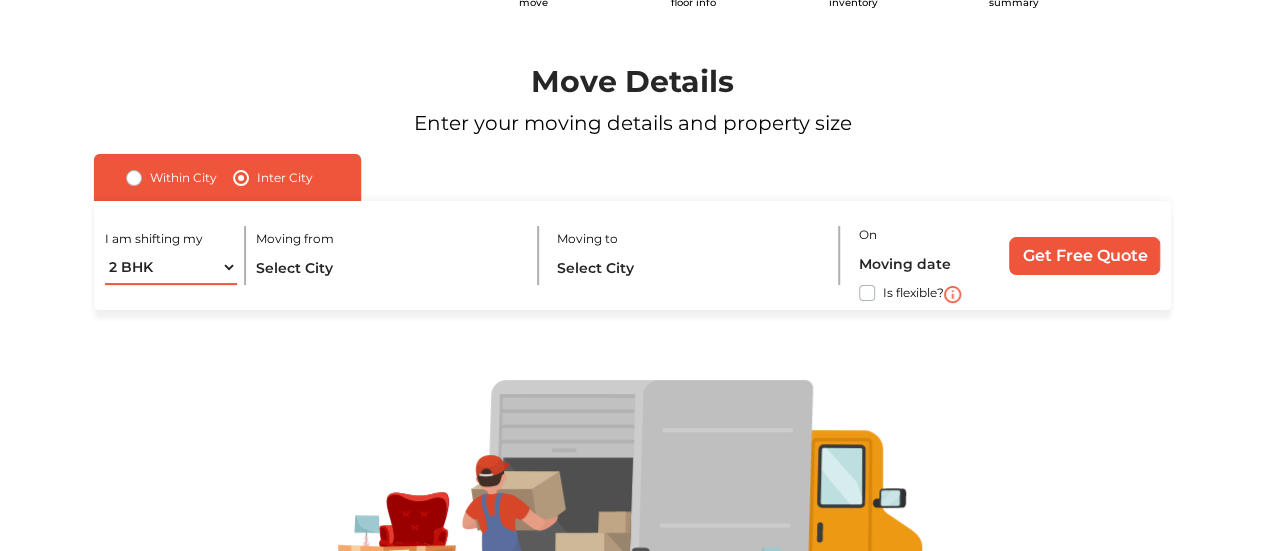 click on "1 BHK 2 BHK 3 BHK 3 + BHK FEW ITEMS" at bounding box center [171, 267] 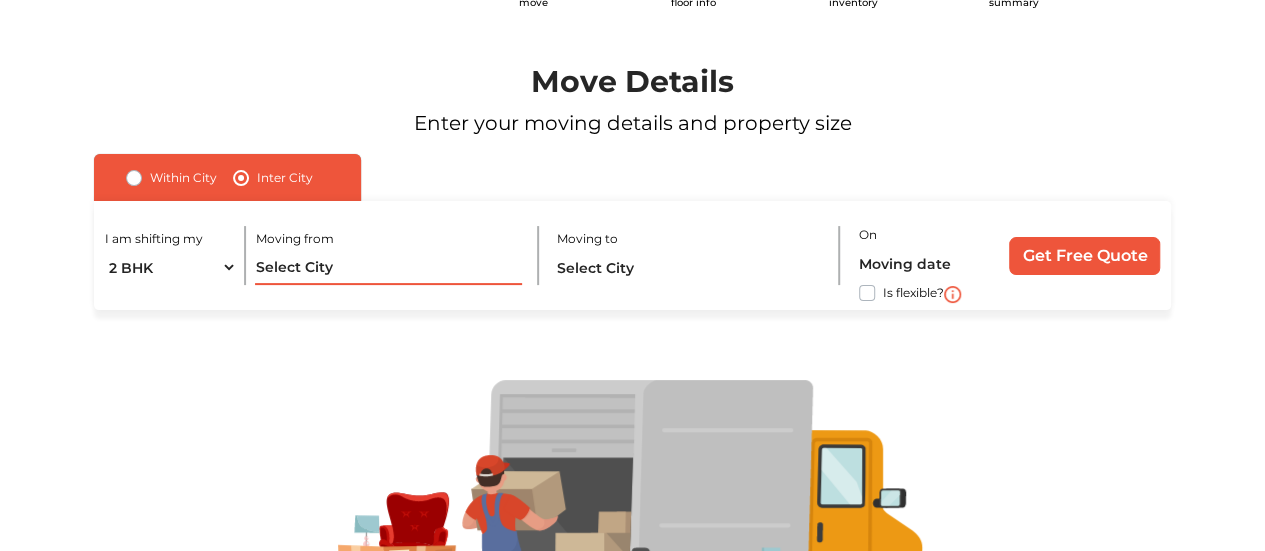 click at bounding box center [388, 267] 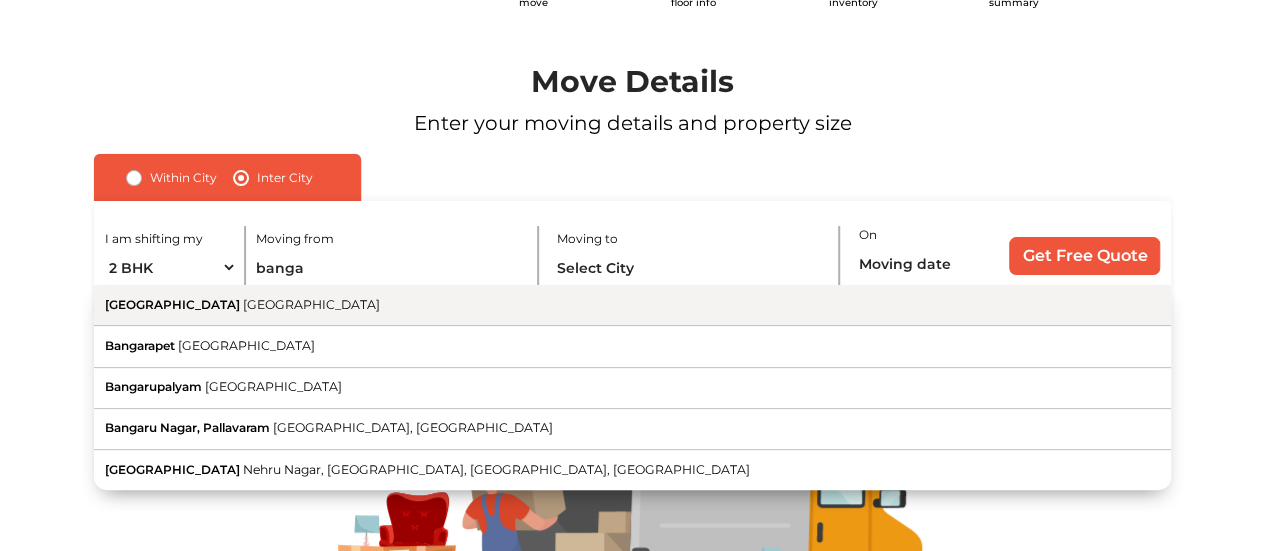 click on "[GEOGRAPHIC_DATA] [GEOGRAPHIC_DATA]" at bounding box center [632, 305] 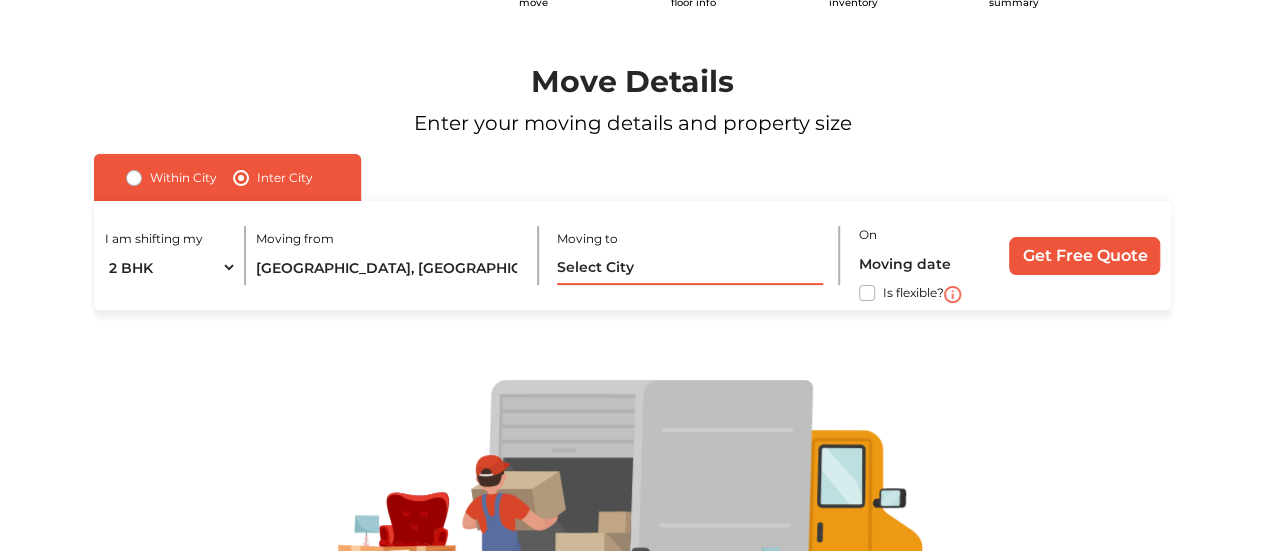 click at bounding box center (690, 267) 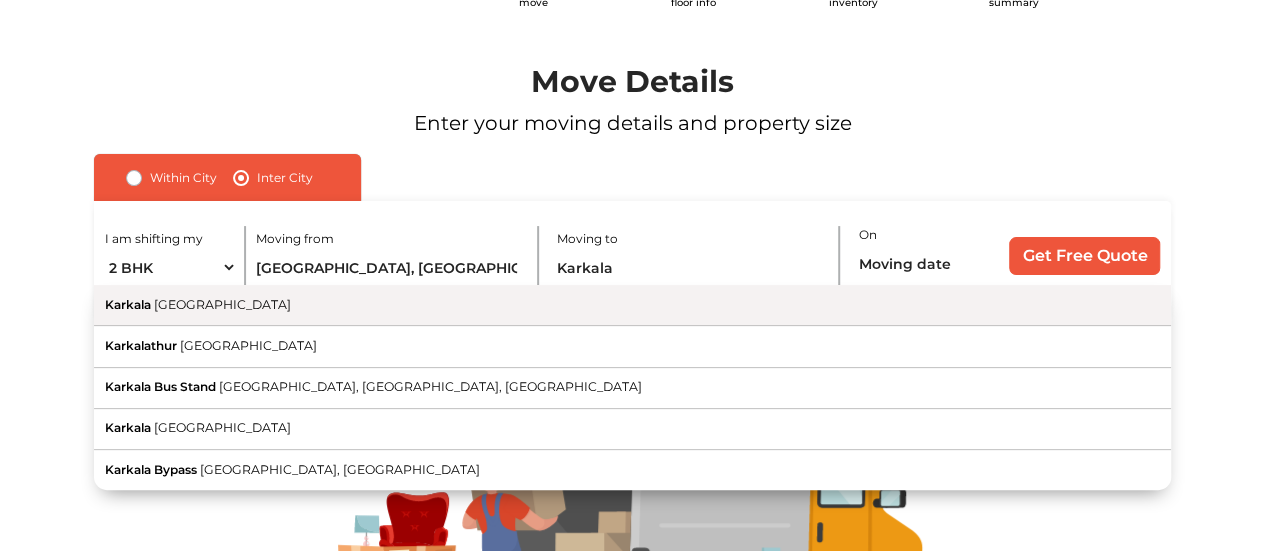 click on "[GEOGRAPHIC_DATA]" at bounding box center [222, 304] 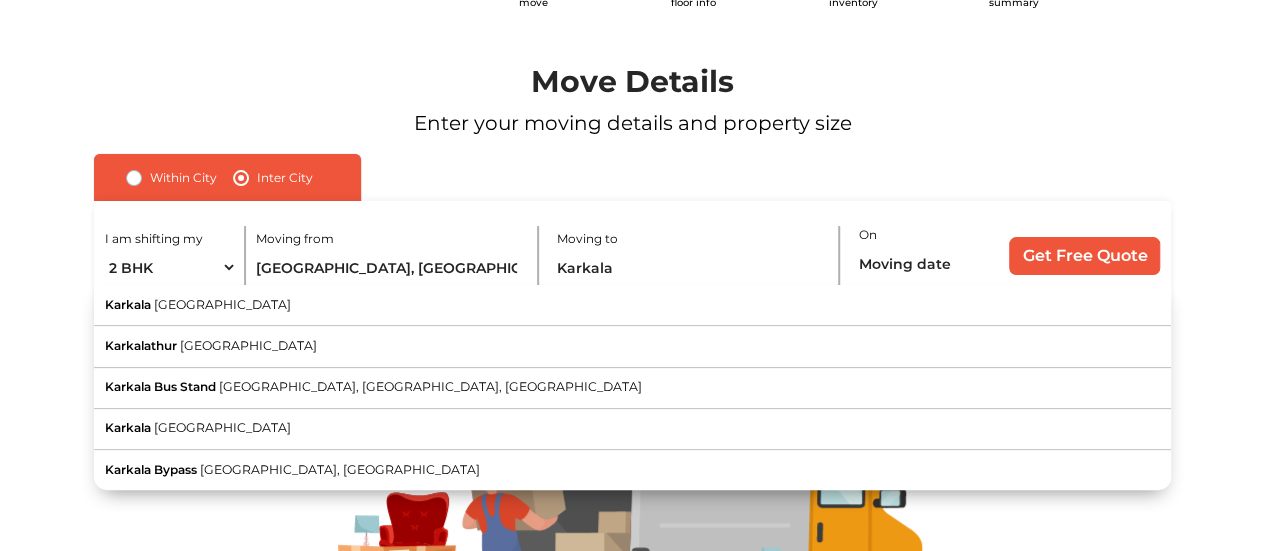 type on "[GEOGRAPHIC_DATA], [GEOGRAPHIC_DATA]" 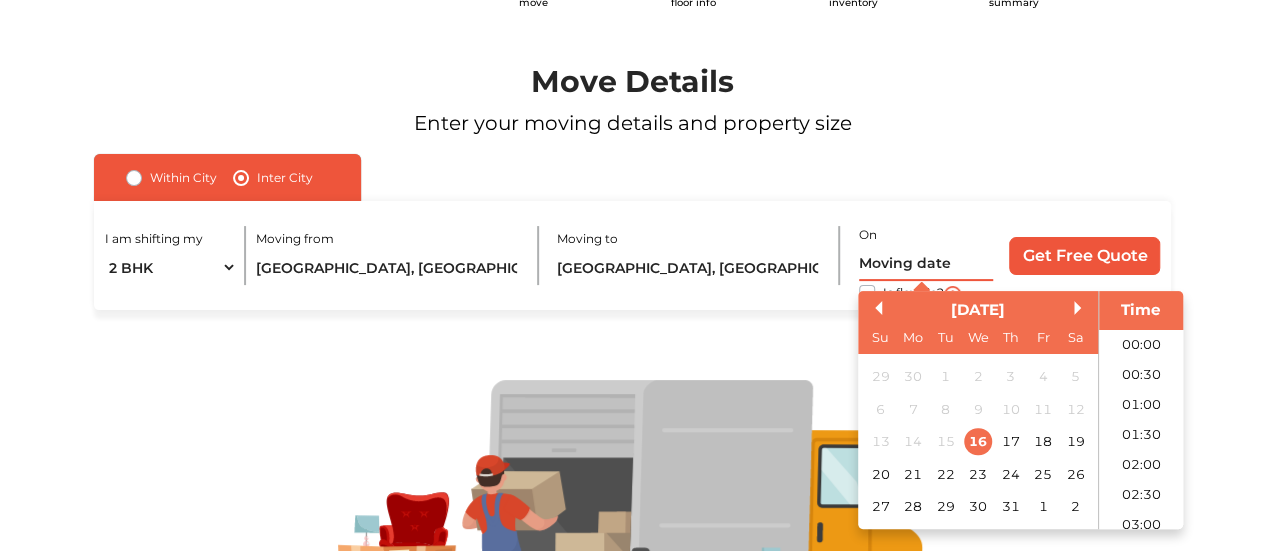 click at bounding box center (926, 263) 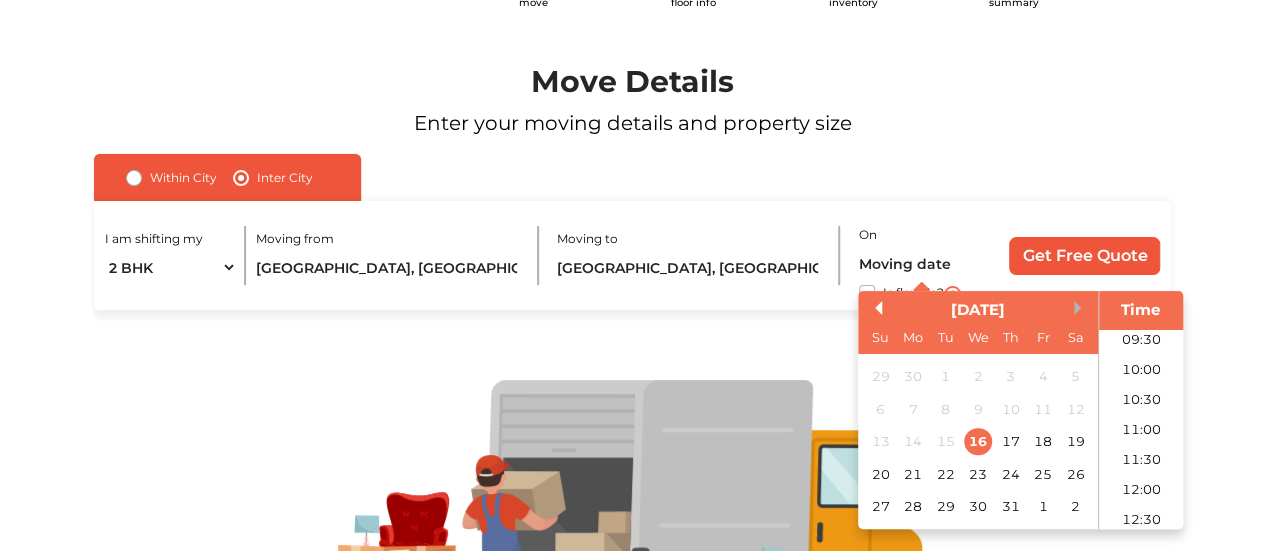click on "Next Month" at bounding box center (1081, 308) 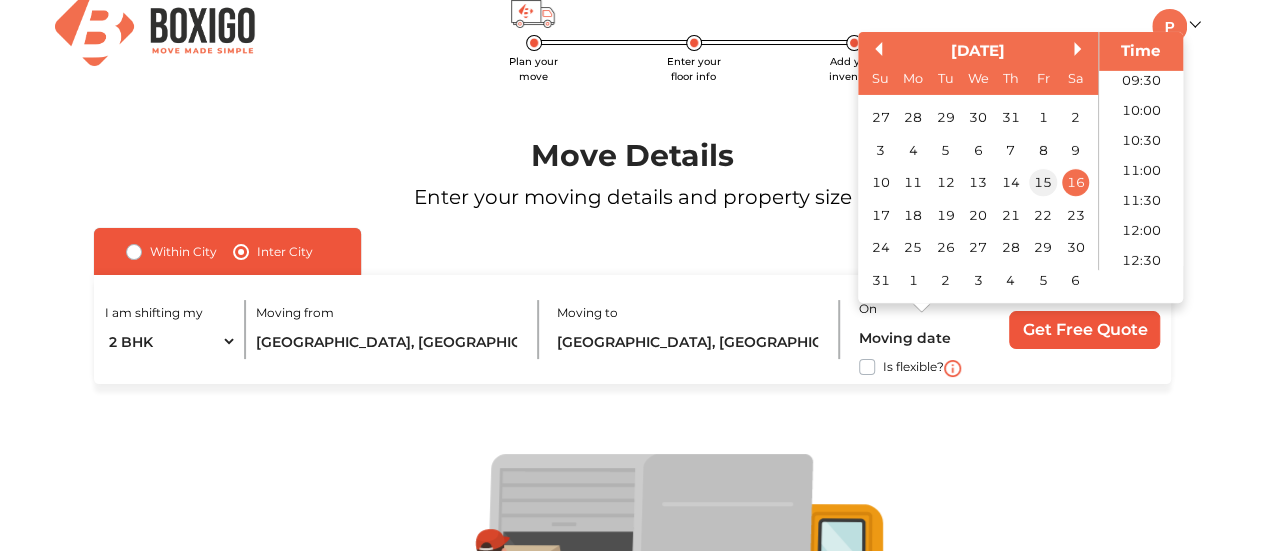 scroll, scrollTop: 0, scrollLeft: 0, axis: both 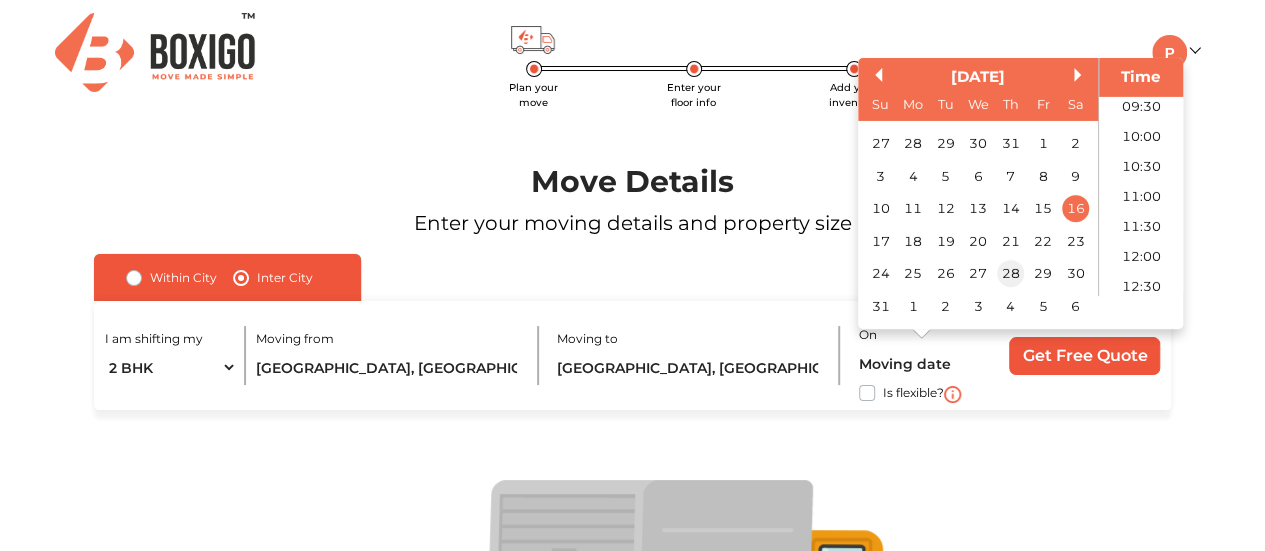 click on "28" at bounding box center (1010, 274) 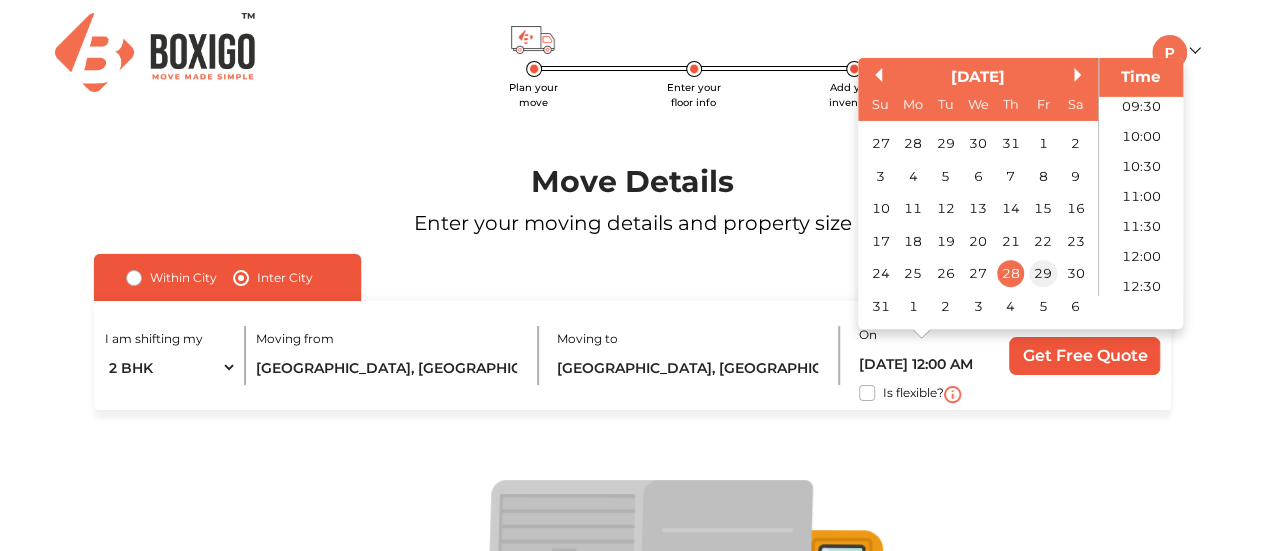 click on "29" at bounding box center [1042, 274] 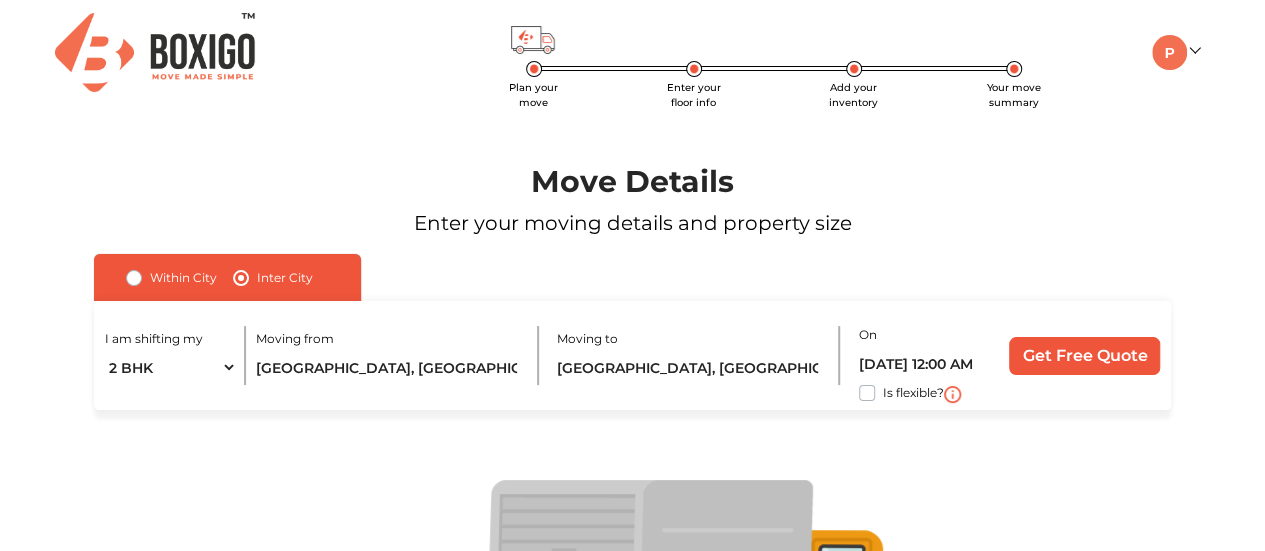 click on "Is flexible?" at bounding box center (913, 391) 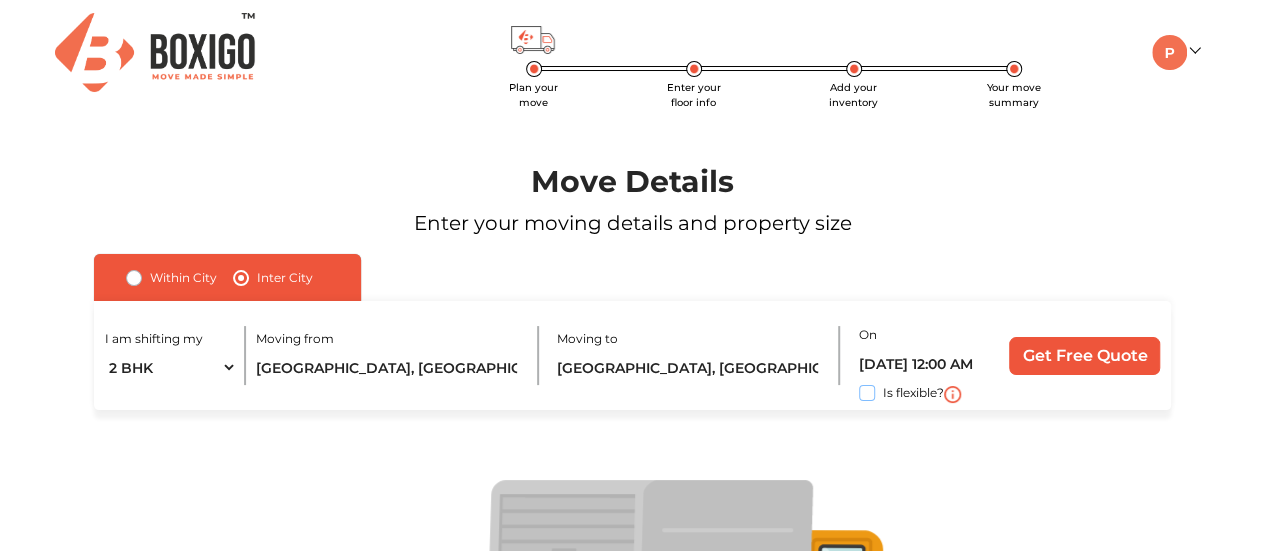 checkbox on "true" 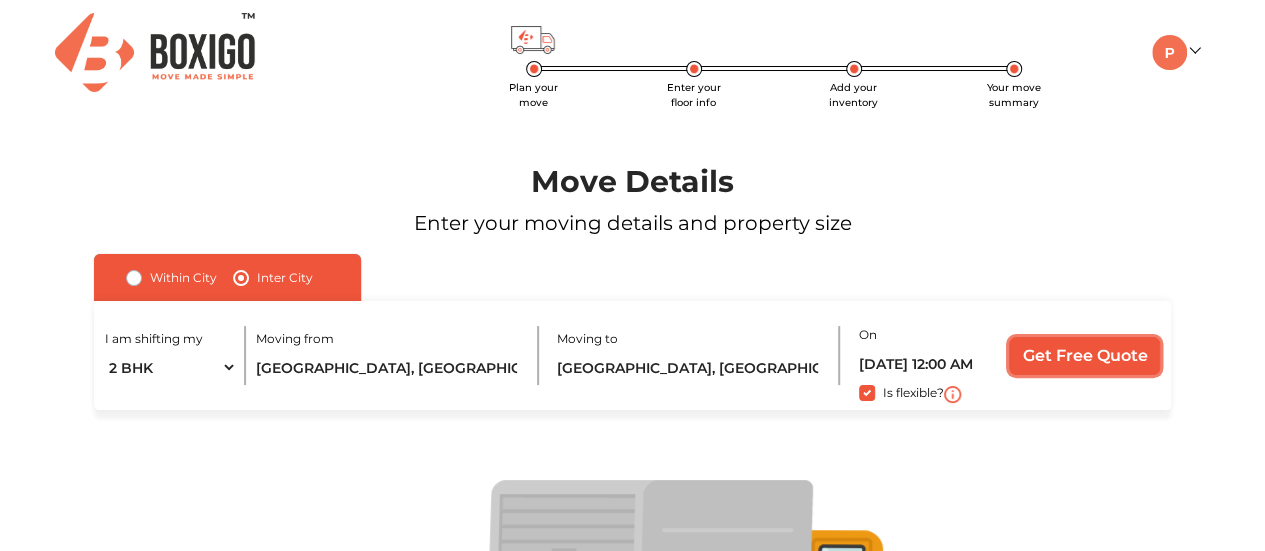 click on "Get Free Quote" at bounding box center (1084, 356) 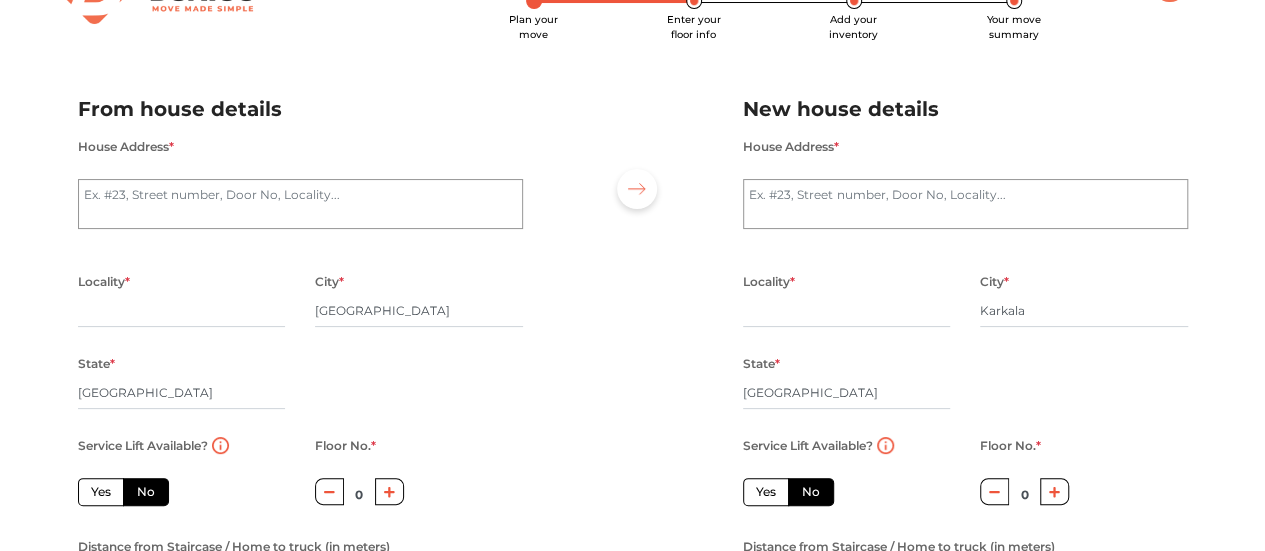 scroll, scrollTop: 100, scrollLeft: 0, axis: vertical 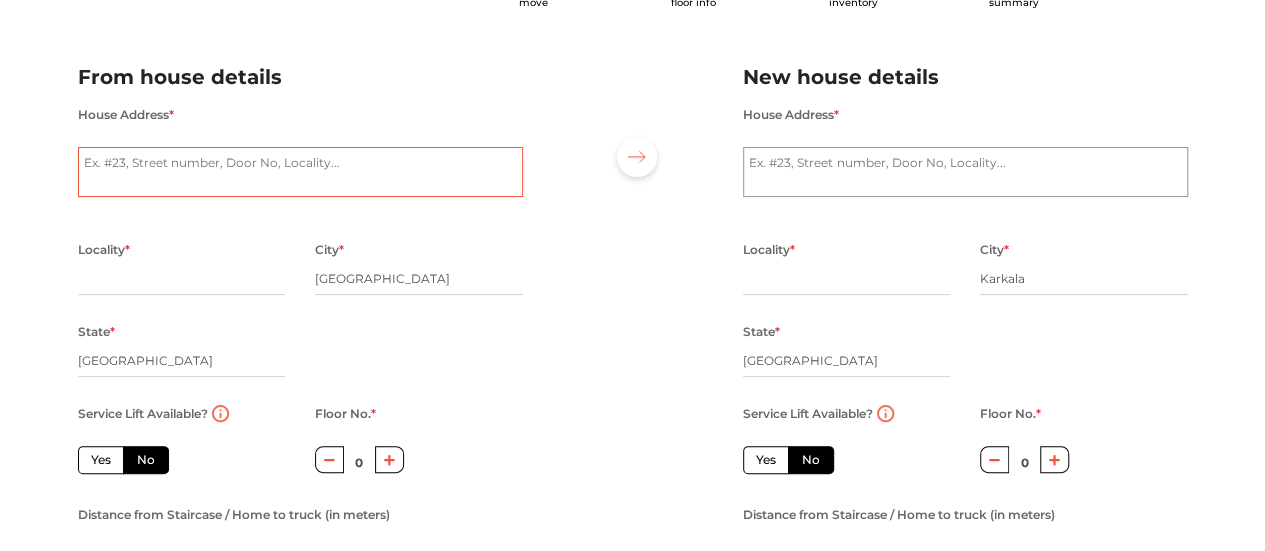 click on "House Address  *" at bounding box center (300, 172) 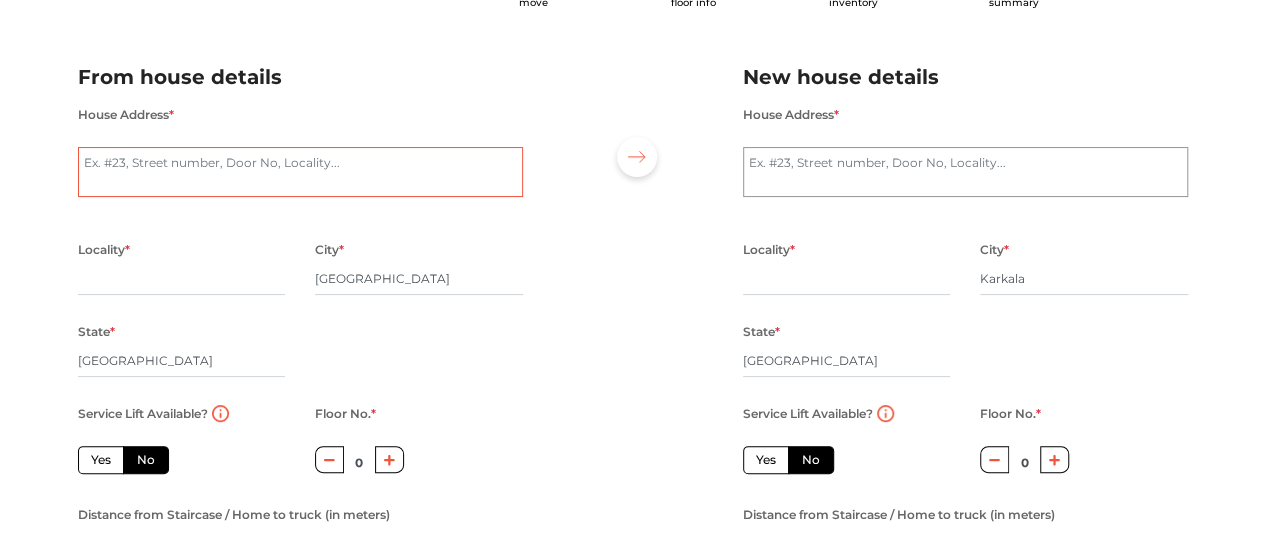 type on "[STREET_ADDRESS]" 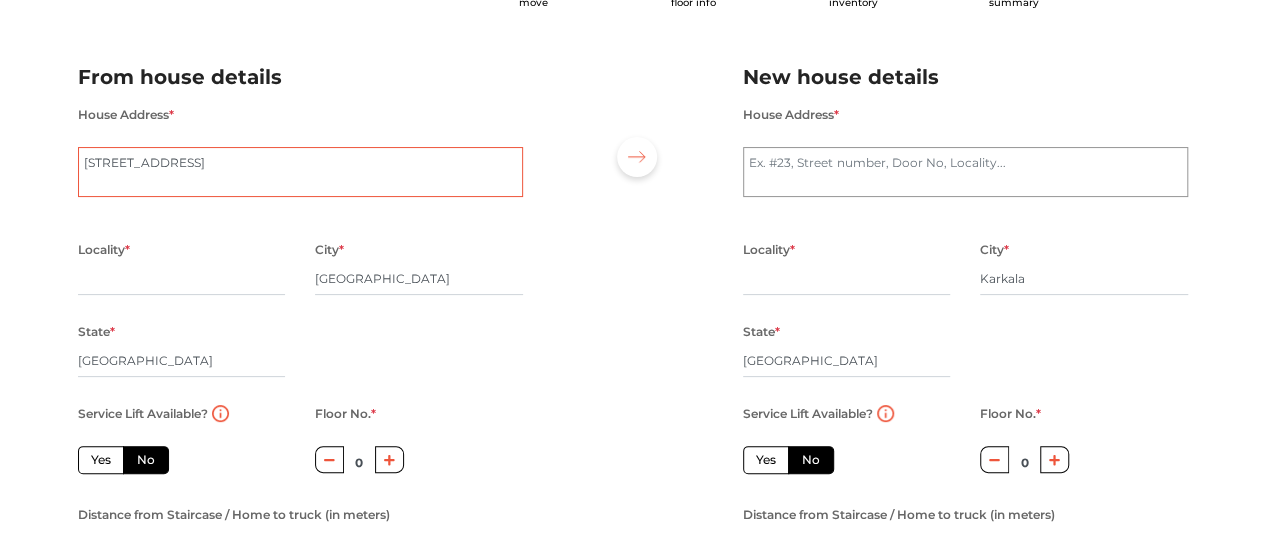 scroll, scrollTop: 0, scrollLeft: 0, axis: both 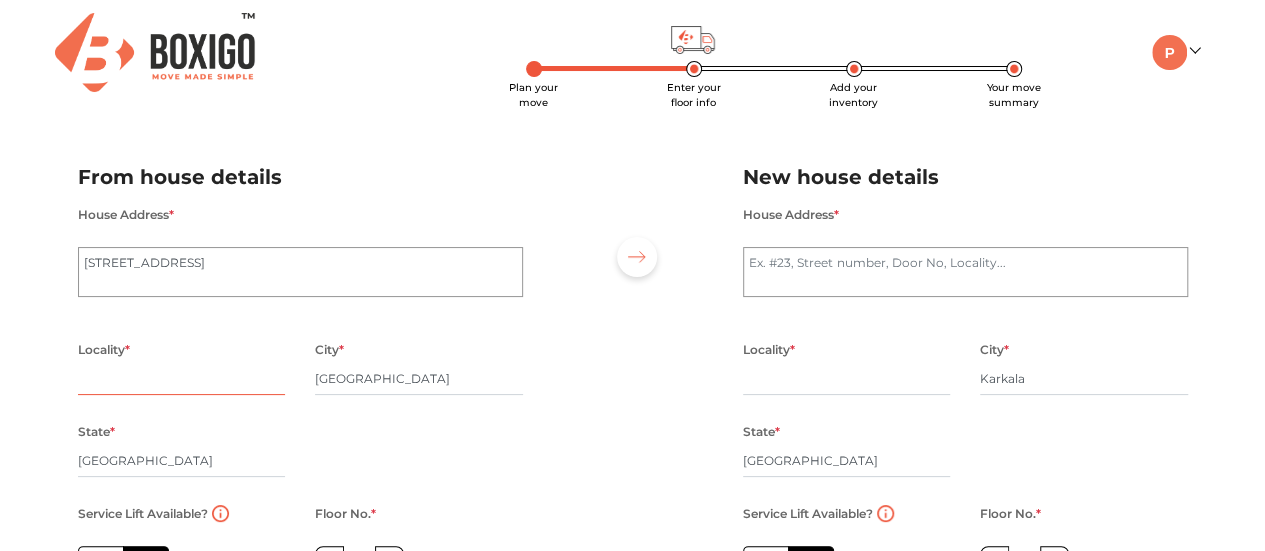 click at bounding box center (182, 379) 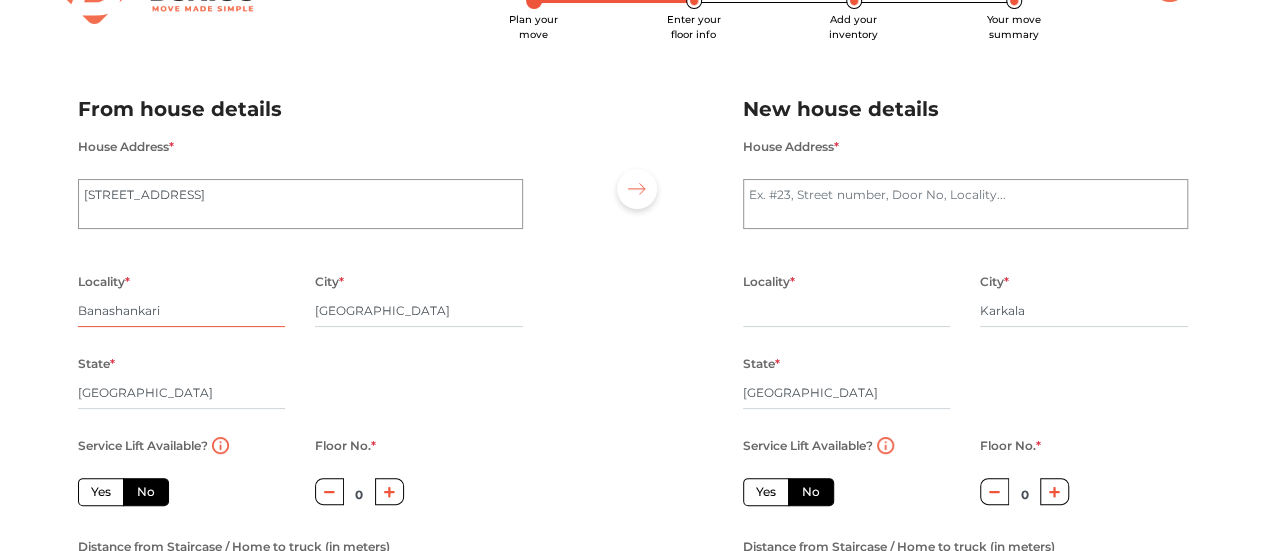 scroll, scrollTop: 100, scrollLeft: 0, axis: vertical 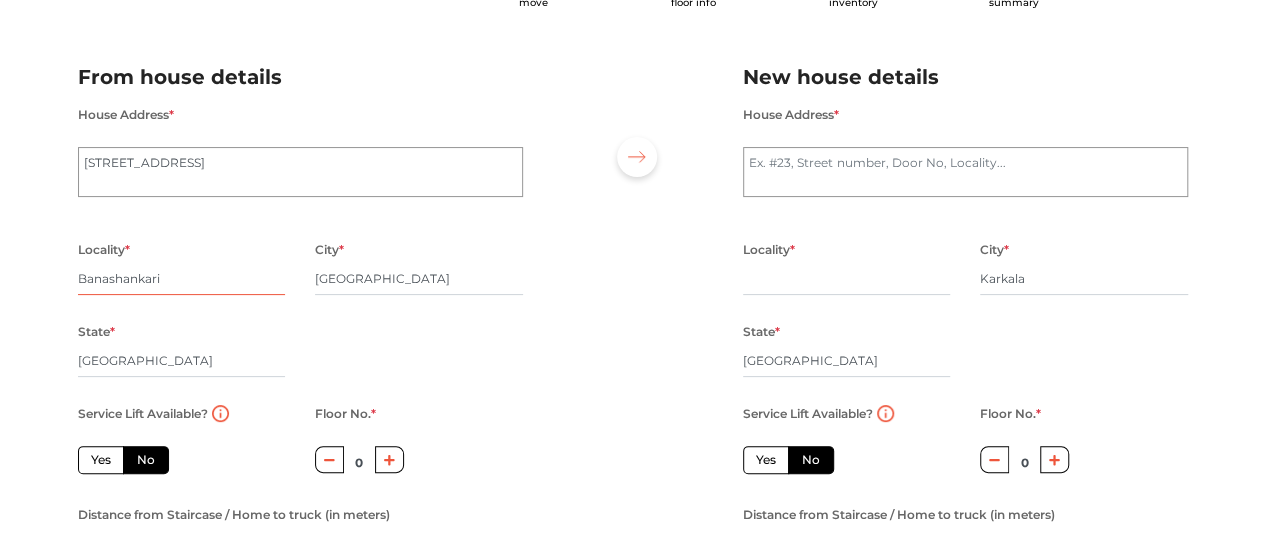 type on "Banashankari" 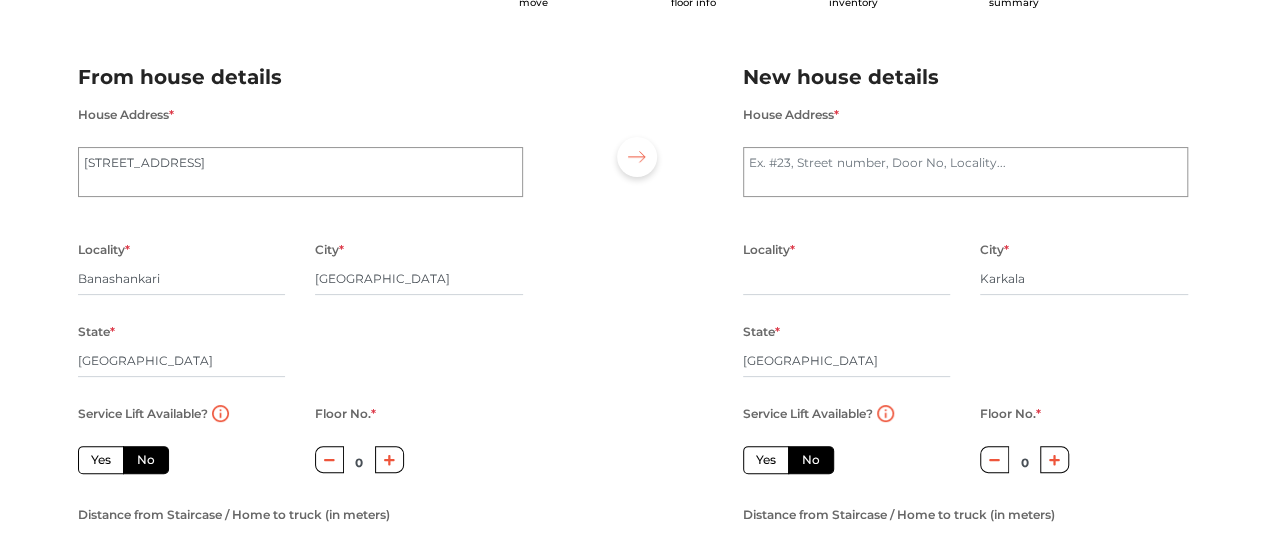 click on "City  * [GEOGRAPHIC_DATA]" at bounding box center (419, 278) 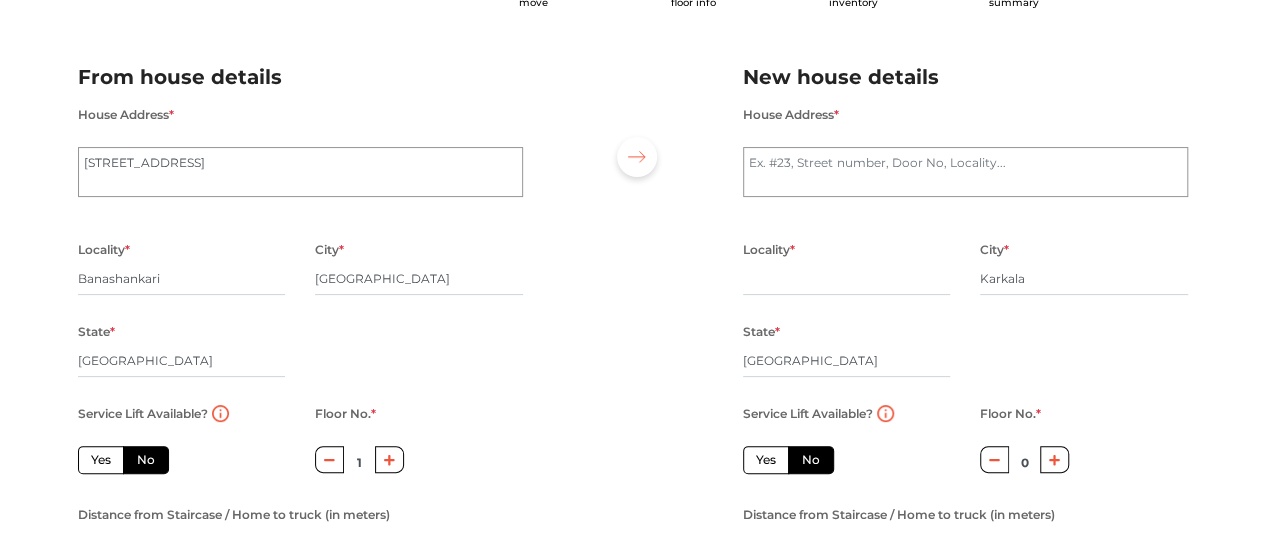 click 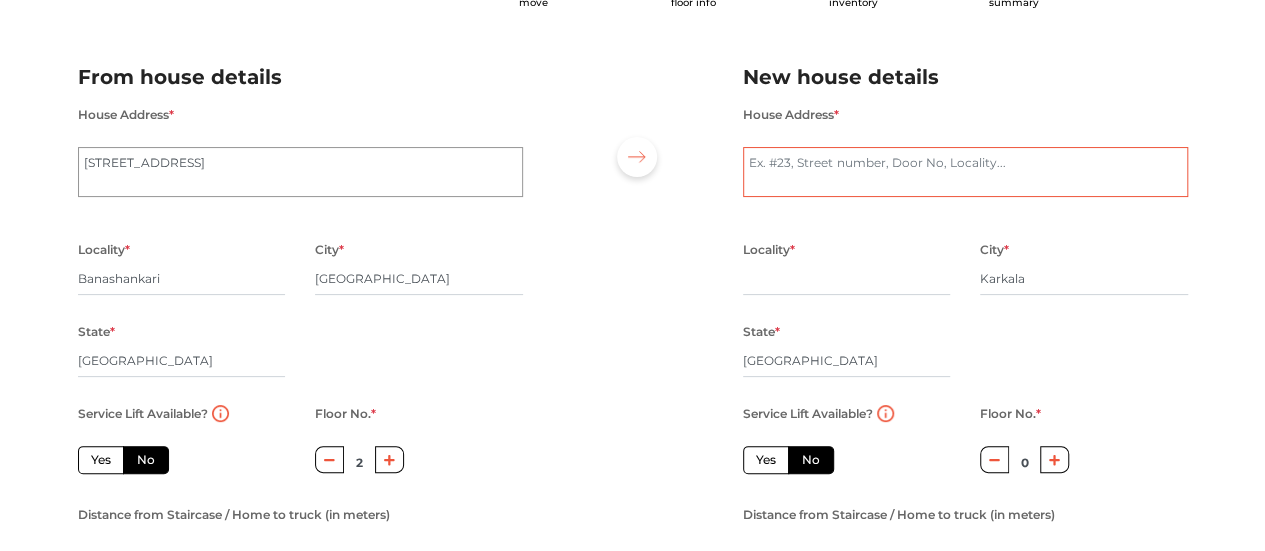 click on "House Address  *" at bounding box center (965, 172) 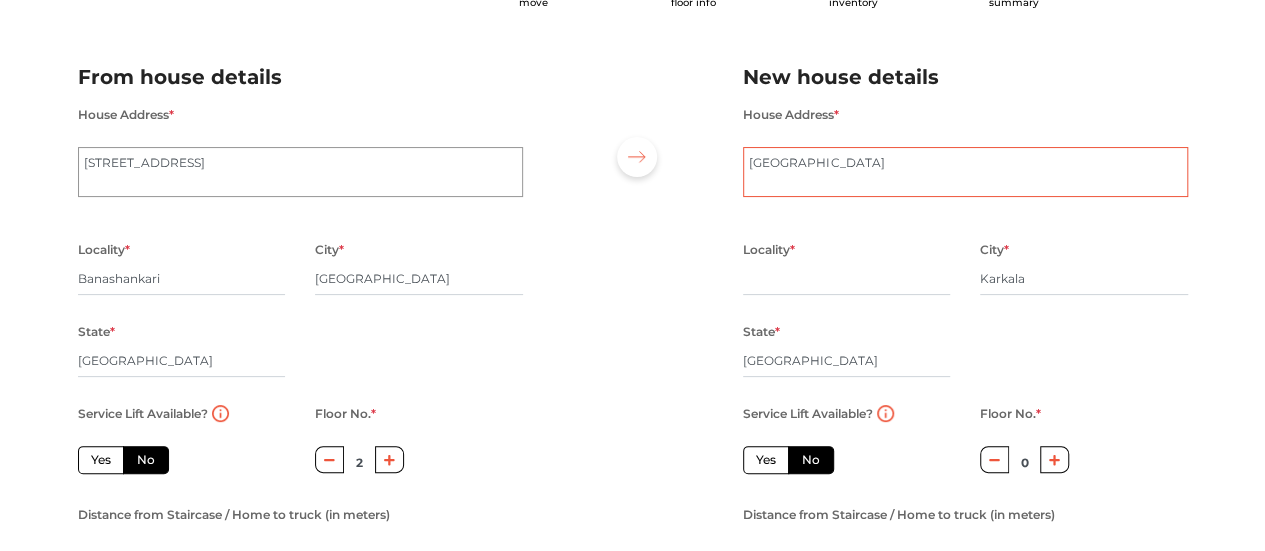 type on "[GEOGRAPHIC_DATA]" 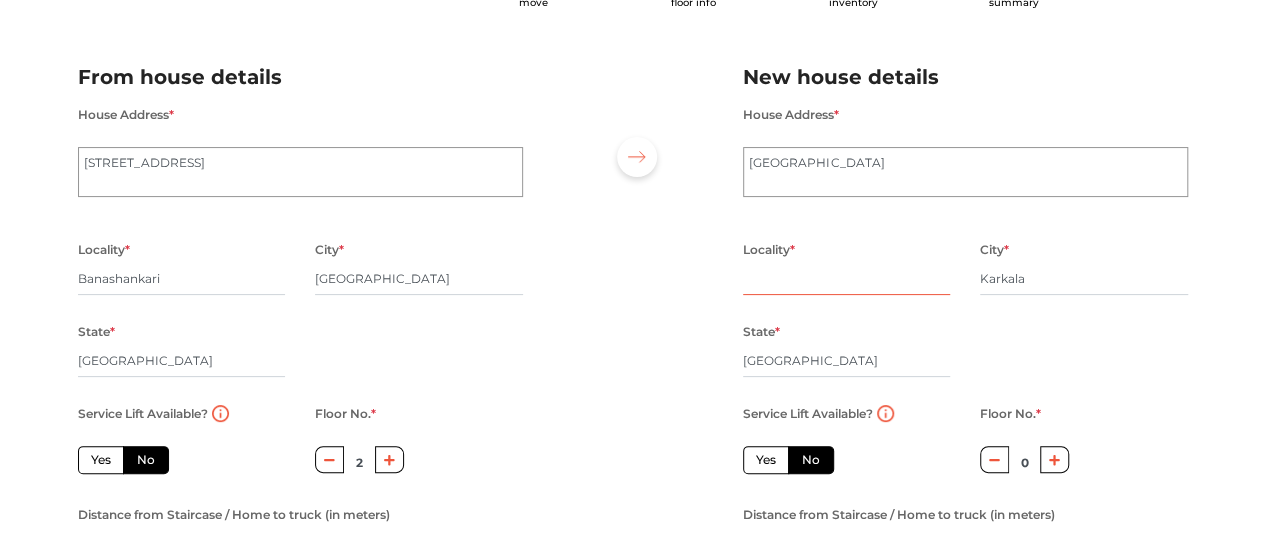 click at bounding box center (847, 279) 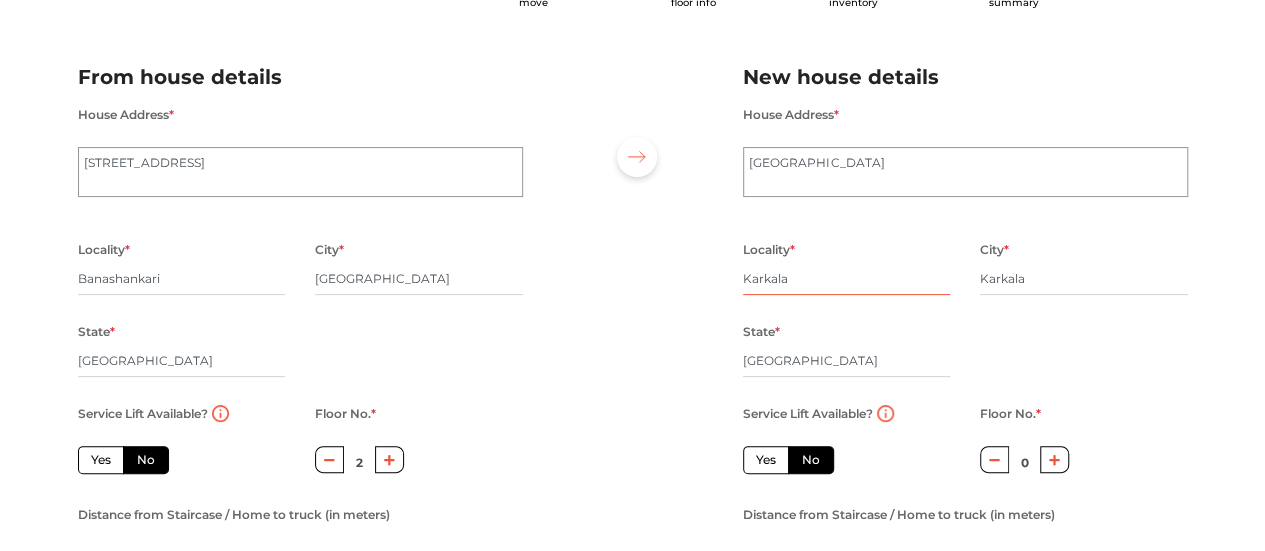 type on "Karkala" 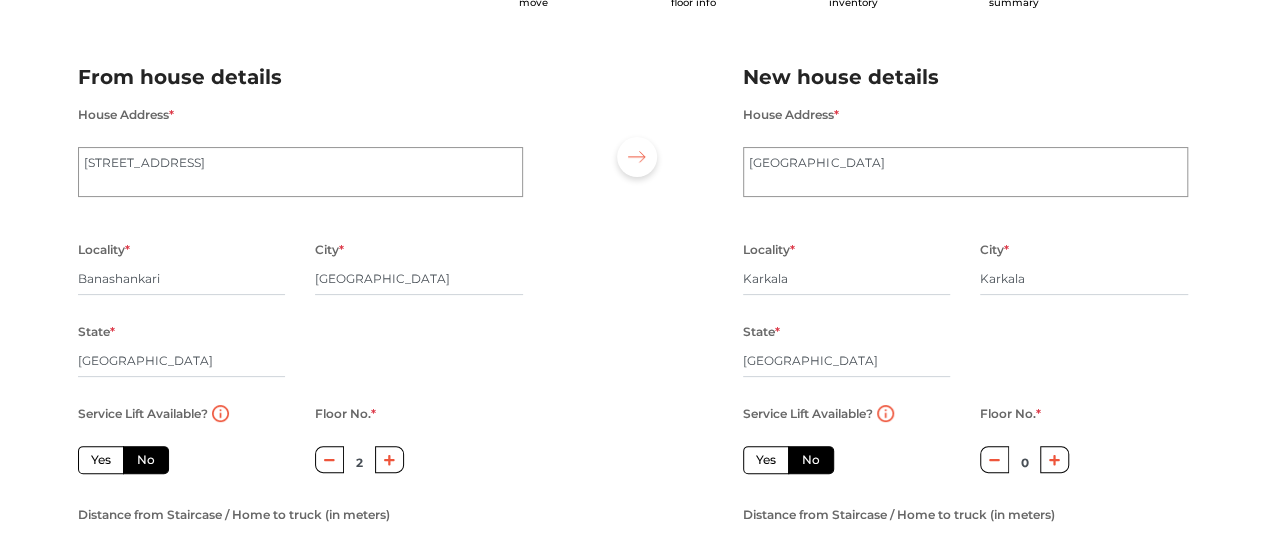 click on "Locality  * [GEOGRAPHIC_DATA]  * [GEOGRAPHIC_DATA] State  * [GEOGRAPHIC_DATA] Pincode  *" at bounding box center [965, 319] 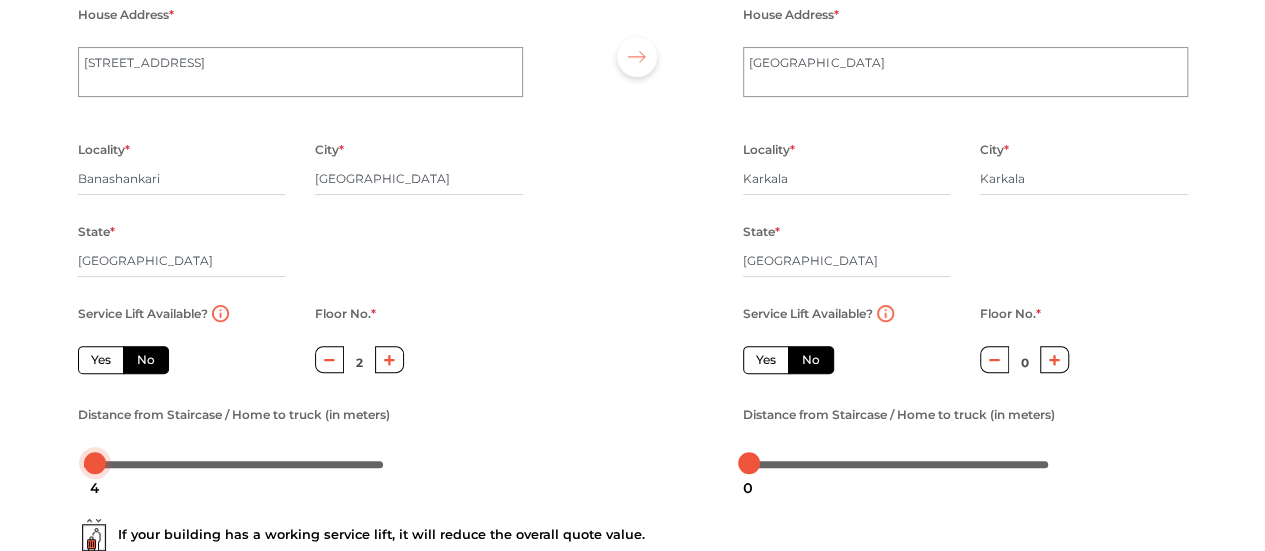 click on "Plan your   move Enter your   floor info Add your   inventory Your move   summary My Moves My Profile Make Estimate LOGOUT Plan your   move Enter your   floor info Add your   inventory Your move   summary  From house details  House Address  *   [STREET_ADDRESS] Pincode  * Service Lift Available?  Yes No   Floor No.  * 2 Distance from Staircase / Home to truck   (in meters)  New house details  House Address  * [GEOGRAPHIC_DATA] Locality  * [GEOGRAPHIC_DATA]  * [GEOGRAPHIC_DATA]  * [GEOGRAPHIC_DATA] Pincode  * Service Lift Available?  Yes No   Floor No.  * 0 Distance from Staircase / Home to truck   (in meters) If your building has a working service lift, it will reduce the overall quote value. If Distance between Truck Parking to Service Lift is less than 50 Meters, it will reduce the overall quote value.  Move details Inventory  Test Mode 4 0" at bounding box center [632, 75] 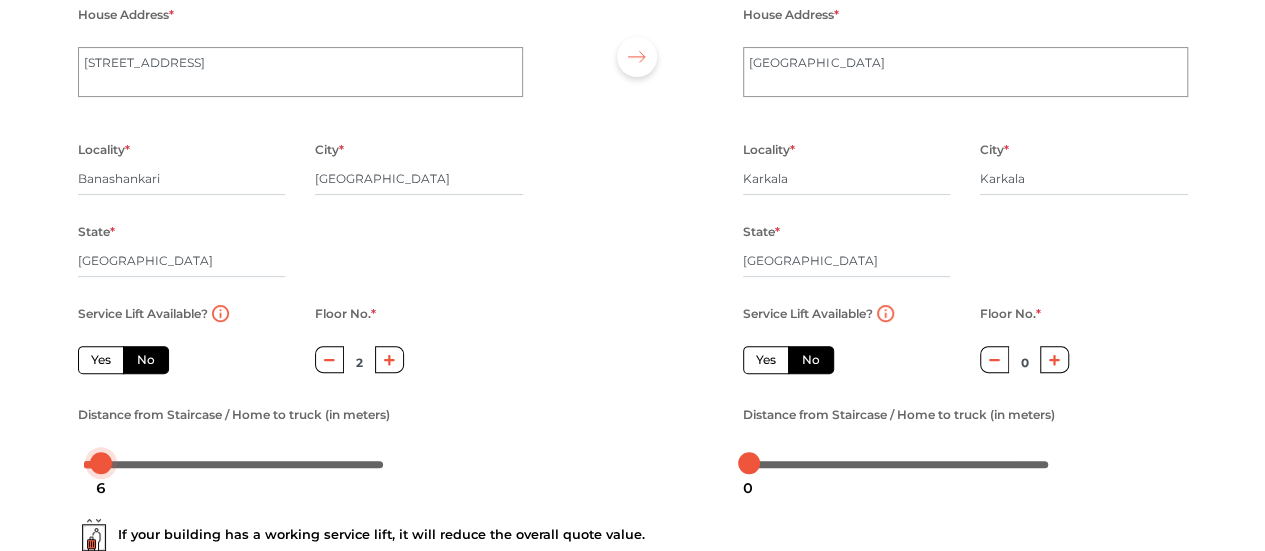 click on "6" at bounding box center [101, 488] 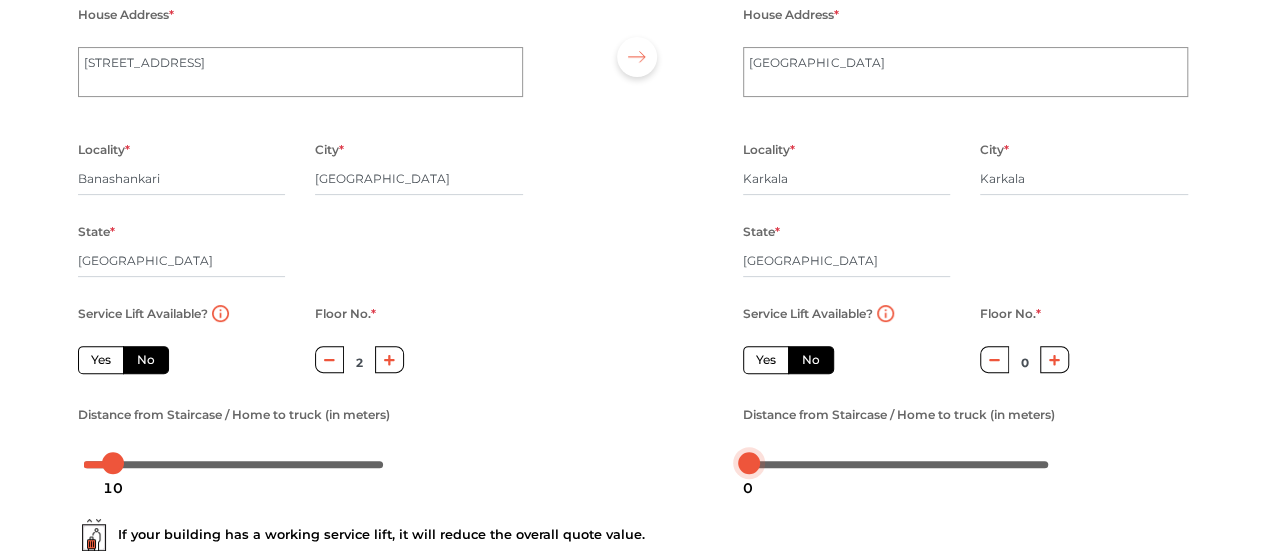 click on "Plan your   move Enter your   floor info Add your   inventory Your move   summary My Moves My Profile Make Estimate LOGOUT Plan your   move Enter your   floor info Add your   inventory Your move   summary  From house details  House Address  *   [STREET_ADDRESS] Pincode  * Service Lift Available?  Yes No   Floor No.  * 2 Distance from Staircase / Home to truck   (in meters)  New house details  House Address  * [GEOGRAPHIC_DATA] Locality  * [GEOGRAPHIC_DATA]  * [GEOGRAPHIC_DATA]  * [GEOGRAPHIC_DATA] Pincode  * Service Lift Available?  Yes No   Floor No.  * 0 Distance from Staircase / Home to truck   (in meters) If your building has a working service lift, it will reduce the overall quote value. If Distance between Truck Parking to Service Lift is less than 50 Meters, it will reduce the overall quote value.  Move details Inventory  Test Mode 10 0" at bounding box center [632, 75] 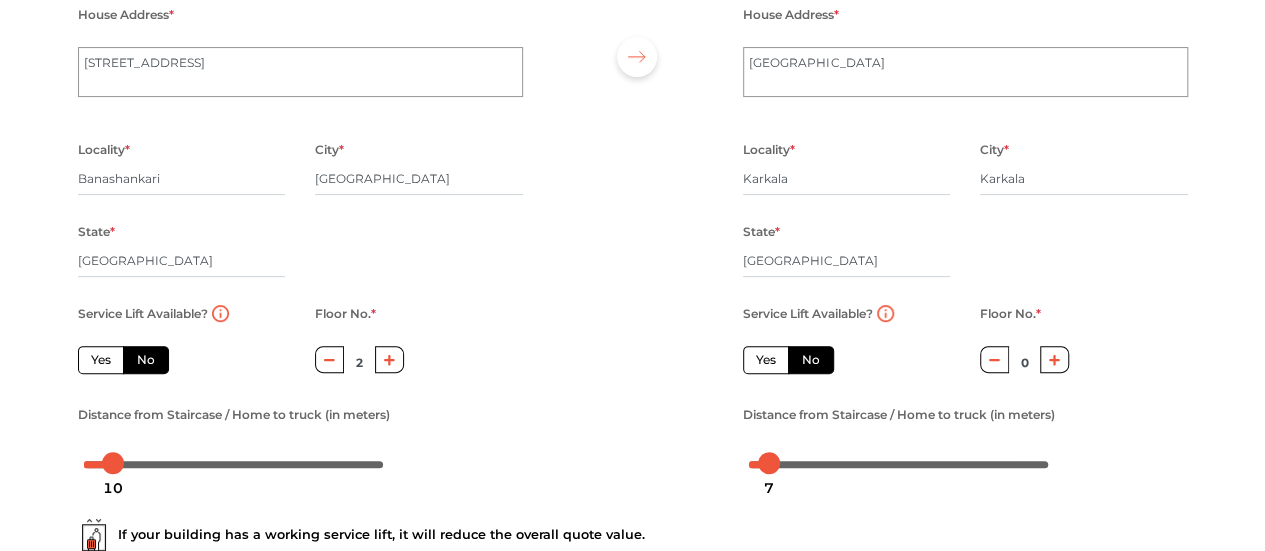 drag, startPoint x: 792, startPoint y: 469, endPoint x: 826, endPoint y: 469, distance: 34 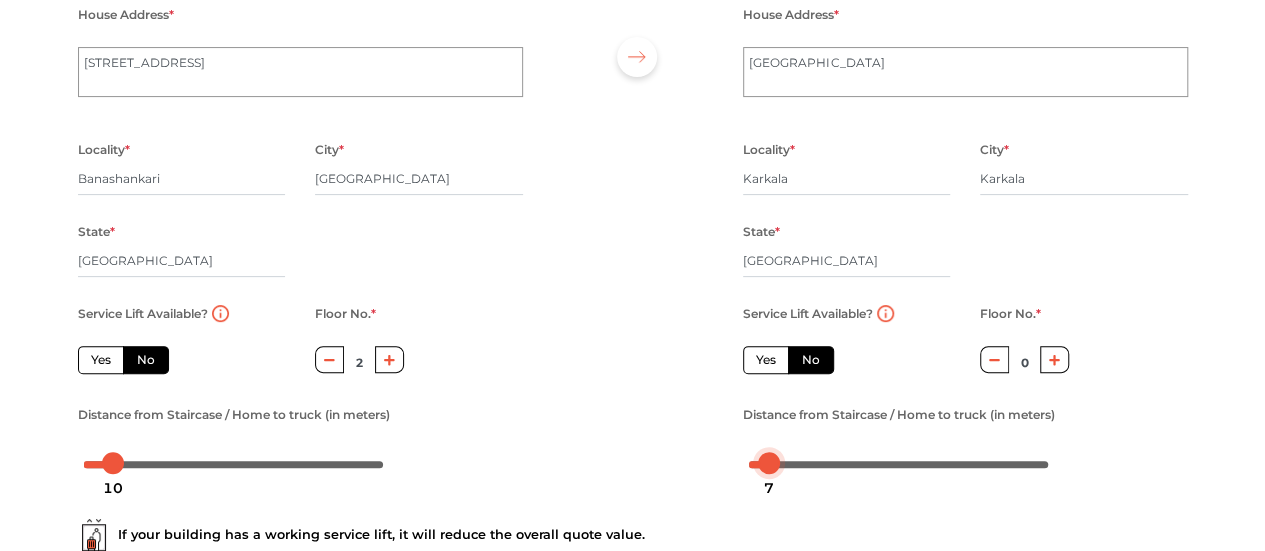 click at bounding box center [899, 463] 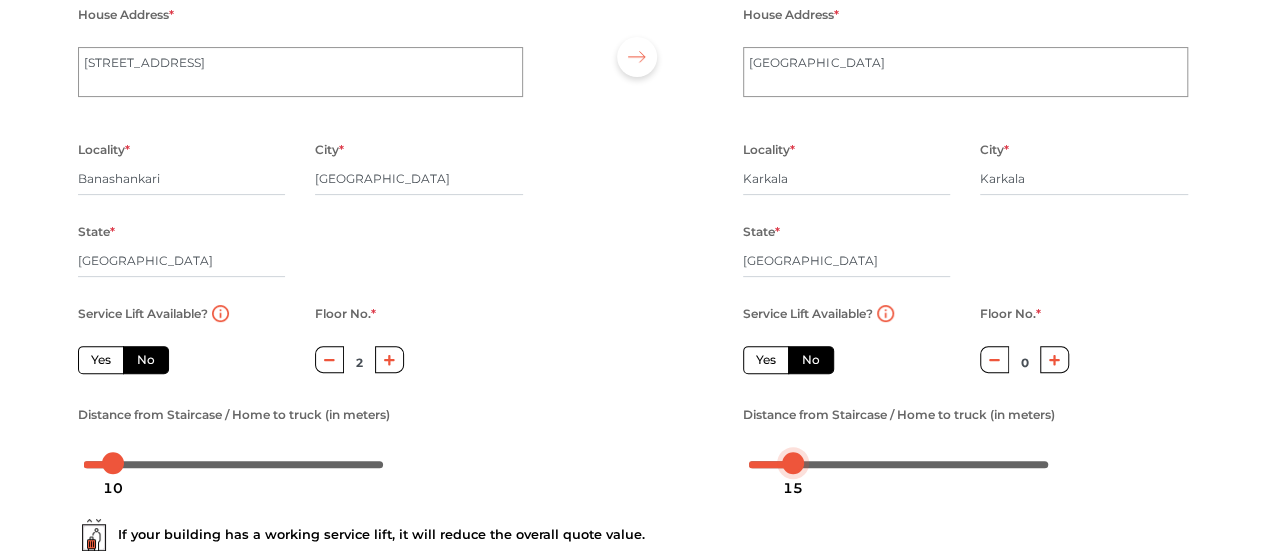 click at bounding box center (899, 463) 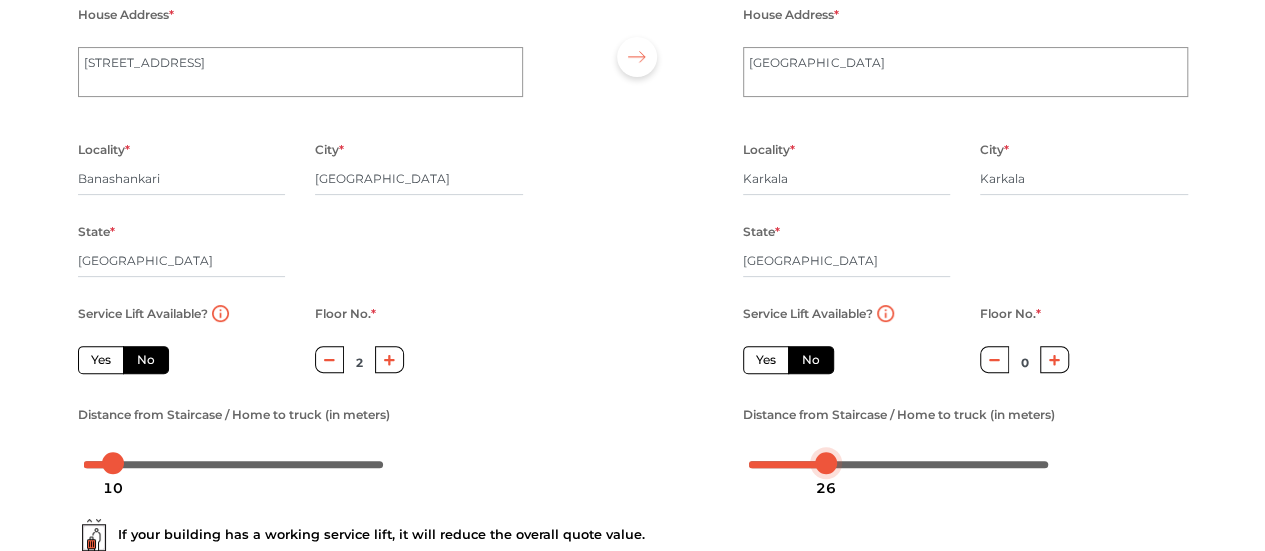 click on "26" at bounding box center (826, 488) 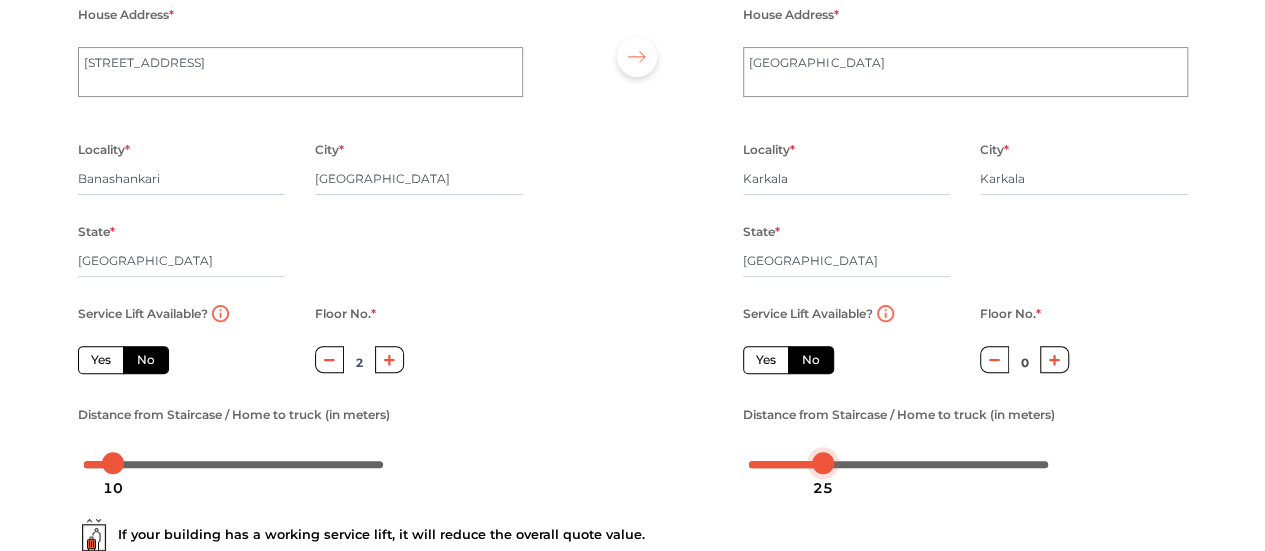 click on "25" at bounding box center [823, 488] 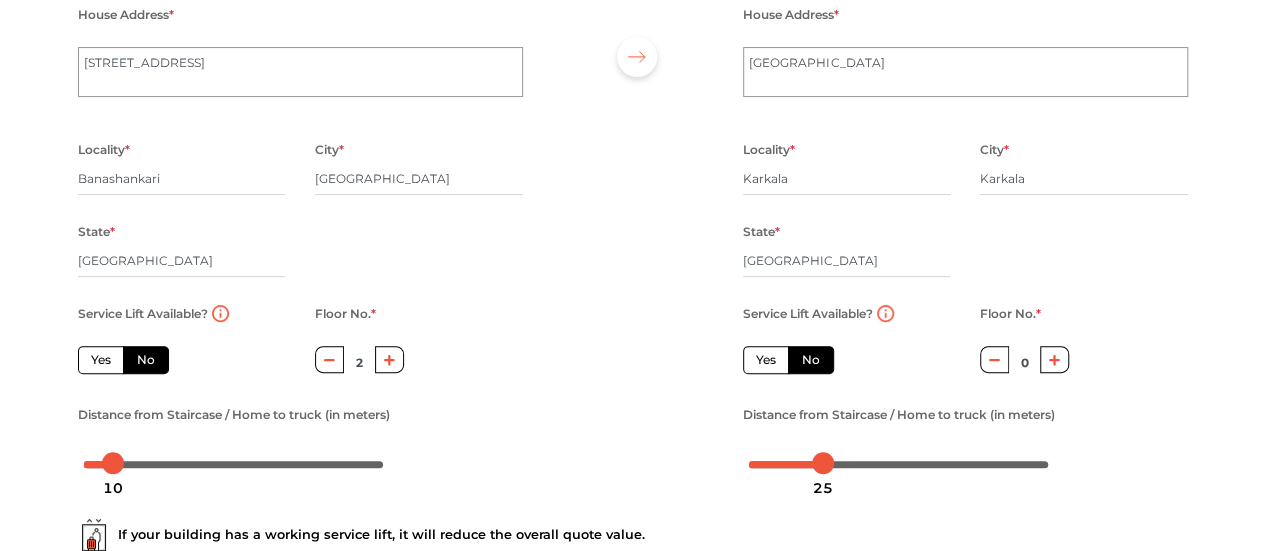 click on "If your building has a working service lift, it will reduce the overall quote value. If Distance between Truck Parking to Service Lift is less than 50 Meters, it will reduce the overall quote value." at bounding box center [633, 551] 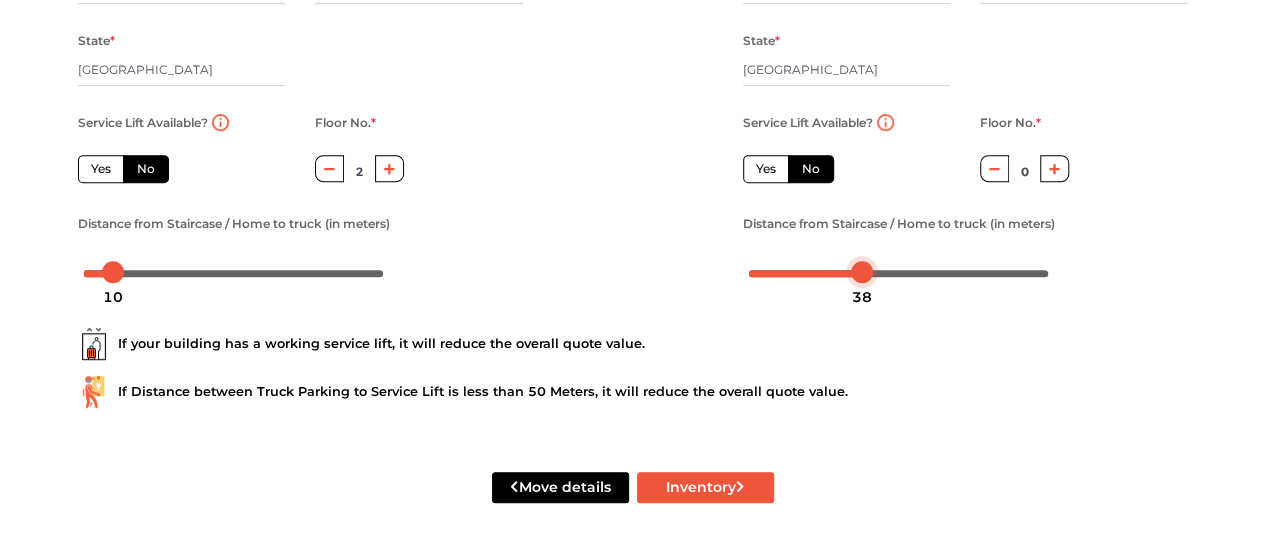 click on "Plan your   move Enter your   floor info Add your   inventory Your move   summary My Moves My Profile Make Estimate LOGOUT Plan your   move Enter your   floor info Add your   inventory Your move   summary  From house details  House Address  *   [STREET_ADDRESS] Pincode  * Service Lift Available?  Yes No   Floor No.  * 2 Distance from Staircase / Home to truck   (in meters)  New house details  House Address  * [GEOGRAPHIC_DATA] Locality  * [GEOGRAPHIC_DATA]  * [GEOGRAPHIC_DATA]  * [GEOGRAPHIC_DATA] Pincode  * Service Lift Available?  Yes No   Floor No.  * 0 Distance from Staircase / Home to truck   (in meters) If your building has a working service lift, it will reduce the overall quote value. If Distance between Truck Parking to Service Lift is less than 50 Meters, it will reduce the overall quote value.  Move details Inventory  Test Mode 10 38" at bounding box center [632, -116] 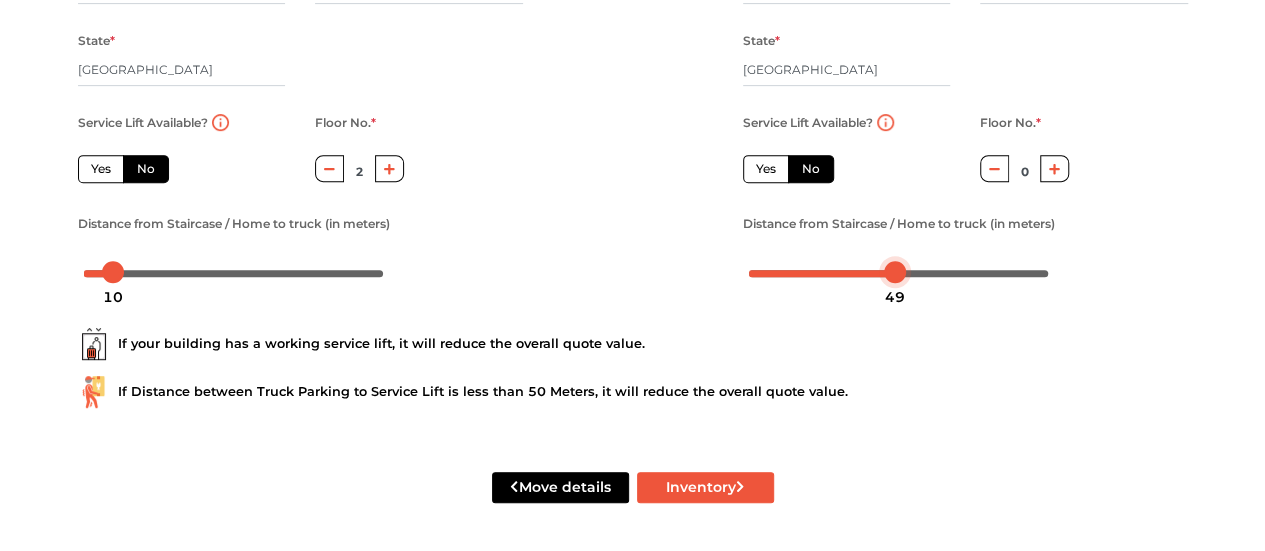 click on "Plan your   move Enter your   floor info Add your   inventory Your move   summary My Moves My Profile Make Estimate LOGOUT Plan your   move Enter your   floor info Add your   inventory Your move   summary  From house details  House Address  *   [STREET_ADDRESS] Pincode  * Service Lift Available?  Yes No   Floor No.  * 2 Distance from Staircase / Home to truck   (in meters)  New house details  House Address  * [GEOGRAPHIC_DATA] Locality  * [GEOGRAPHIC_DATA]  * [GEOGRAPHIC_DATA]  * [GEOGRAPHIC_DATA] Pincode  * Service Lift Available?  Yes No   Floor No.  * 0 Distance from Staircase / Home to truck   (in meters) If your building has a working service lift, it will reduce the overall quote value. If Distance between Truck Parking to Service Lift is less than 50 Meters, it will reduce the overall quote value.  Move details Inventory  Test Mode 10 49" at bounding box center (632, -116) 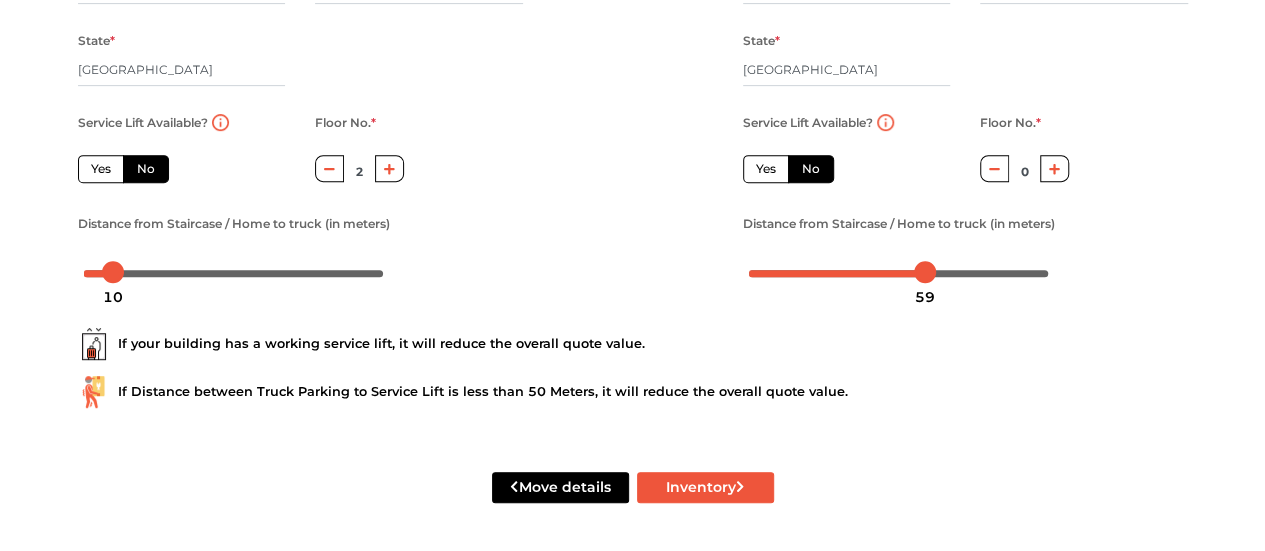 click at bounding box center (899, 272) 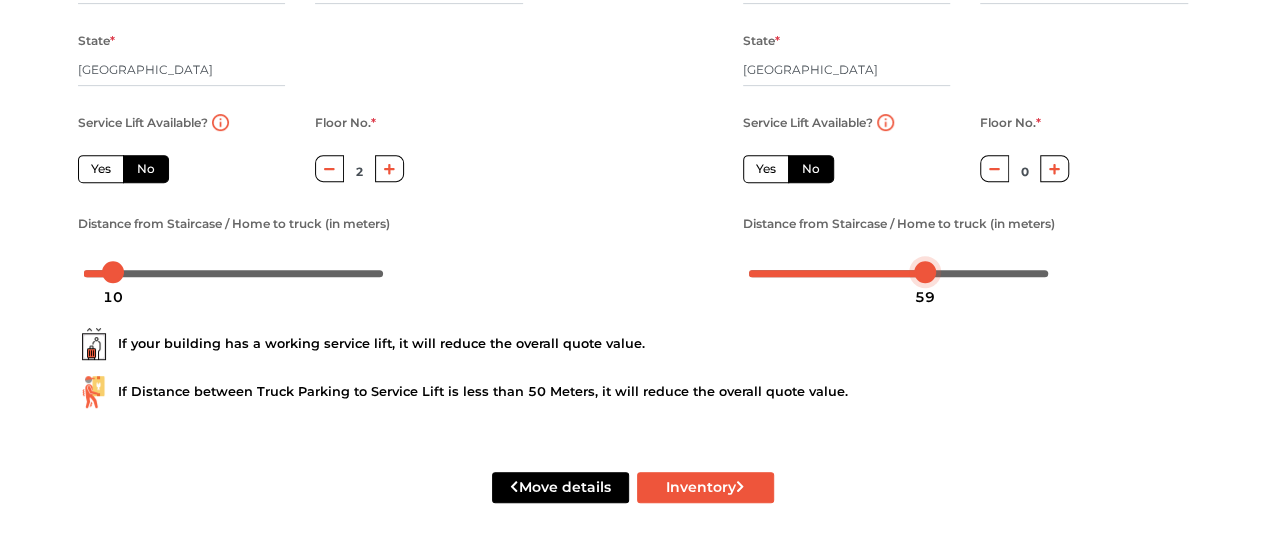 click on "Plan your   move Enter your   floor info Add your   inventory Your move   summary My Moves My Profile Make Estimate LOGOUT Plan your   move Enter your   floor info Add your   inventory Your move   summary  From house details  House Address  *   [STREET_ADDRESS] Pincode  * Service Lift Available?  Yes No   Floor No.  * 2 Distance from Staircase / Home to truck   (in meters)  New house details  House Address  * [GEOGRAPHIC_DATA] Locality  * [GEOGRAPHIC_DATA]  * [GEOGRAPHIC_DATA]  * [GEOGRAPHIC_DATA] Pincode  * Service Lift Available?  Yes No   Floor No.  * 0 Distance from Staircase / Home to truck   (in meters) If your building has a working service lift, it will reduce the overall quote value. If Distance between Truck Parking to Service Lift is less than 50 Meters, it will reduce the overall quote value.  Move details Inventory  Test Mode 10 59" at bounding box center [632, -116] 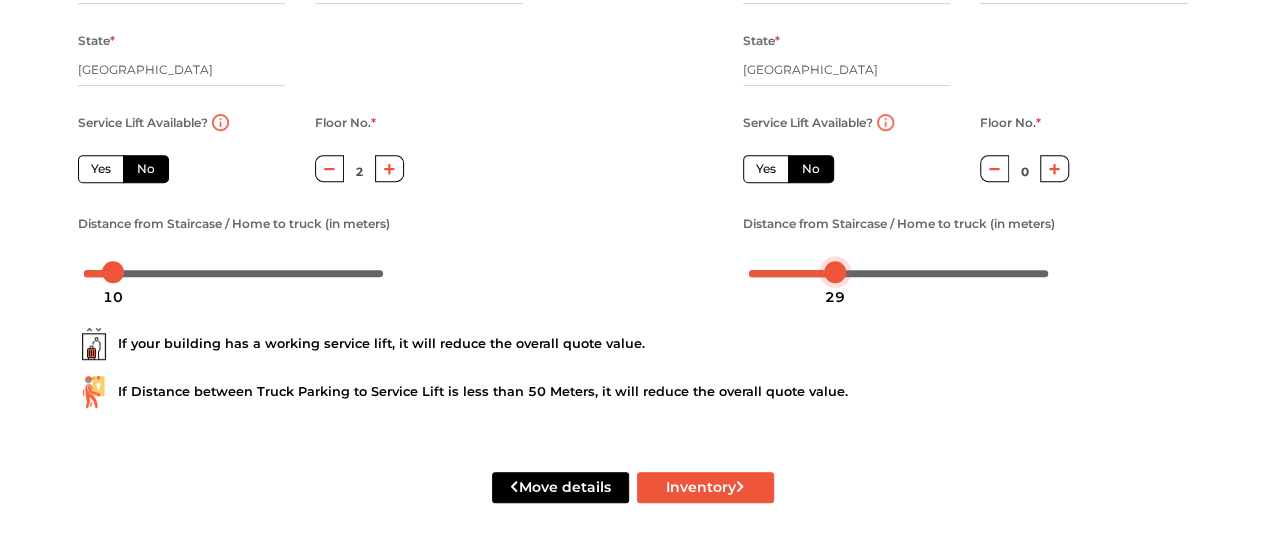 click on "Plan your   move Enter your   floor info Add your   inventory Your move   summary My Moves My Profile Make Estimate LOGOUT Plan your   move Enter your   floor info Add your   inventory Your move   summary  From house details  House Address  *   [STREET_ADDRESS] Pincode  * Service Lift Available?  Yes No   Floor No.  * 2 Distance from Staircase / Home to truck   (in meters)  New house details  House Address  * [GEOGRAPHIC_DATA] Locality  * [GEOGRAPHIC_DATA]  * [GEOGRAPHIC_DATA]  * [GEOGRAPHIC_DATA] Pincode  * Service Lift Available?  Yes No   Floor No.  * 0 Distance from Staircase / Home to truck   (in meters) If your building has a working service lift, it will reduce the overall quote value. If Distance between Truck Parking to Service Lift is less than 50 Meters, it will reduce the overall quote value.  Move details Inventory  Test Mode 10 29" at bounding box center [632, -116] 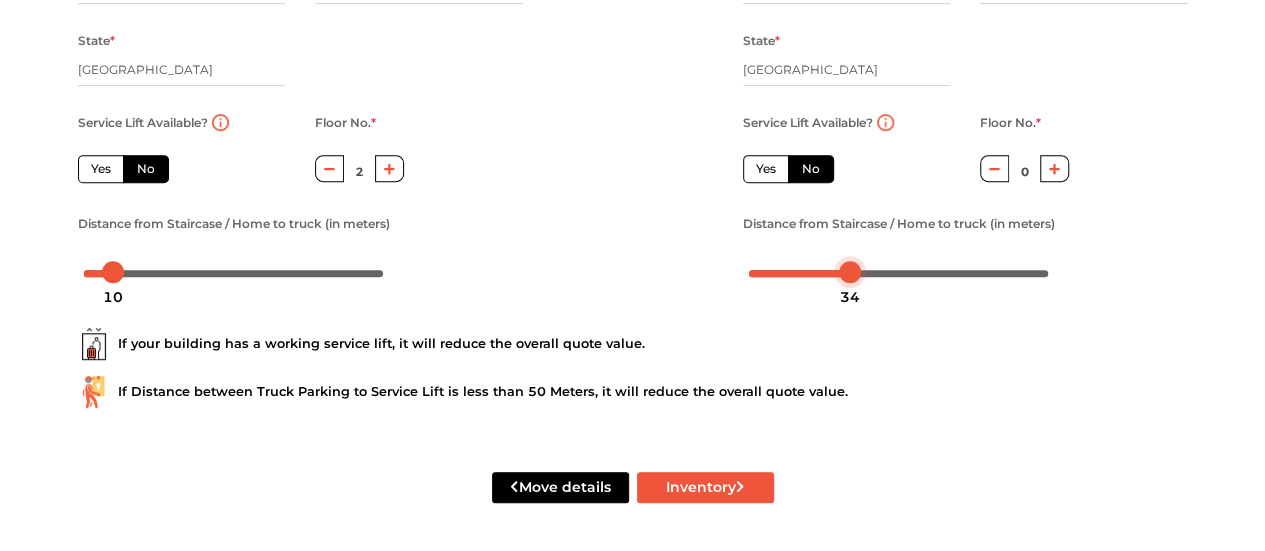 click on "Plan your   move Enter your   floor info Add your   inventory Your move   summary My Moves My Profile Make Estimate LOGOUT Plan your   move Enter your   floor info Add your   inventory Your move   summary  From house details  House Address  *   [STREET_ADDRESS] Pincode  * Service Lift Available?  Yes No   Floor No.  * 2 Distance from Staircase / Home to truck   (in meters)  New house details  House Address  * [GEOGRAPHIC_DATA] Locality  * [GEOGRAPHIC_DATA]  * [GEOGRAPHIC_DATA]  * [GEOGRAPHIC_DATA] Pincode  * Service Lift Available?  Yes No   Floor No.  * 0 Distance from Staircase / Home to truck   (in meters) If your building has a working service lift, it will reduce the overall quote value. If Distance between Truck Parking to Service Lift is less than 50 Meters, it will reduce the overall quote value.  Move details Inventory  Test Mode 10 34" at bounding box center (632, -116) 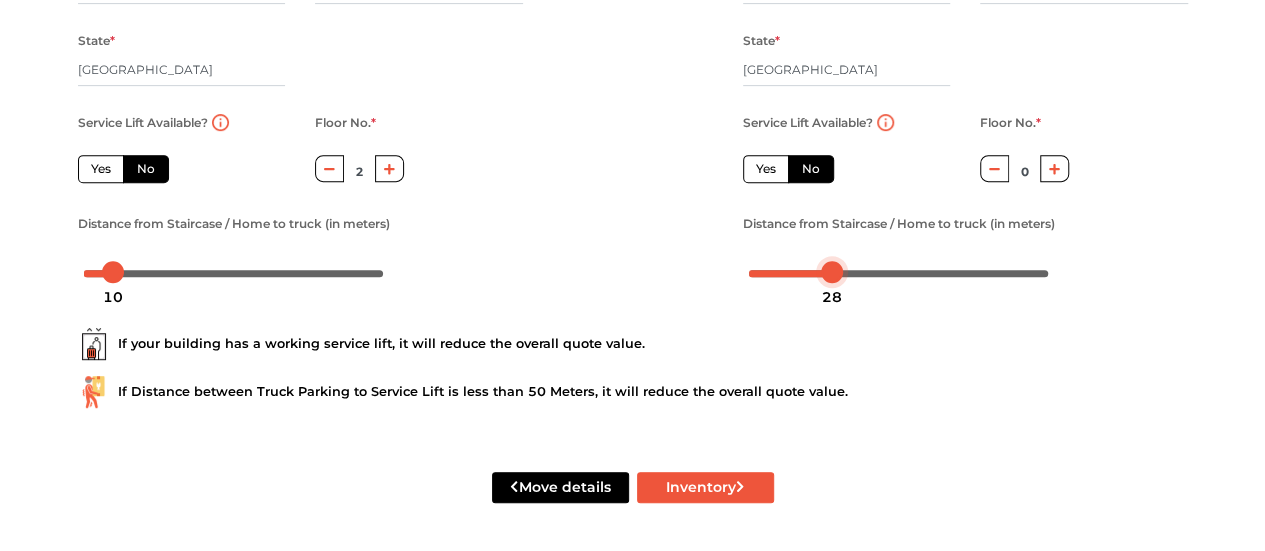 click at bounding box center (899, 272) 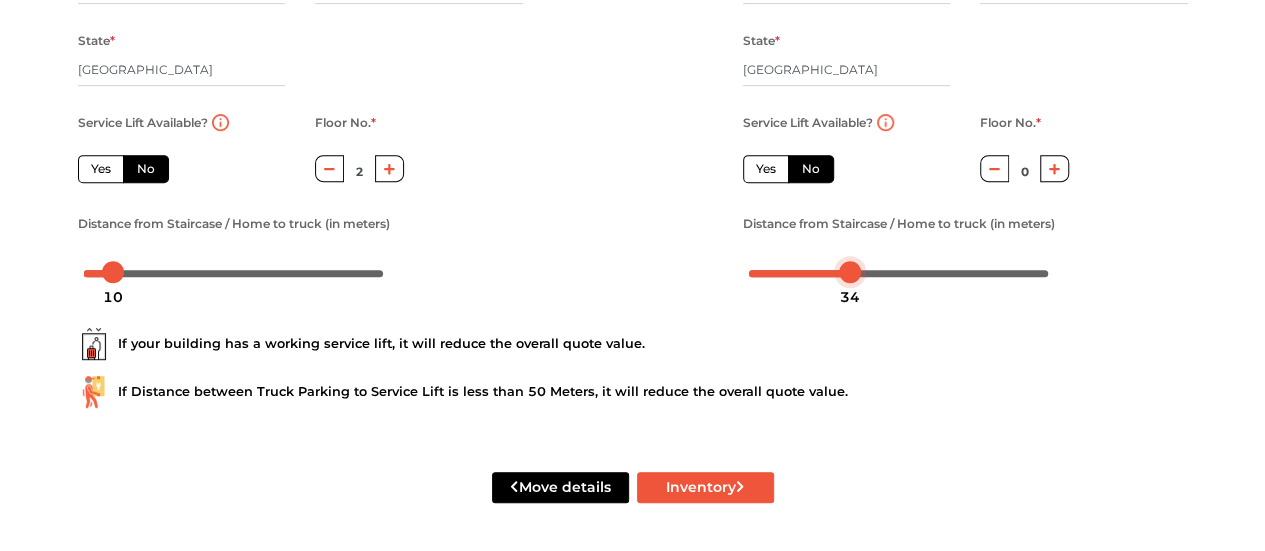 click at bounding box center [850, 272] 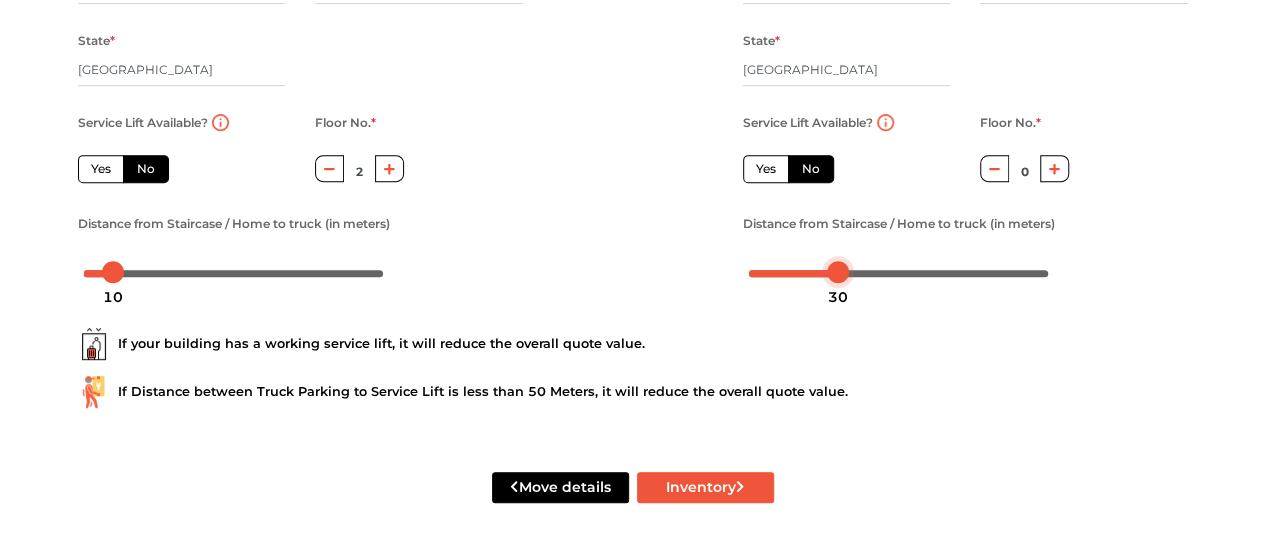 drag, startPoint x: 846, startPoint y: 275, endPoint x: 834, endPoint y: 275, distance: 12 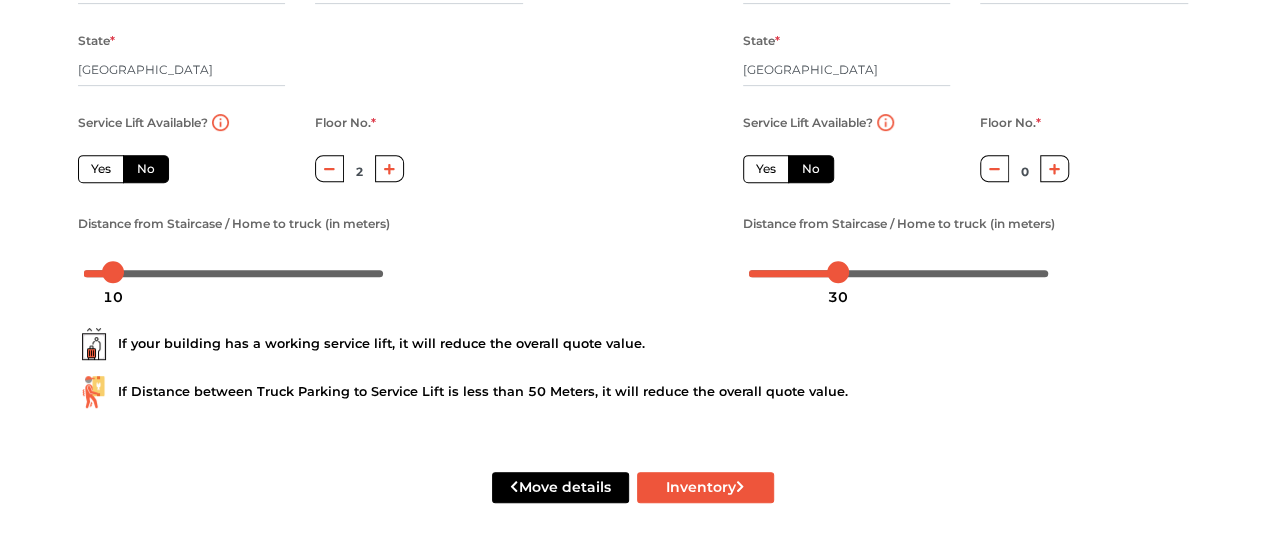 click on "If your building has a working service lift, it will reduce the overall quote value." at bounding box center (633, 344) 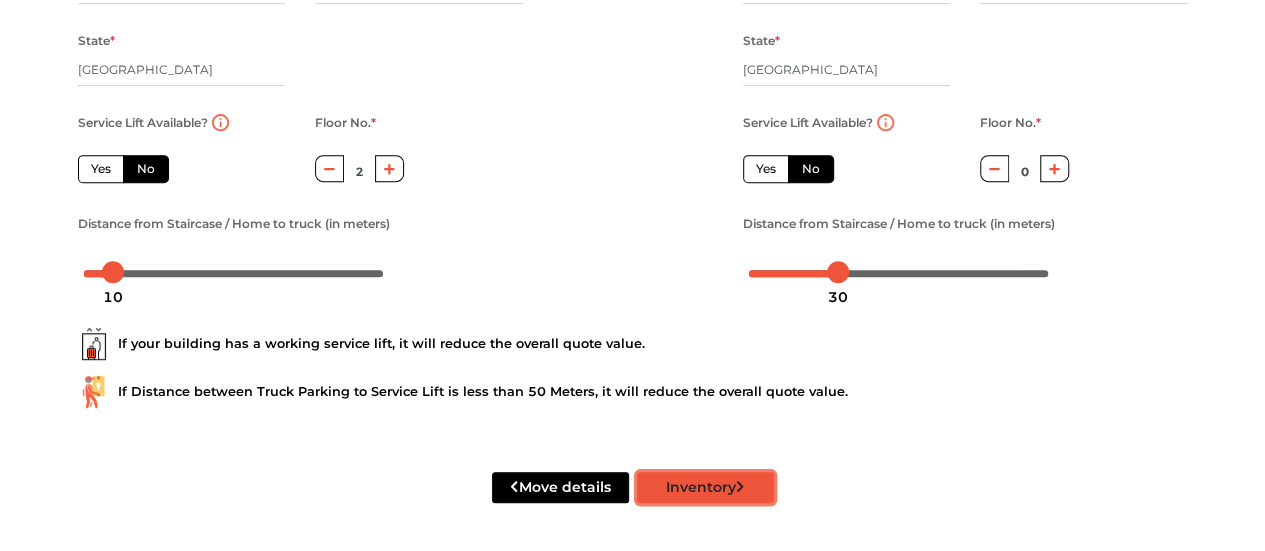 click on "Inventory" at bounding box center (705, 487) 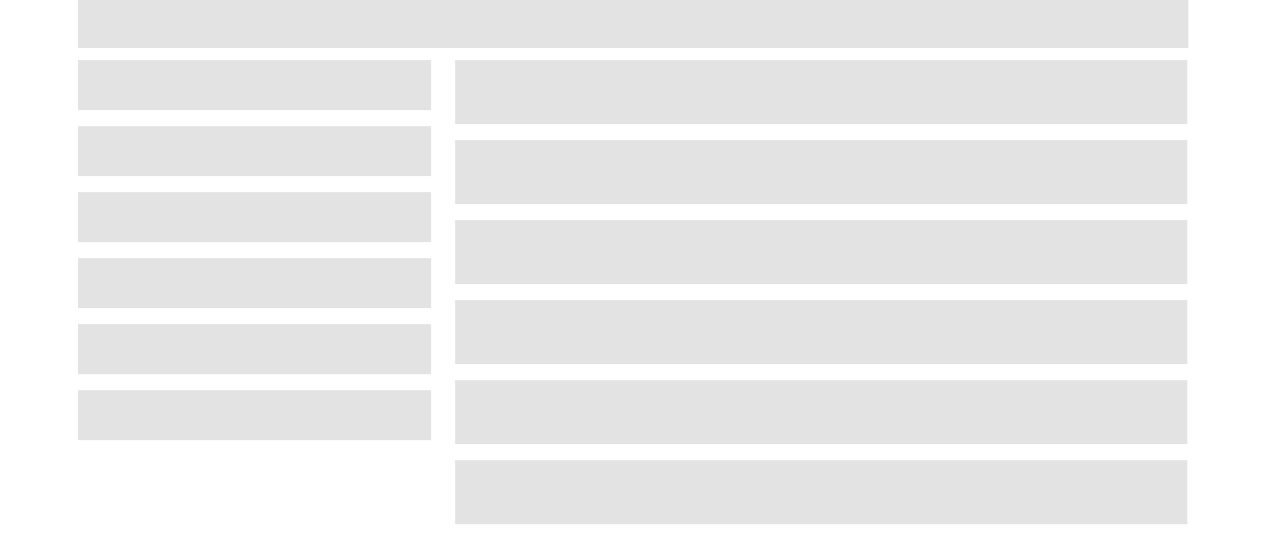 scroll, scrollTop: 130, scrollLeft: 0, axis: vertical 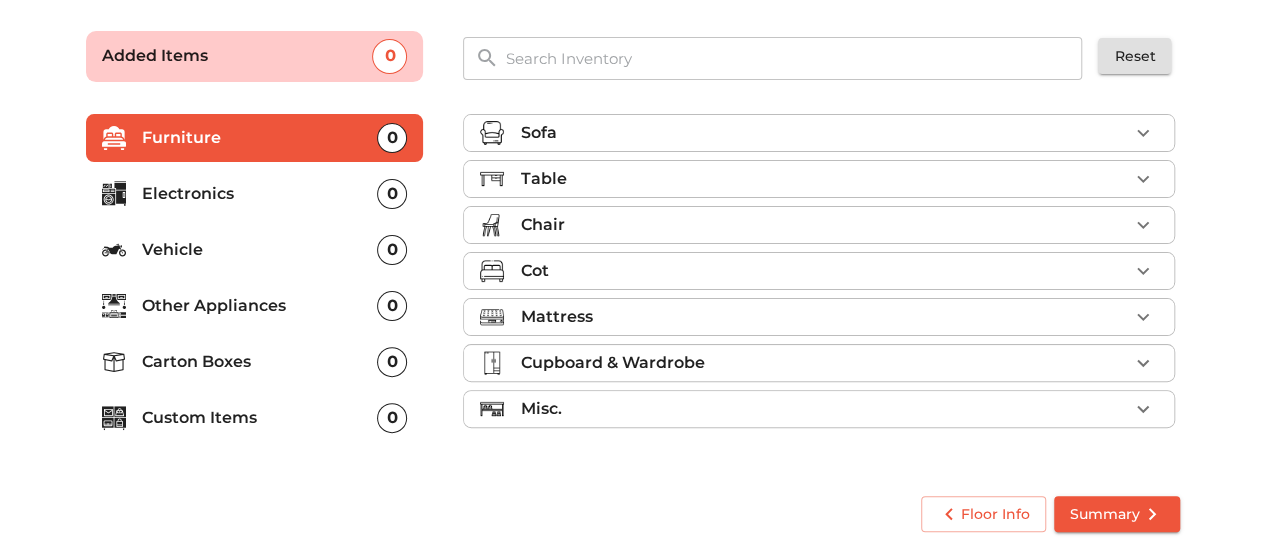 click on "Sofa" at bounding box center (824, 133) 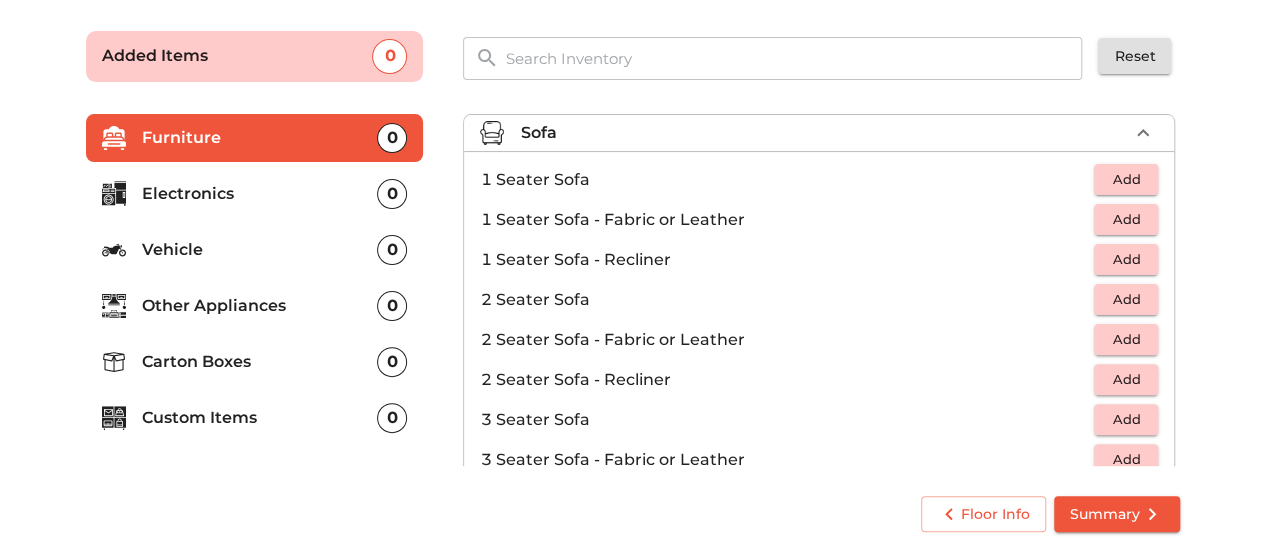 click on "Add" at bounding box center [1126, 179] 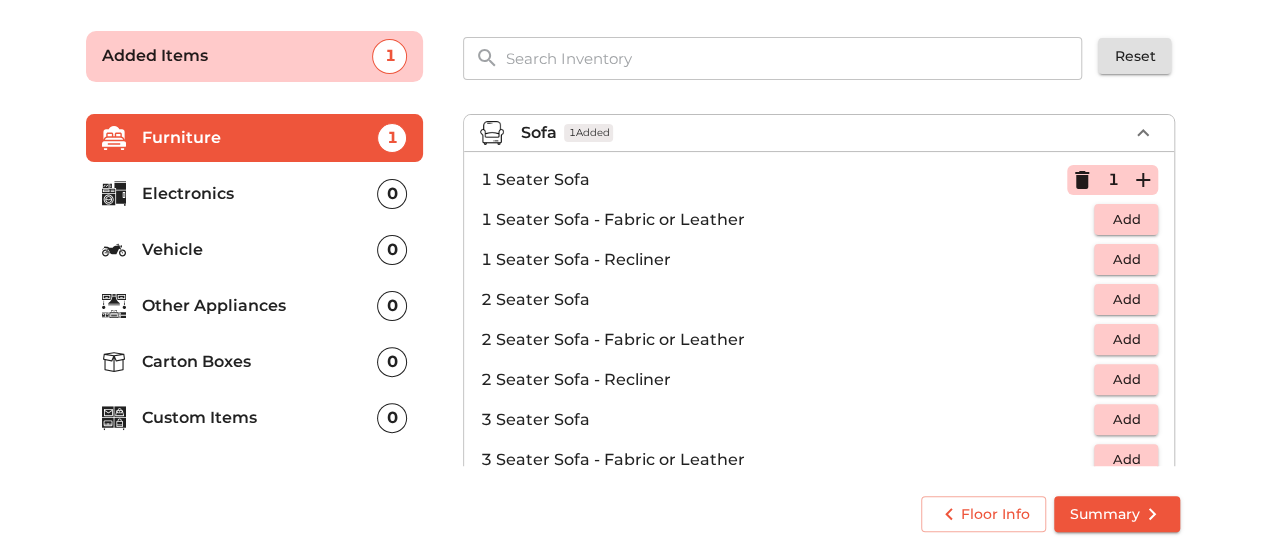 click 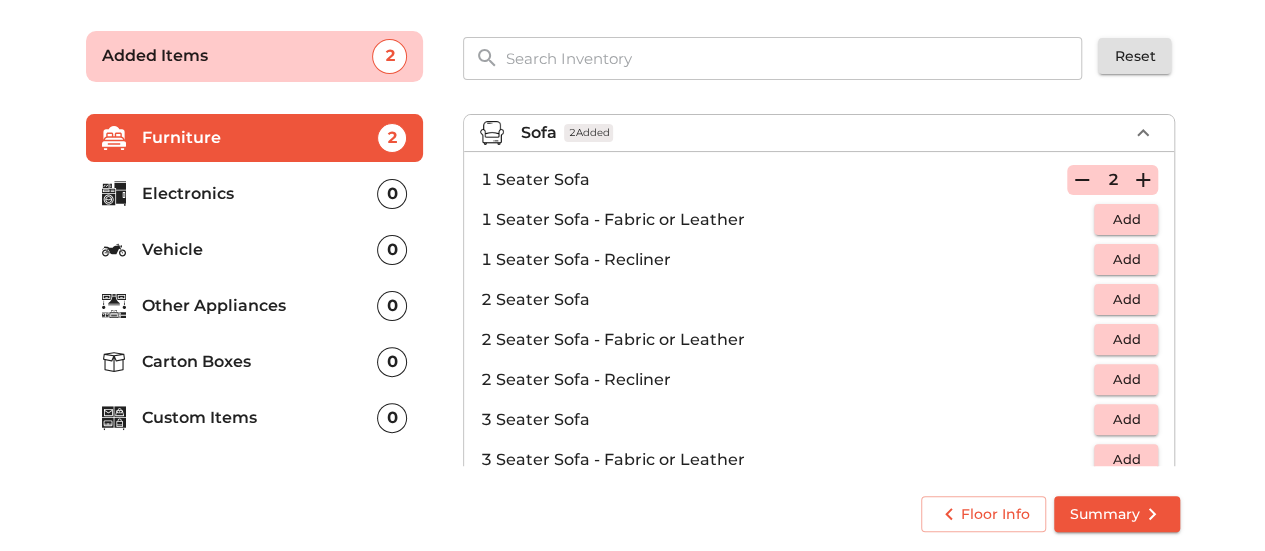 click on "Add" at bounding box center [1126, 419] 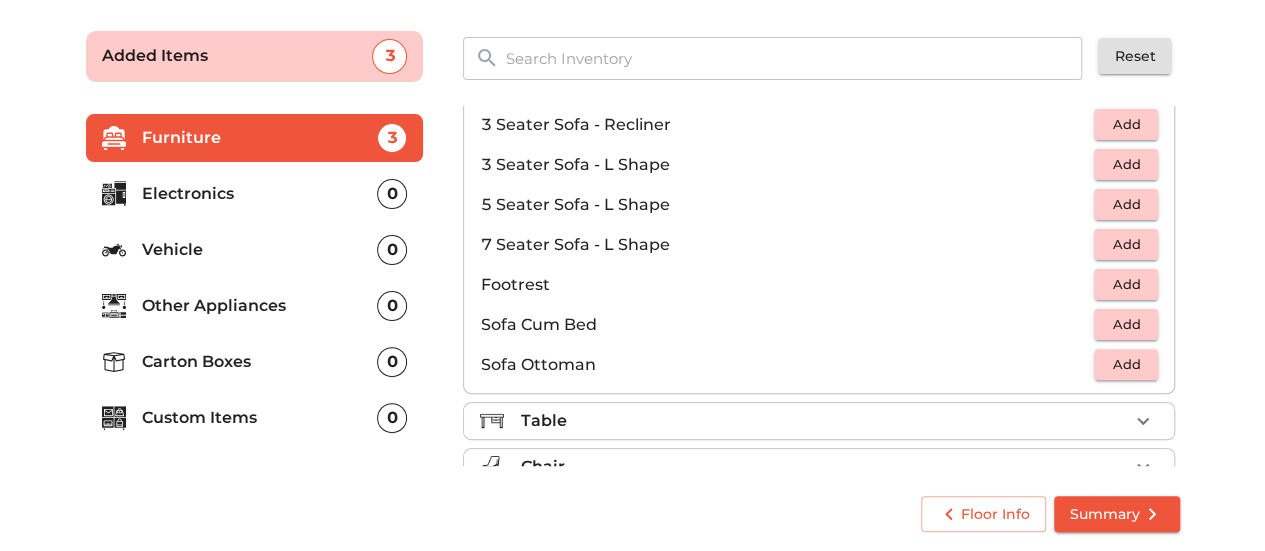 scroll, scrollTop: 400, scrollLeft: 0, axis: vertical 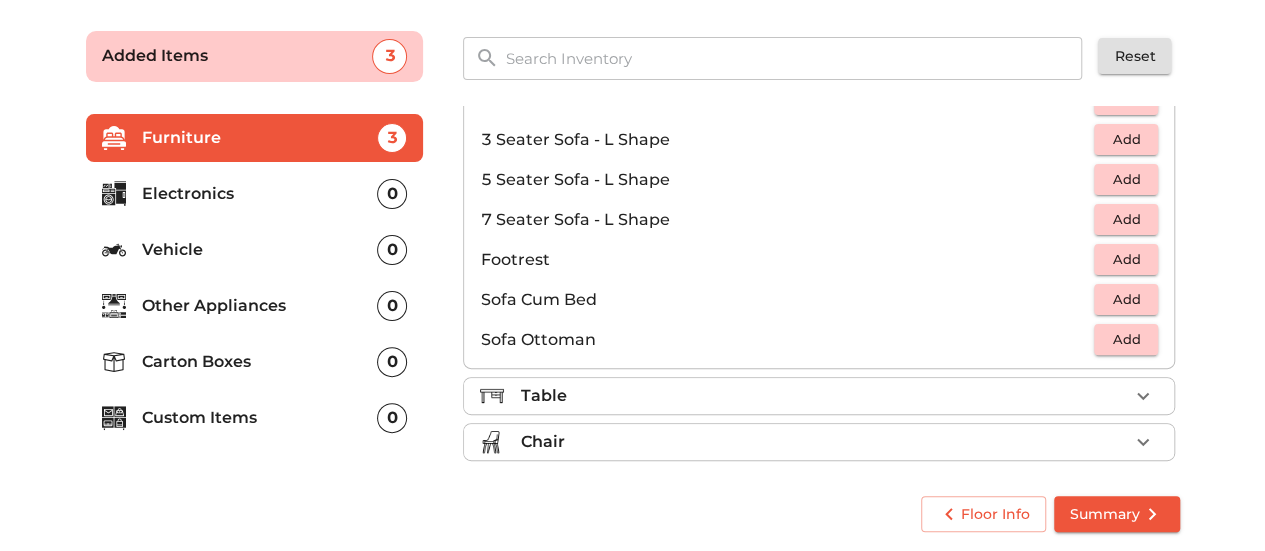 click on "Table" at bounding box center (824, 396) 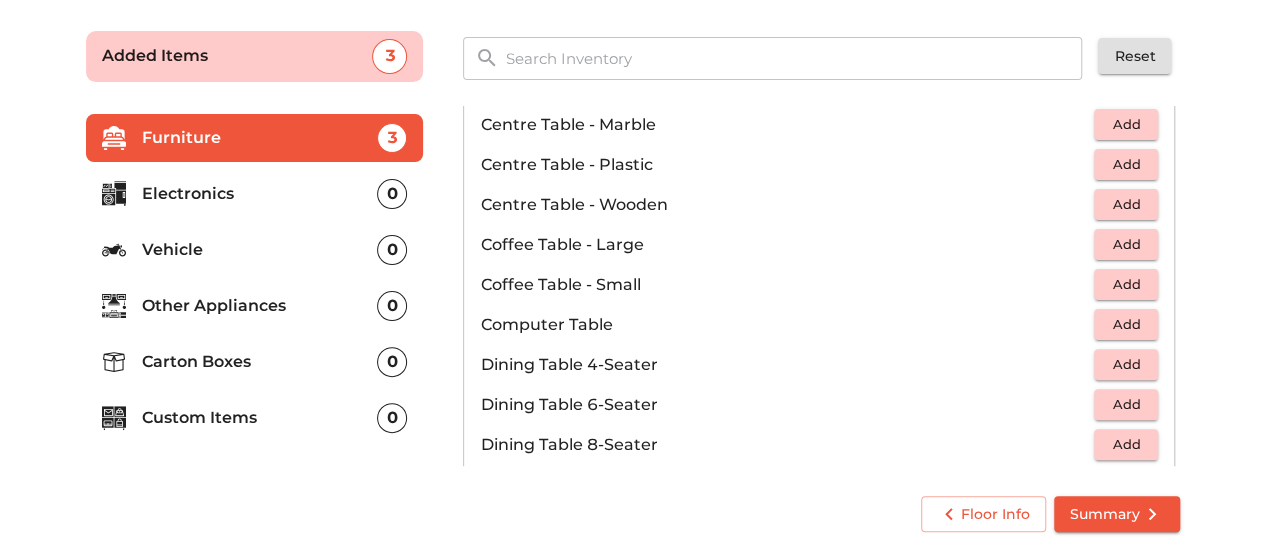 scroll, scrollTop: 200, scrollLeft: 0, axis: vertical 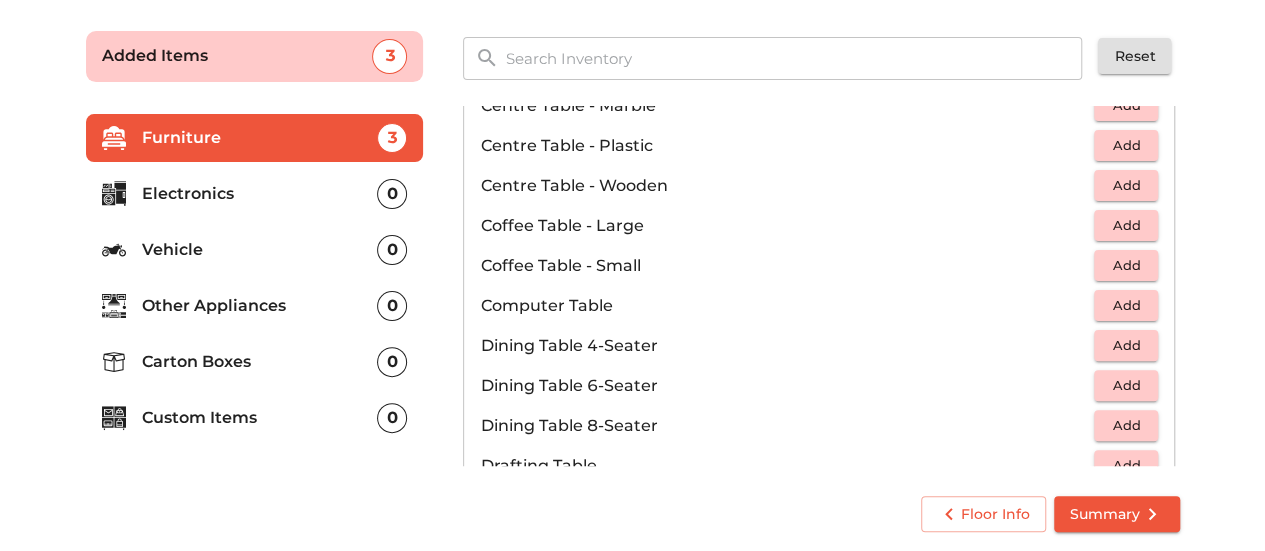 click on "Add" at bounding box center [1126, 305] 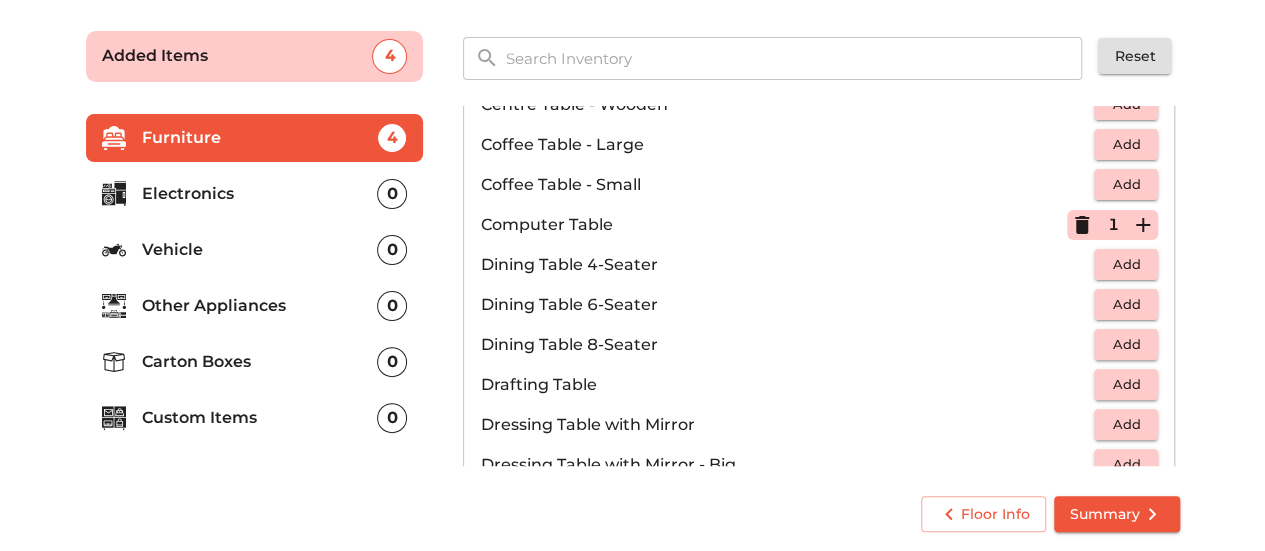 scroll, scrollTop: 300, scrollLeft: 0, axis: vertical 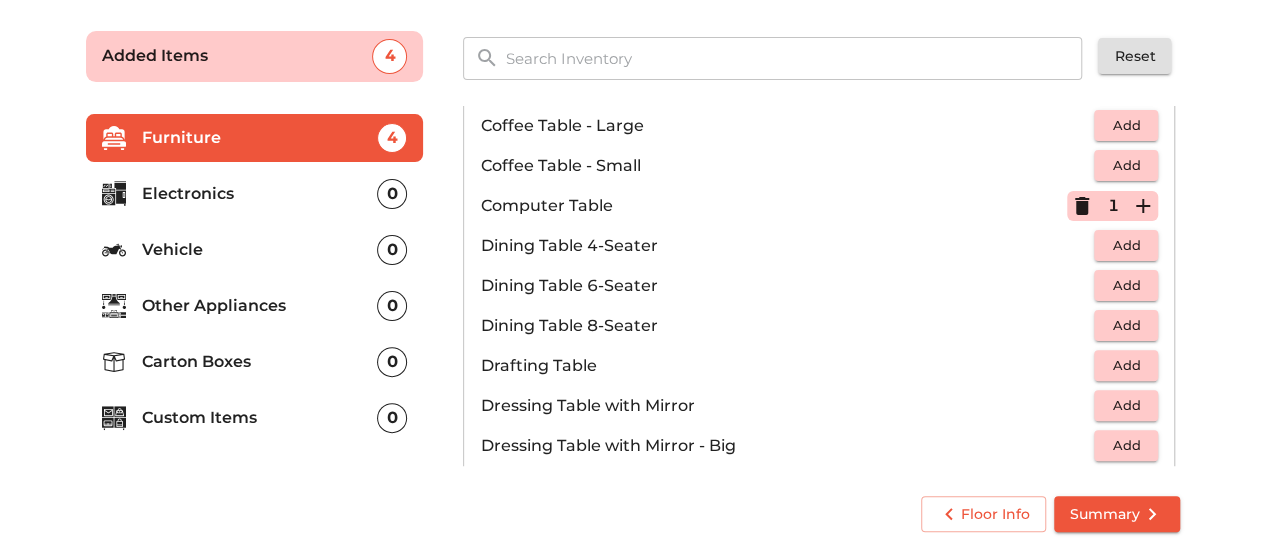click on "Add" at bounding box center [1126, 405] 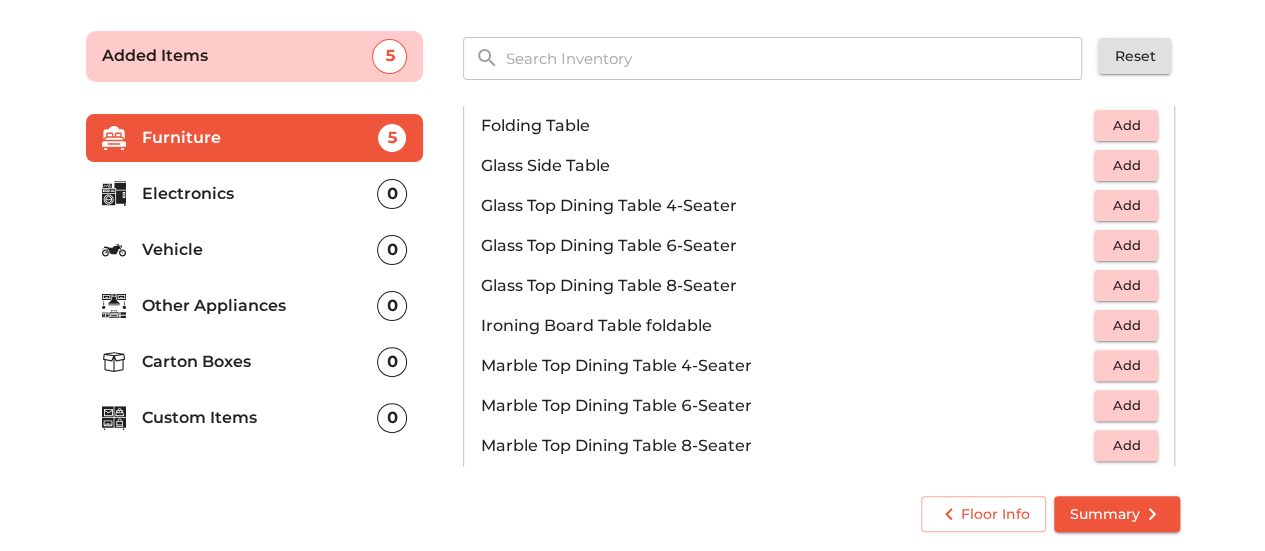 scroll, scrollTop: 800, scrollLeft: 0, axis: vertical 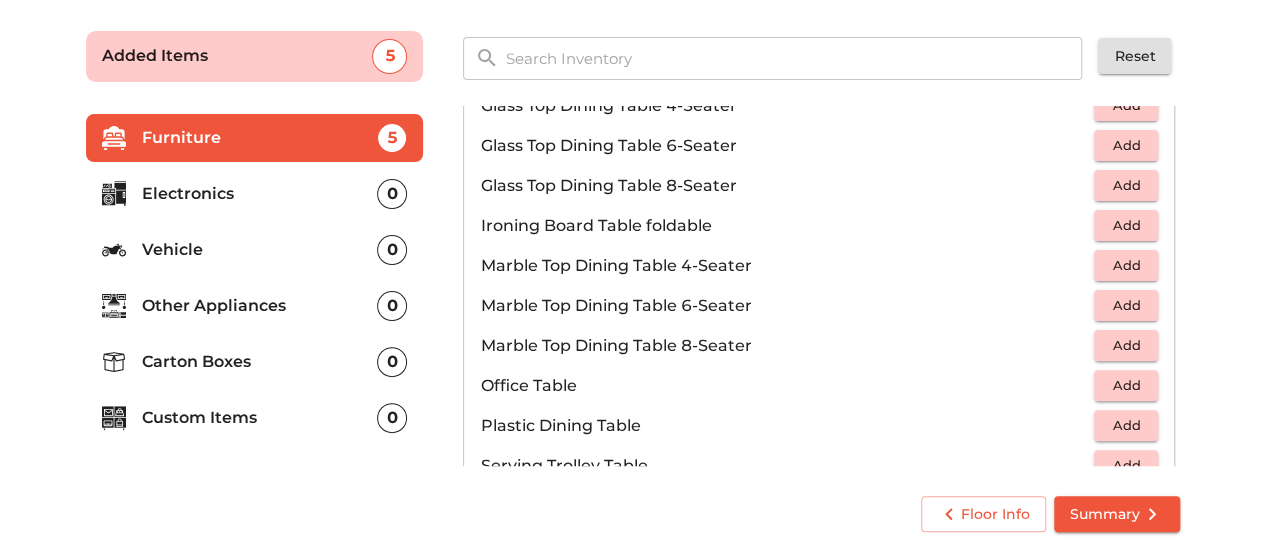 click on "Add" at bounding box center [1126, 385] 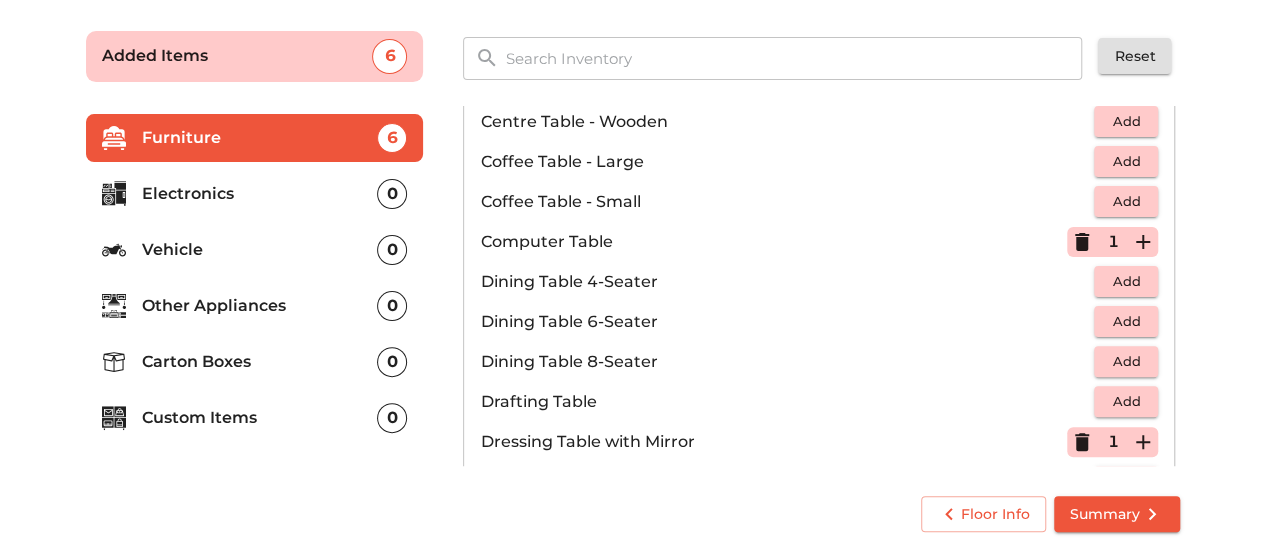 scroll, scrollTop: 200, scrollLeft: 0, axis: vertical 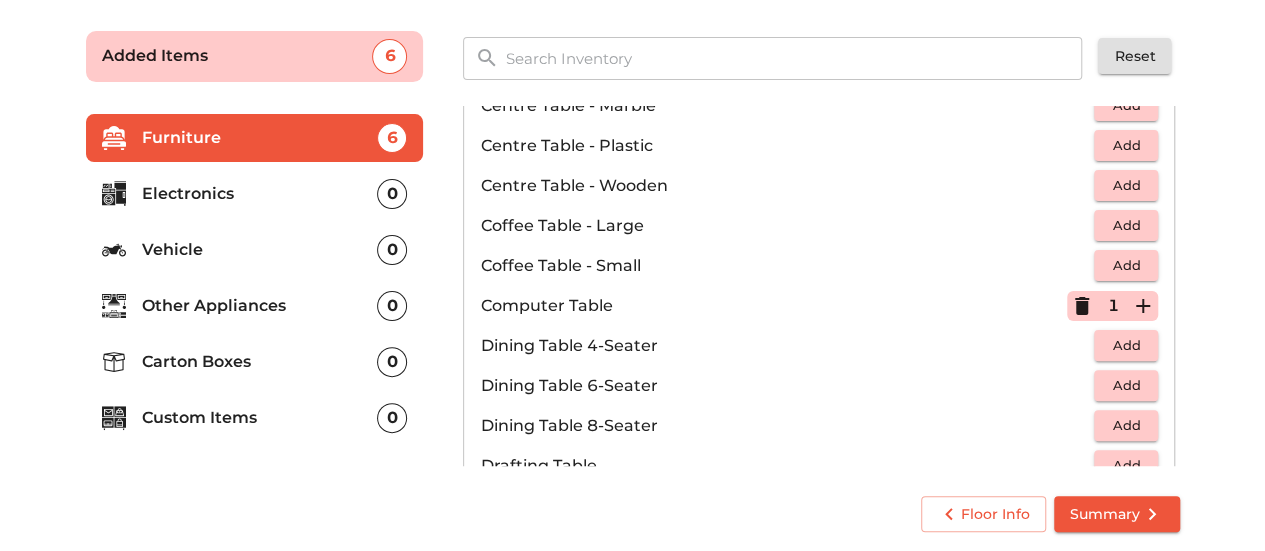 click 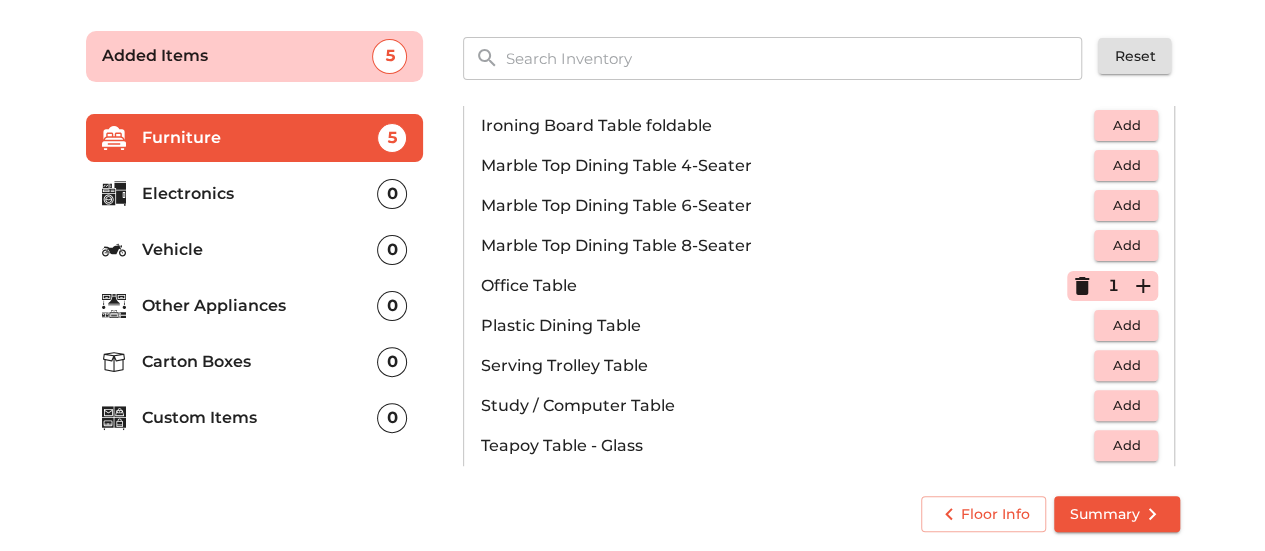 scroll, scrollTop: 1000, scrollLeft: 0, axis: vertical 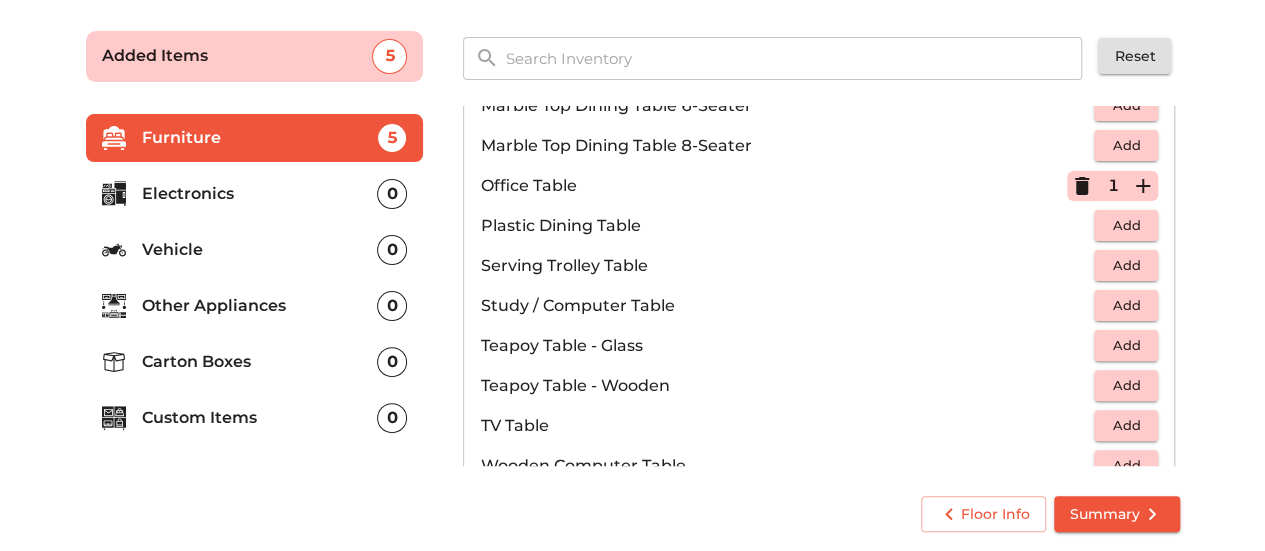 click 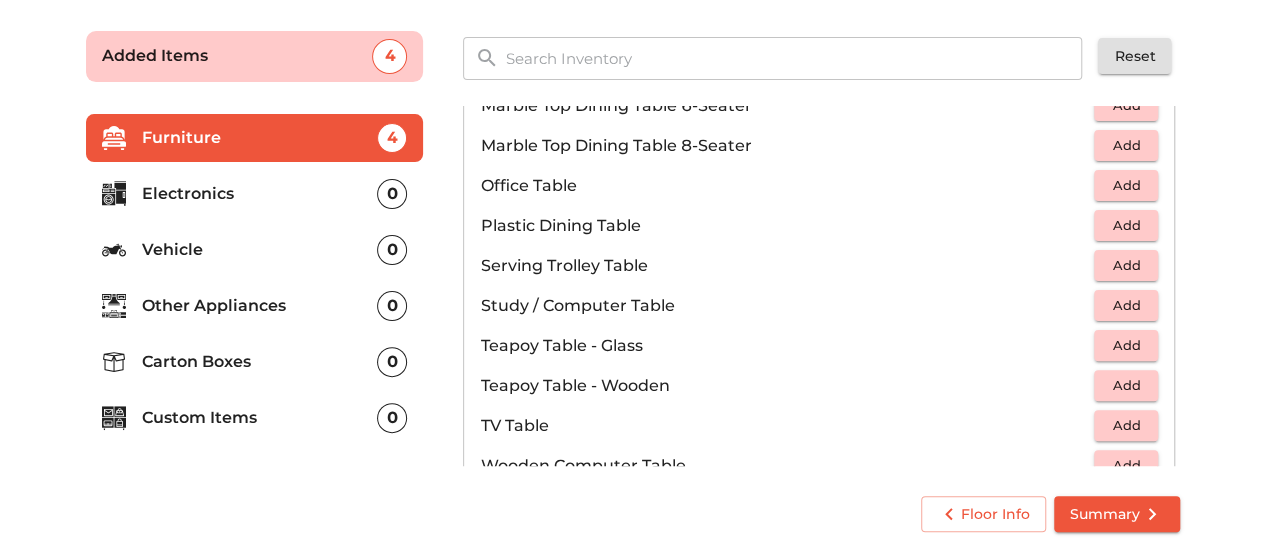 click on "Add" at bounding box center (1126, 305) 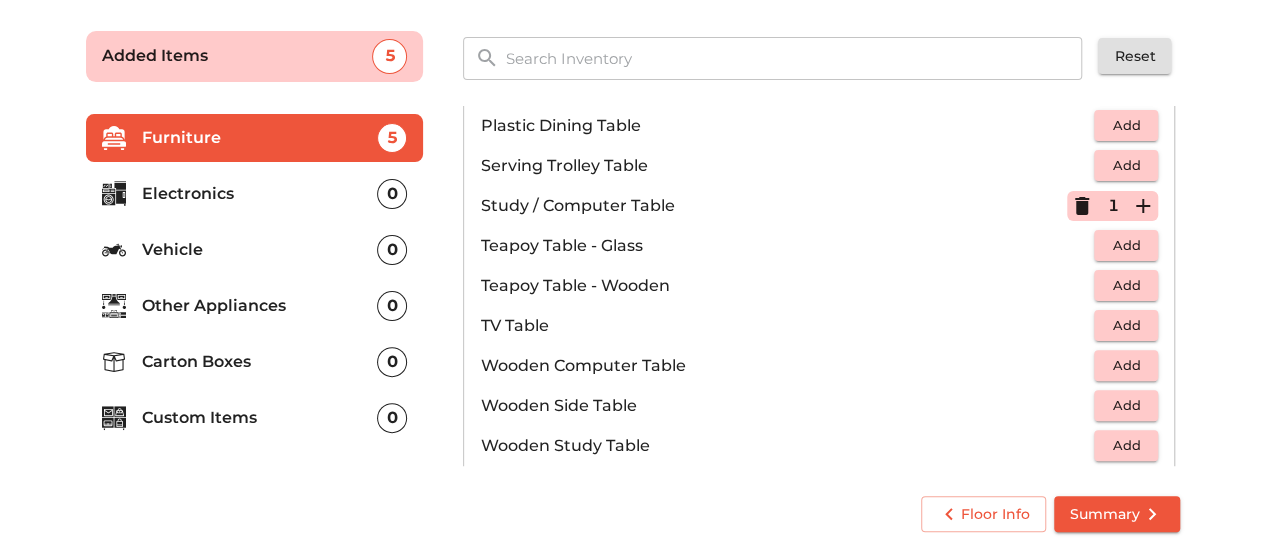 scroll, scrollTop: 1200, scrollLeft: 0, axis: vertical 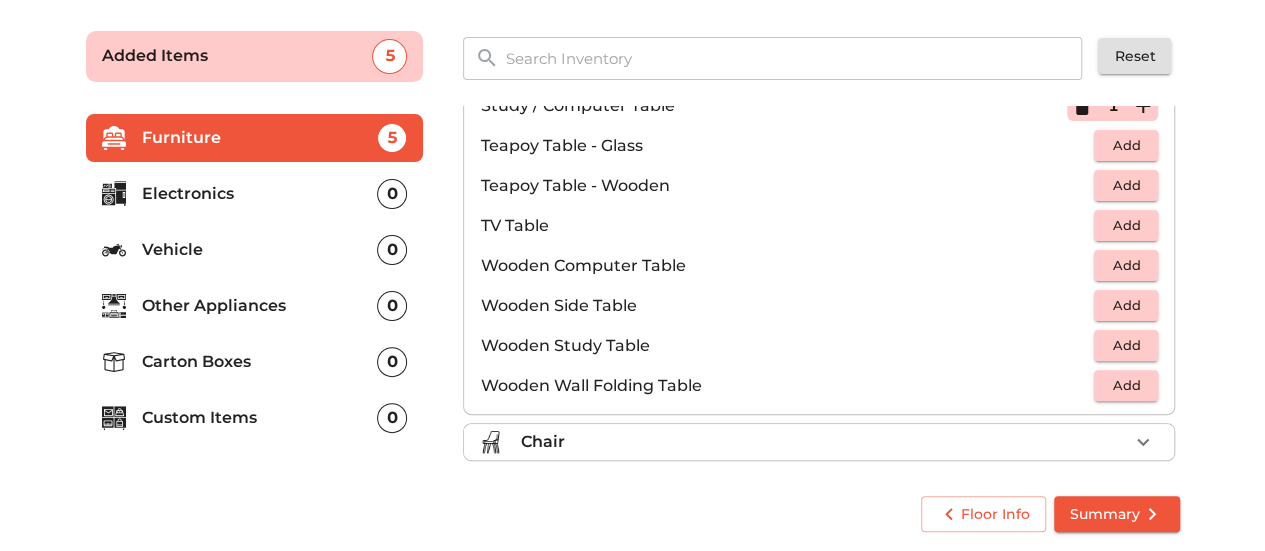click on "Add" at bounding box center (1126, 265) 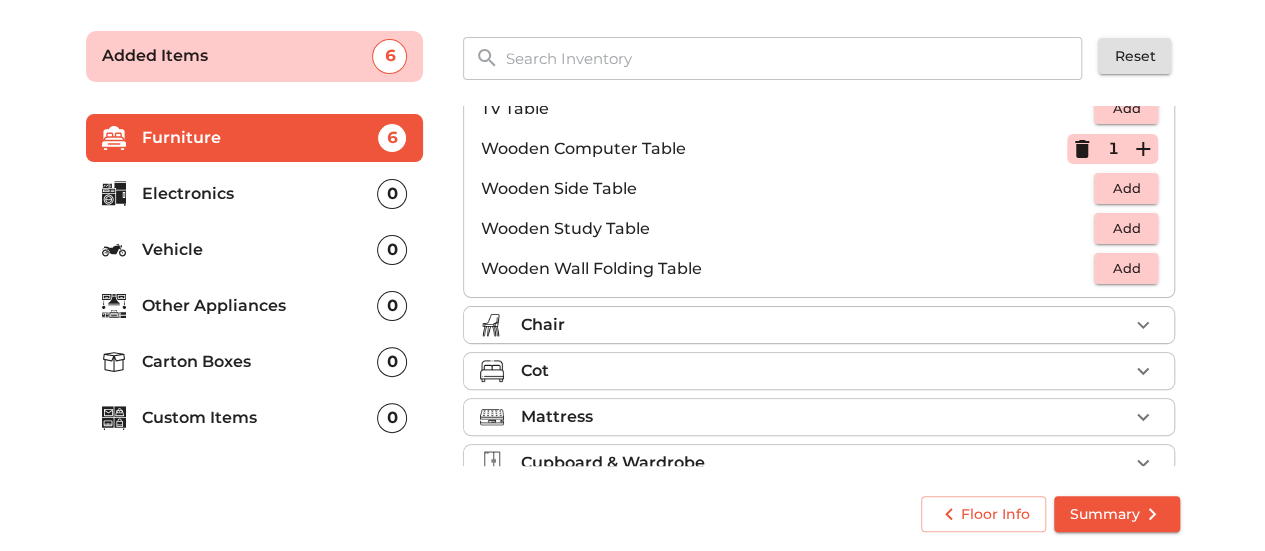 scroll, scrollTop: 1290, scrollLeft: 0, axis: vertical 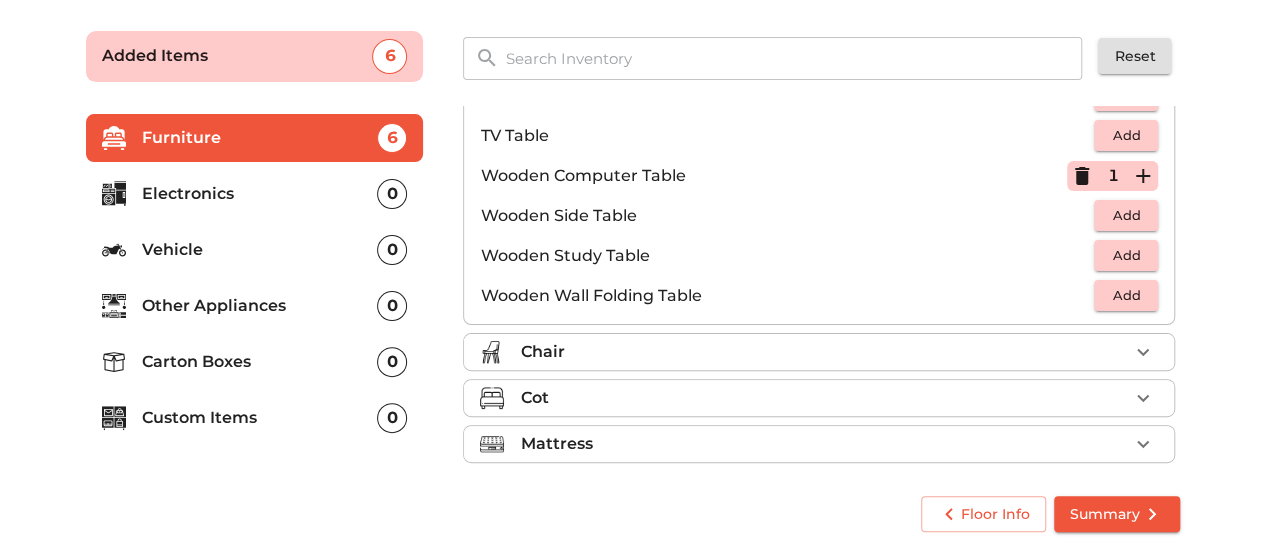 click 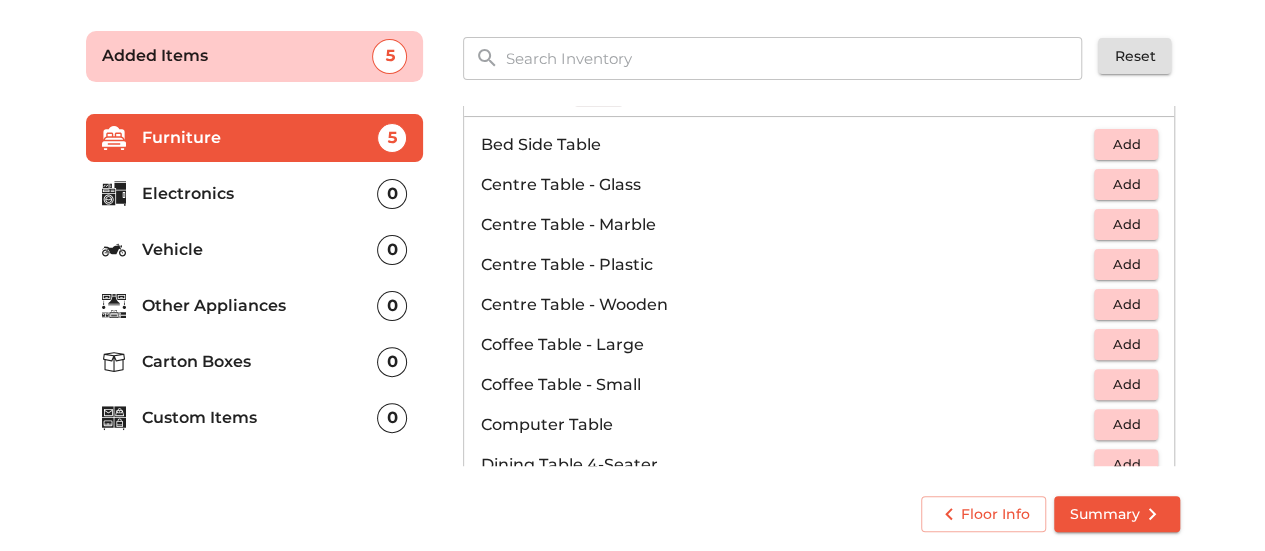 scroll, scrollTop: 0, scrollLeft: 0, axis: both 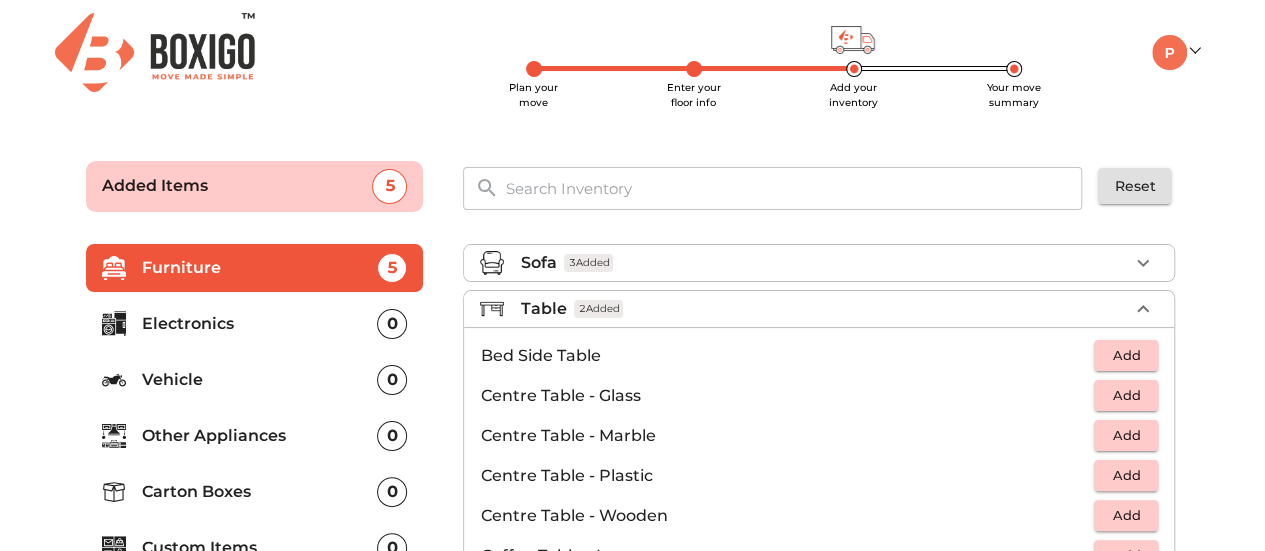 click on "Table 2  Added" at bounding box center (824, 309) 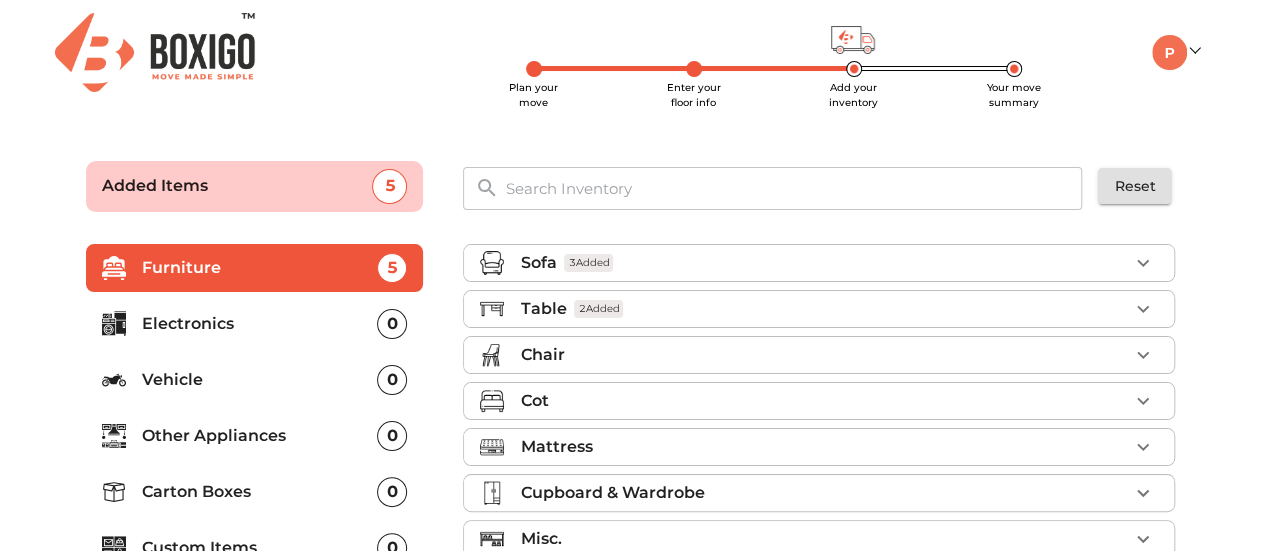 click on "Table 2  Added" at bounding box center (824, 309) 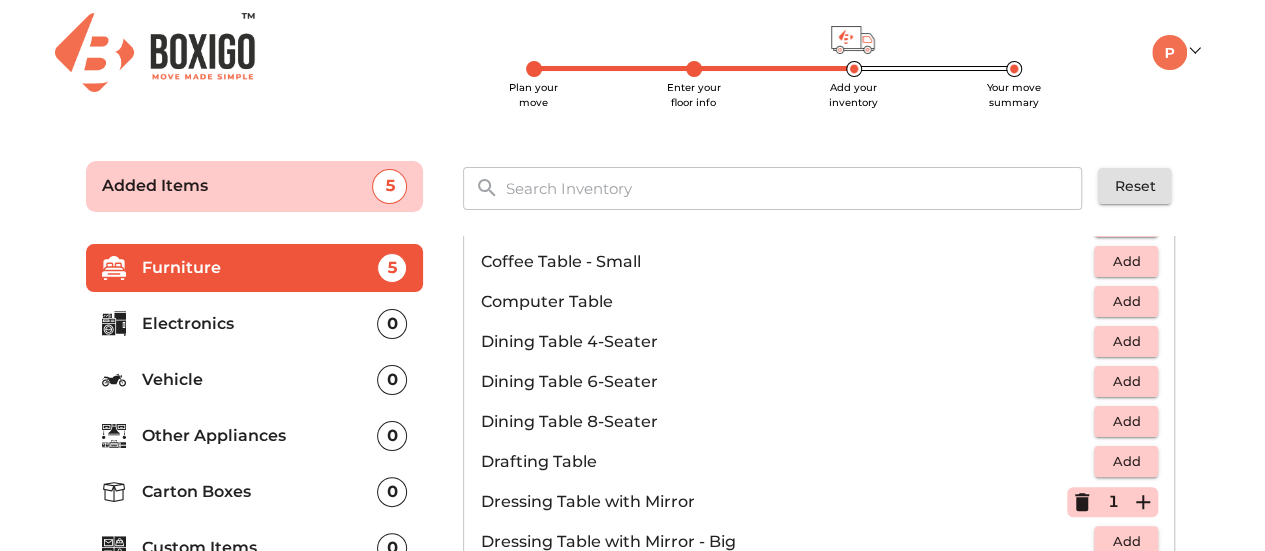 scroll, scrollTop: 0, scrollLeft: 0, axis: both 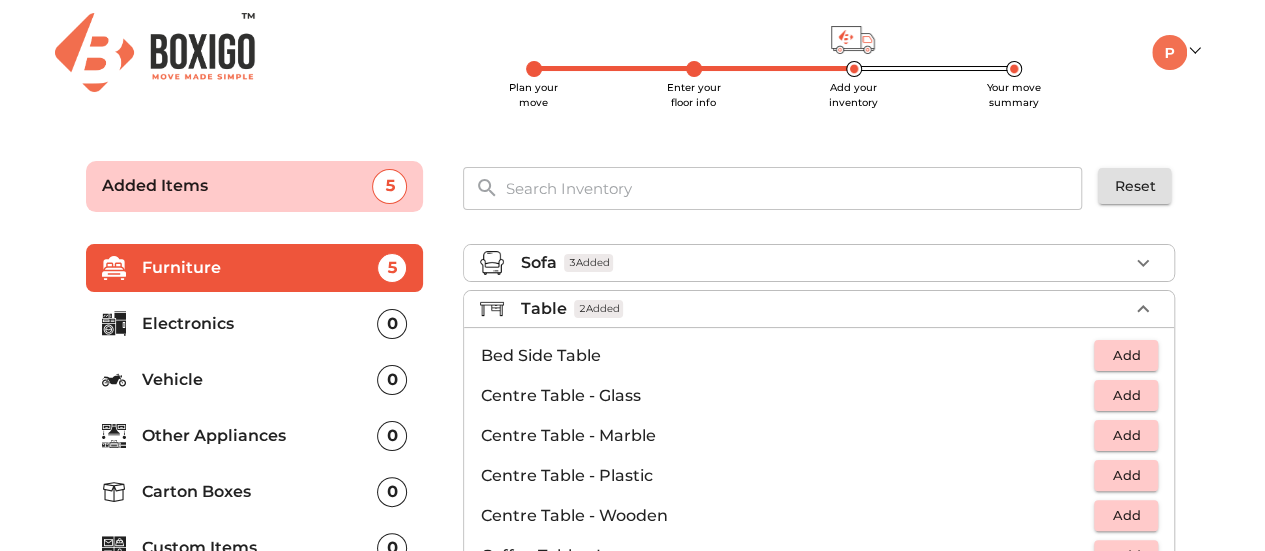 click on "2  Added" at bounding box center [598, 309] 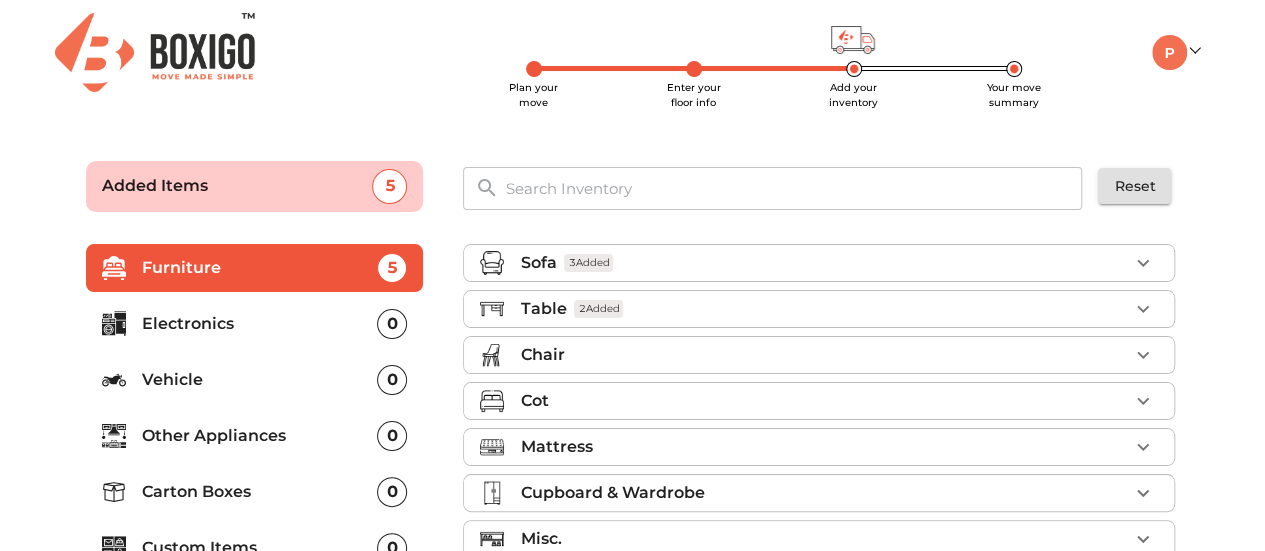 click on "Chair" at bounding box center [824, 355] 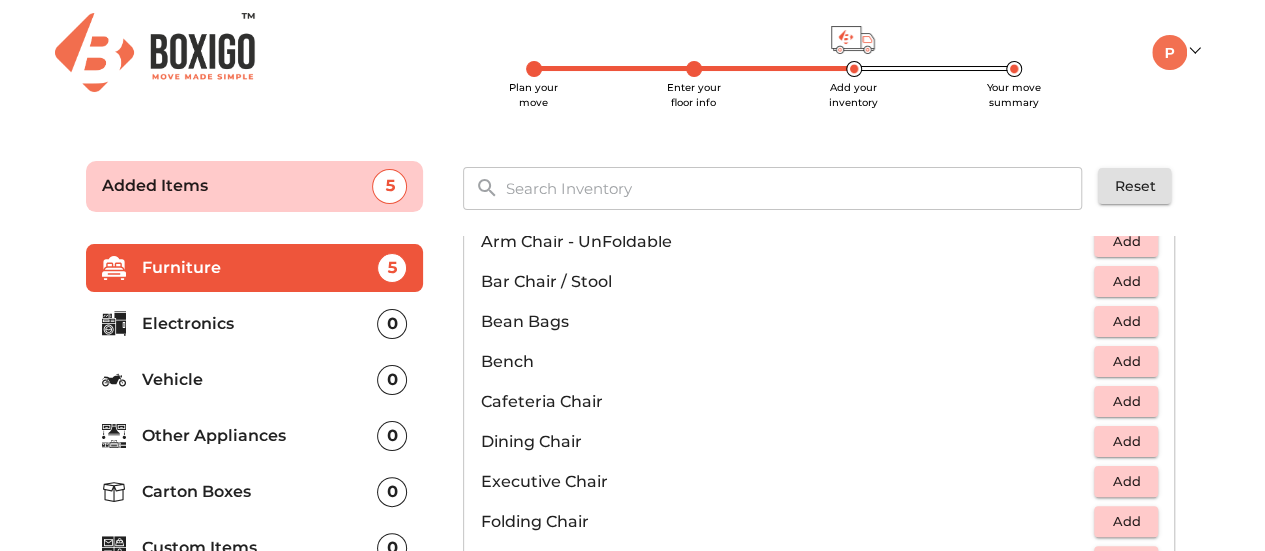 scroll, scrollTop: 0, scrollLeft: 0, axis: both 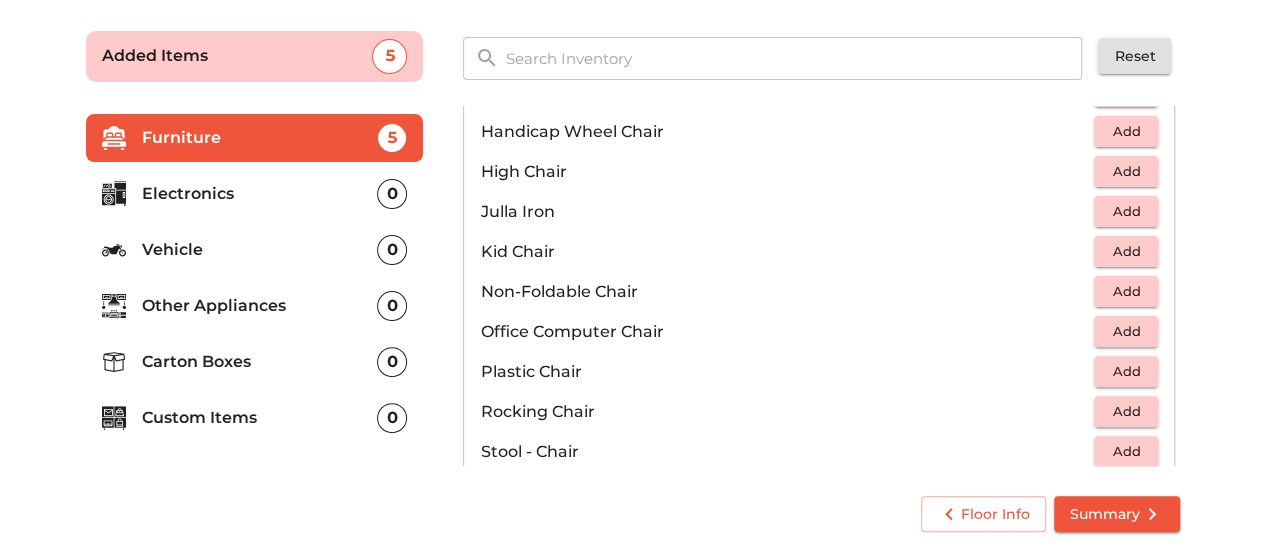 click on "Add" at bounding box center [1126, 331] 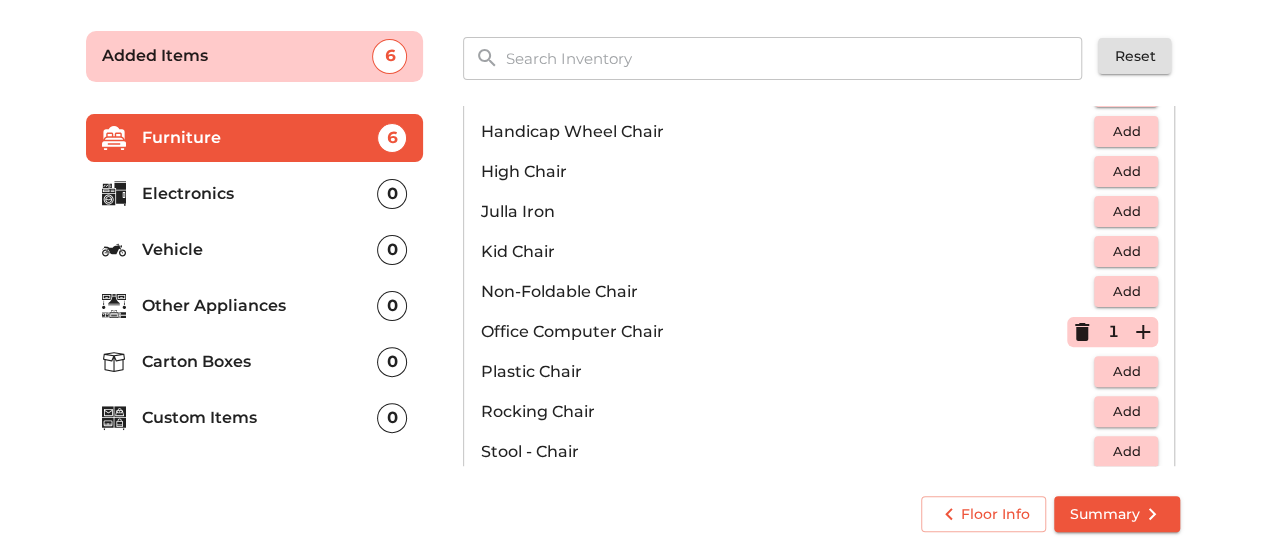 click 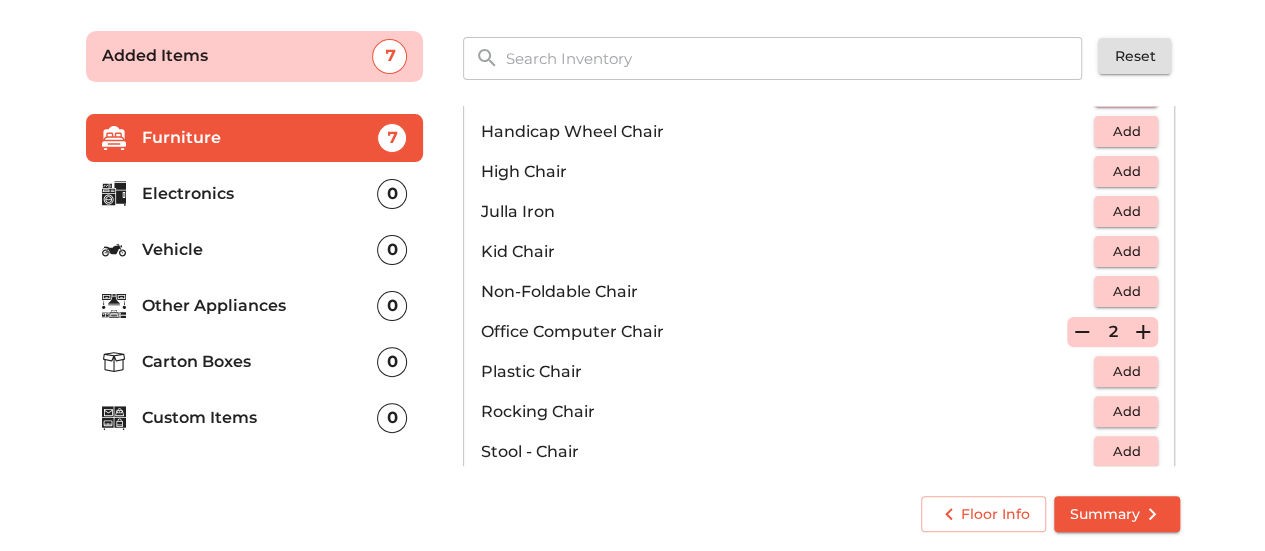 click on "Add" at bounding box center (1126, 371) 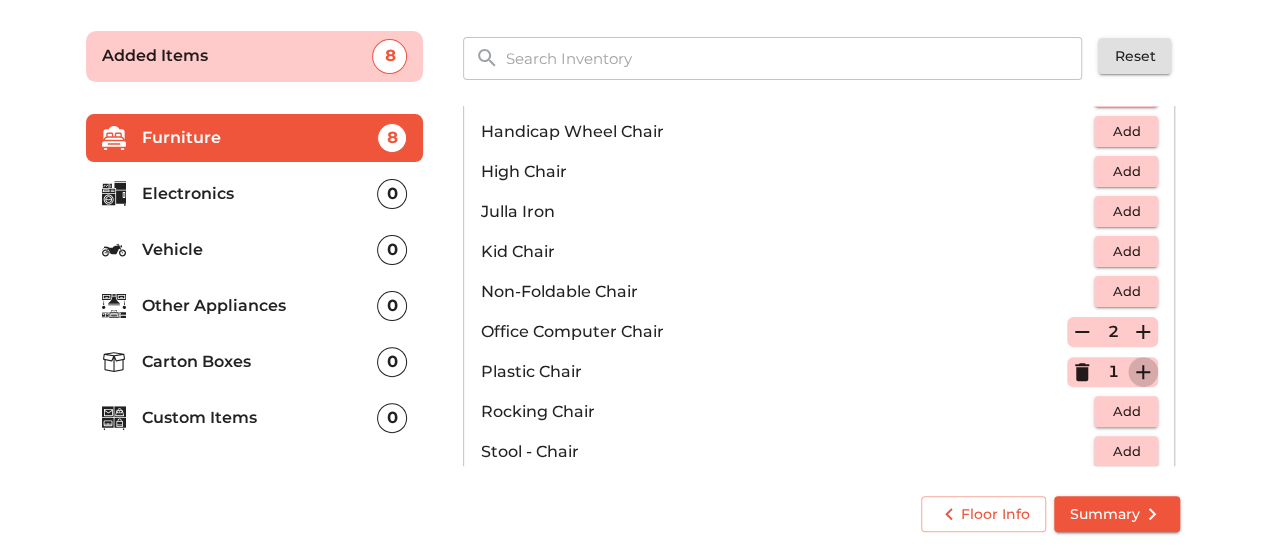 click 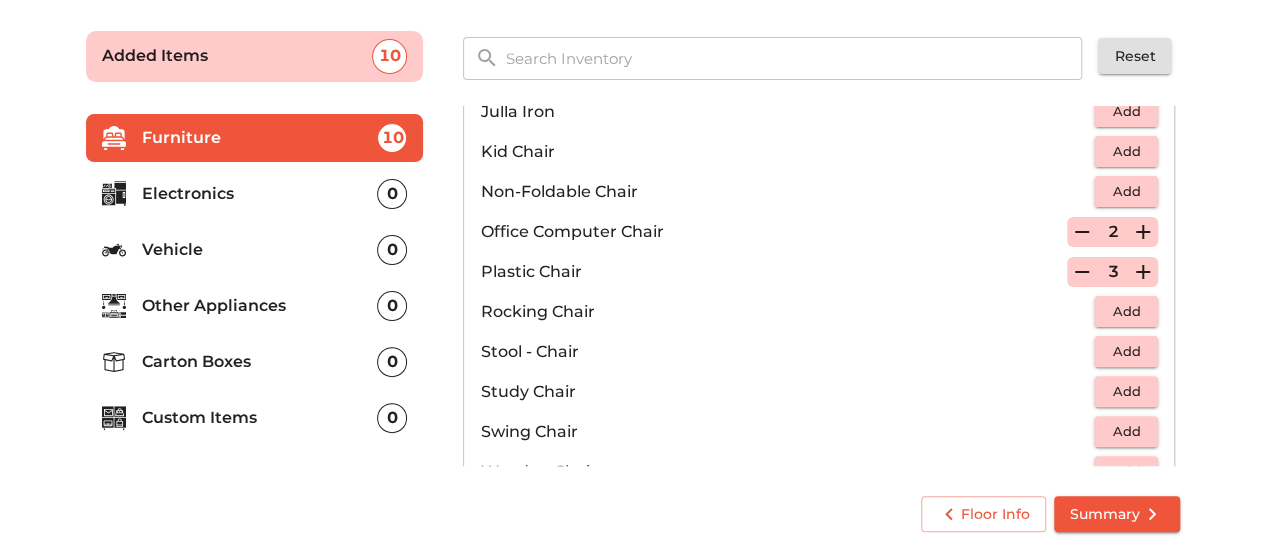 scroll, scrollTop: 700, scrollLeft: 0, axis: vertical 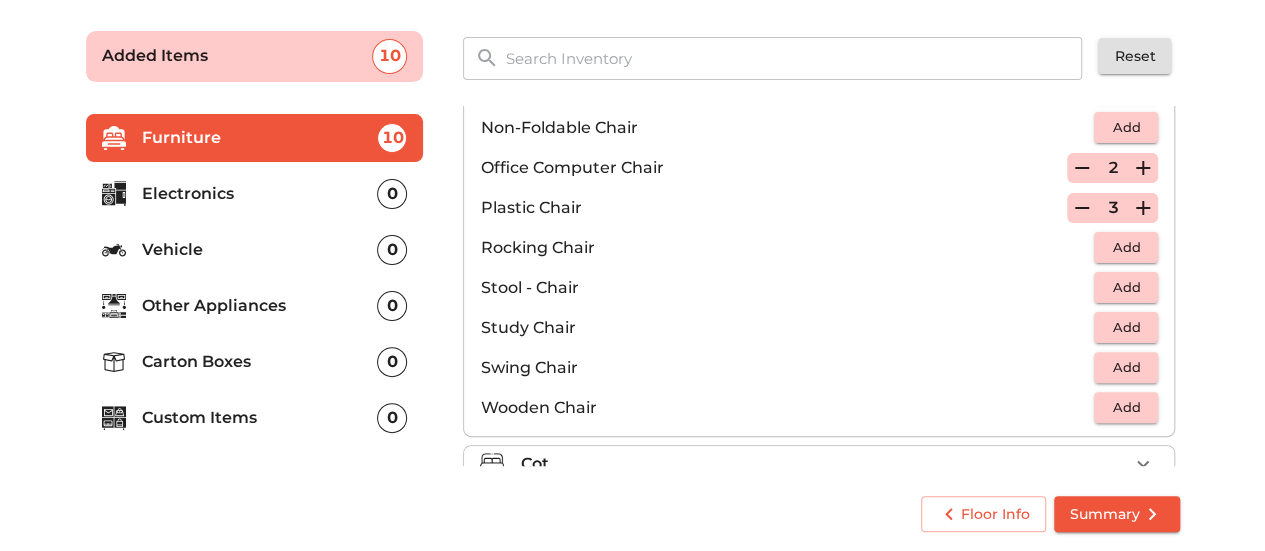 type 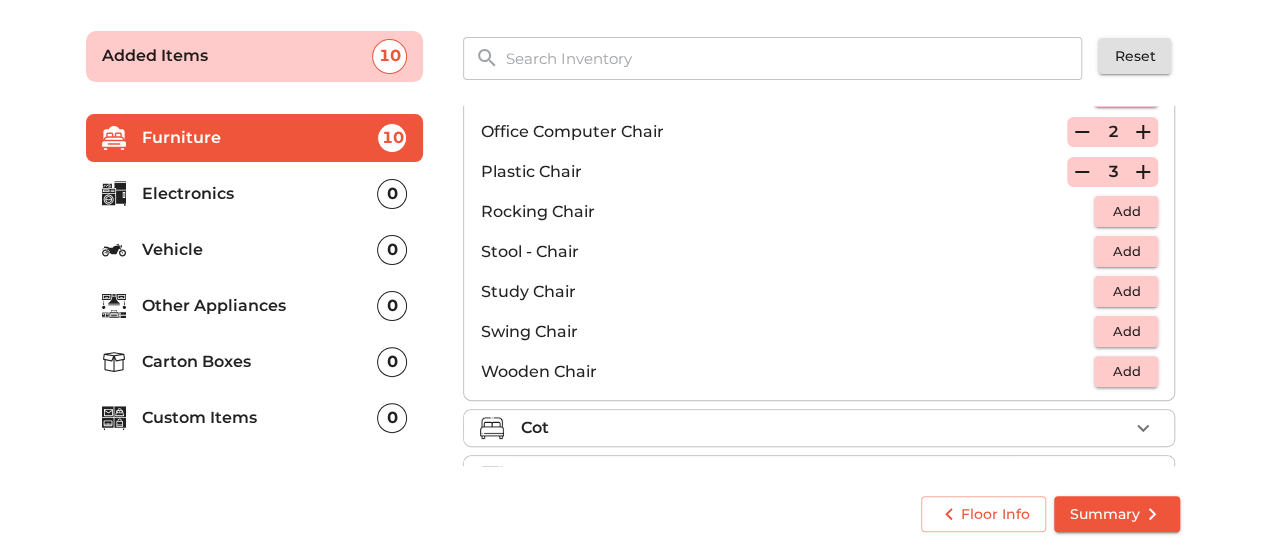 scroll, scrollTop: 800, scrollLeft: 0, axis: vertical 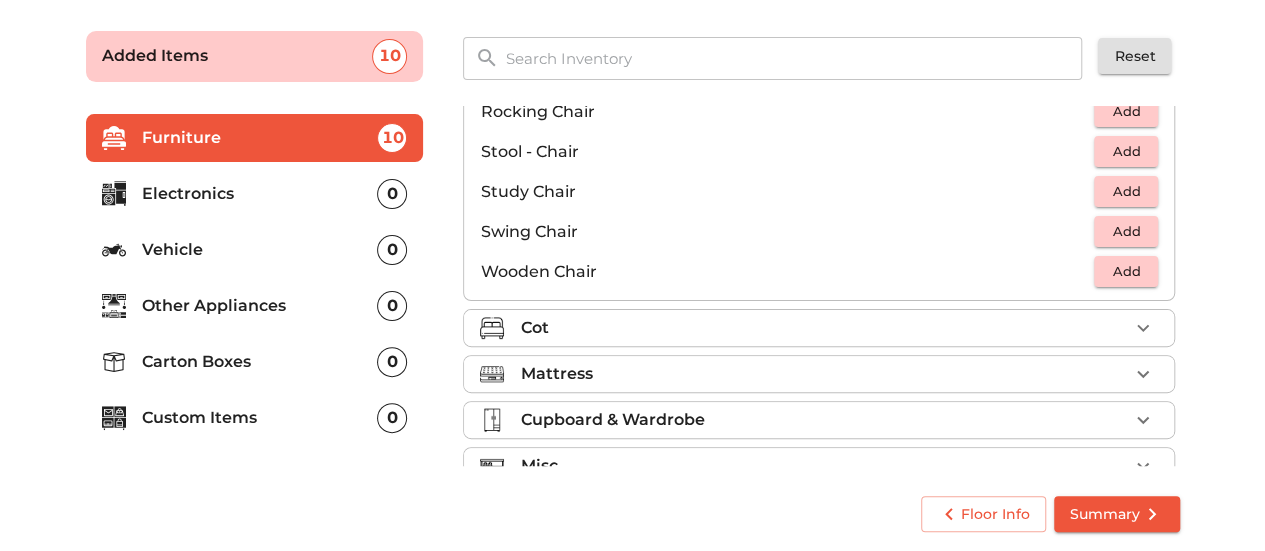 click on "Cot" at bounding box center (824, 328) 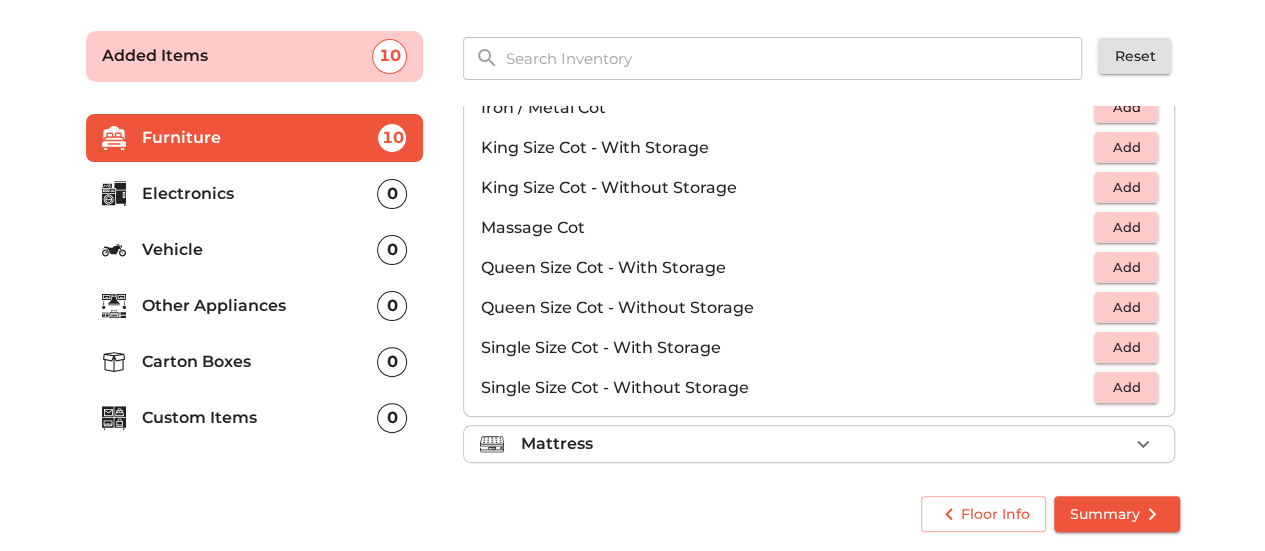 scroll, scrollTop: 630, scrollLeft: 0, axis: vertical 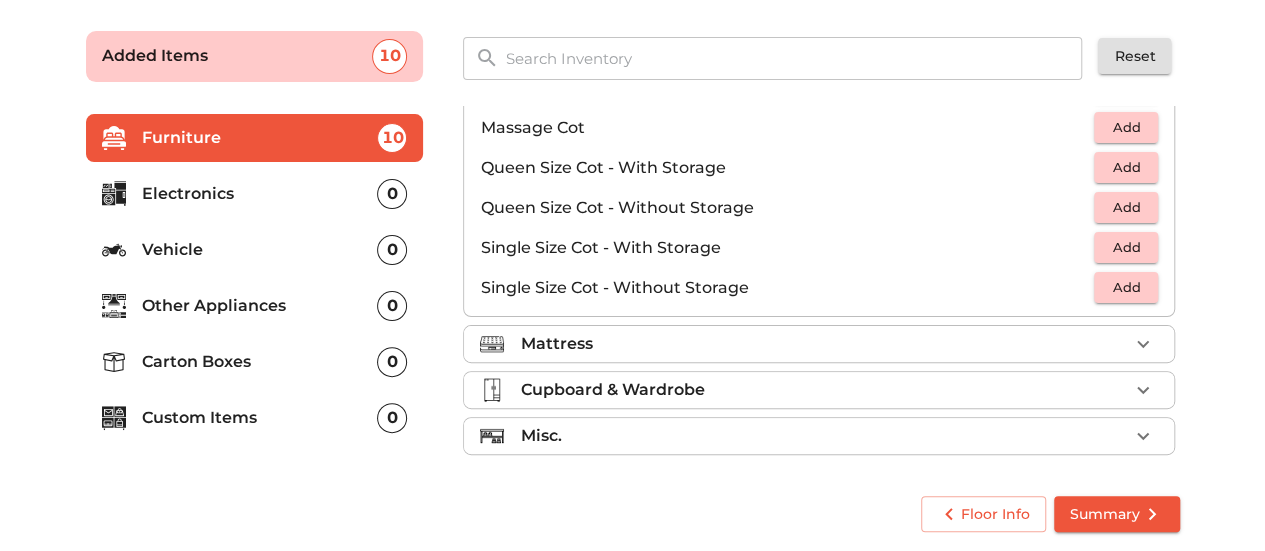 click on "Add" at bounding box center (1126, 247) 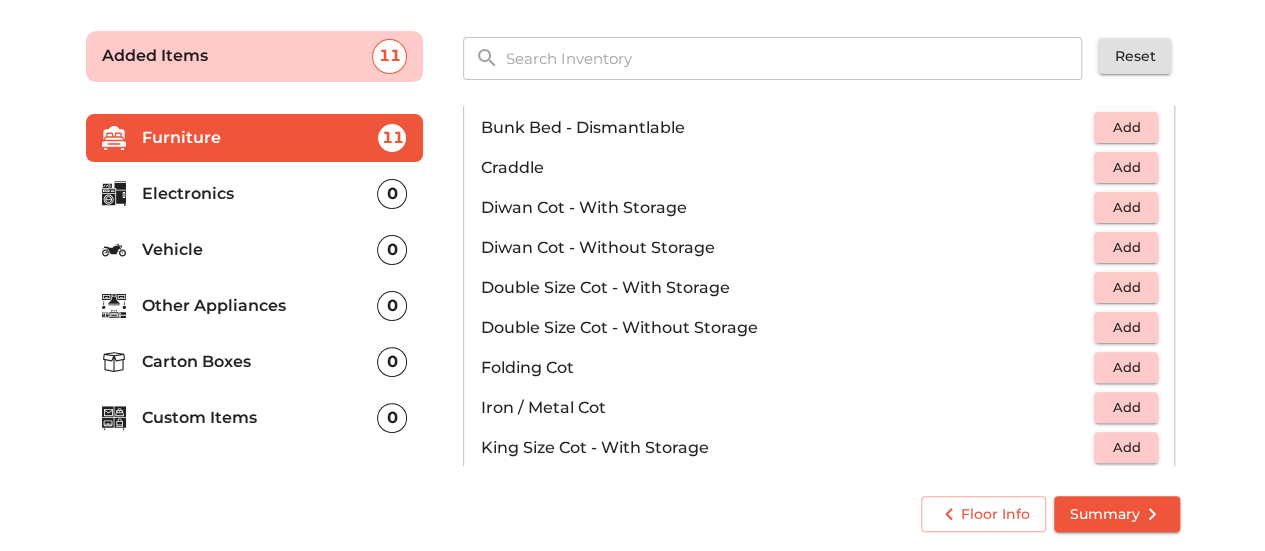 scroll, scrollTop: 330, scrollLeft: 0, axis: vertical 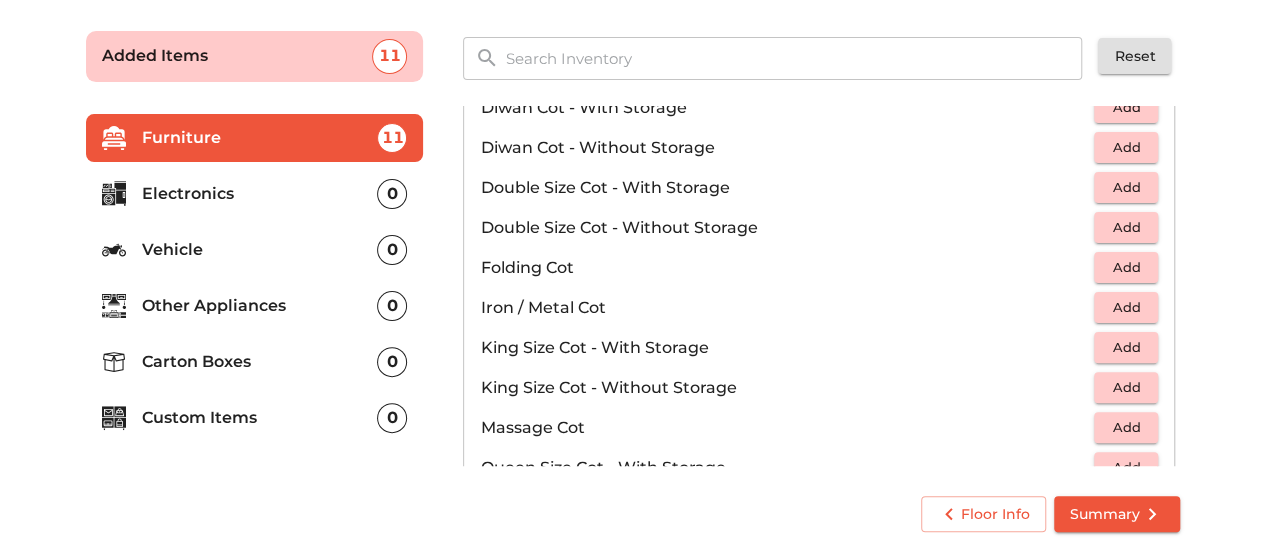 click on "Add" at bounding box center [1126, 187] 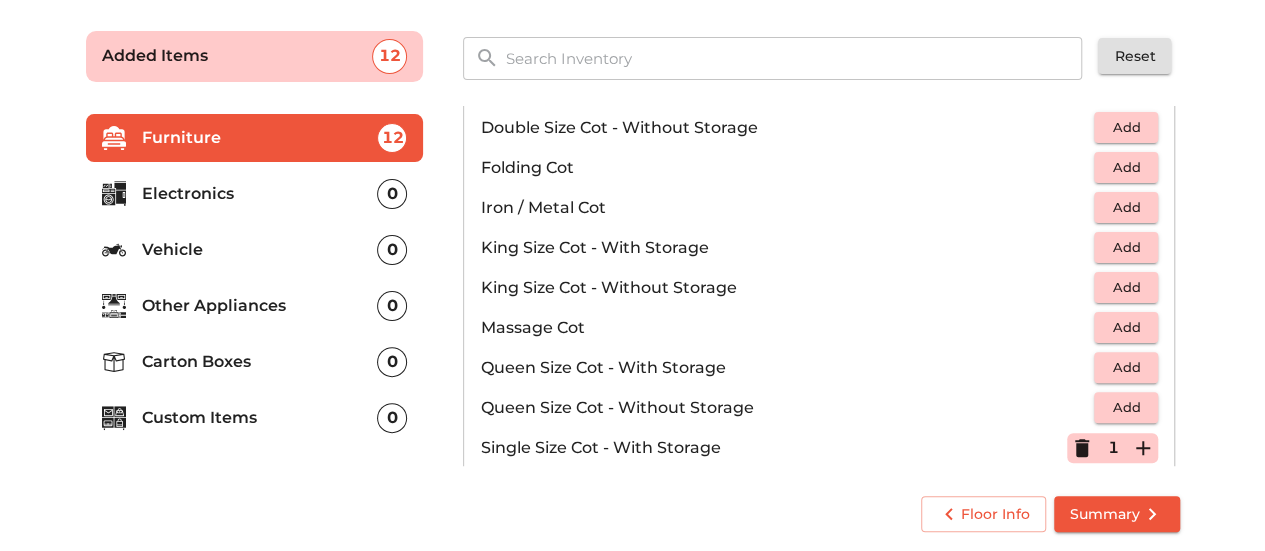 scroll, scrollTop: 630, scrollLeft: 0, axis: vertical 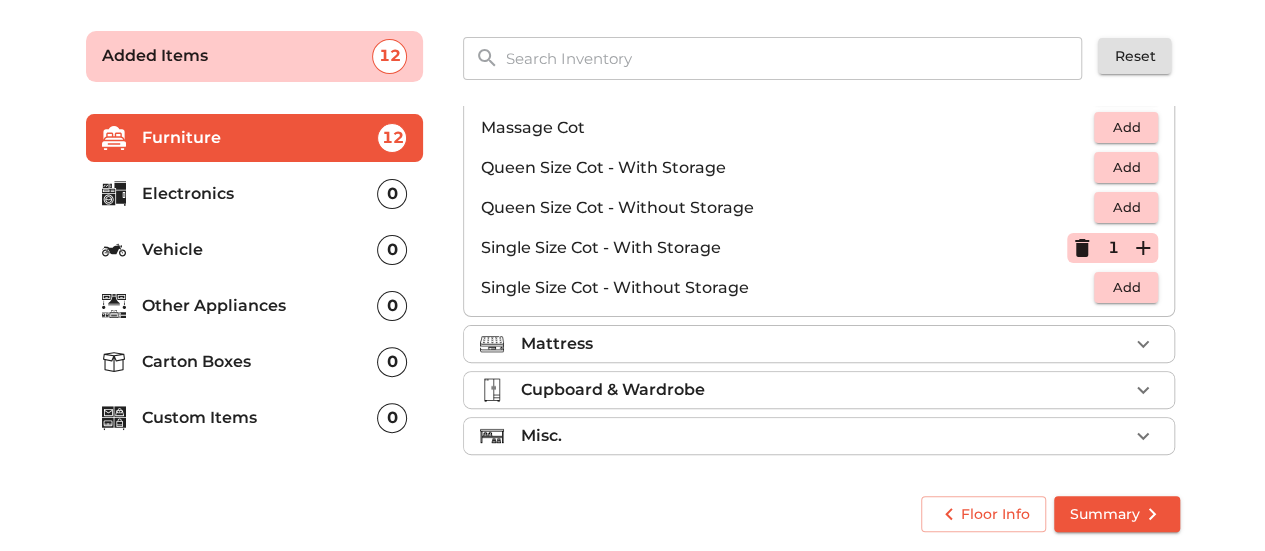click on "Mattress" at bounding box center (824, 344) 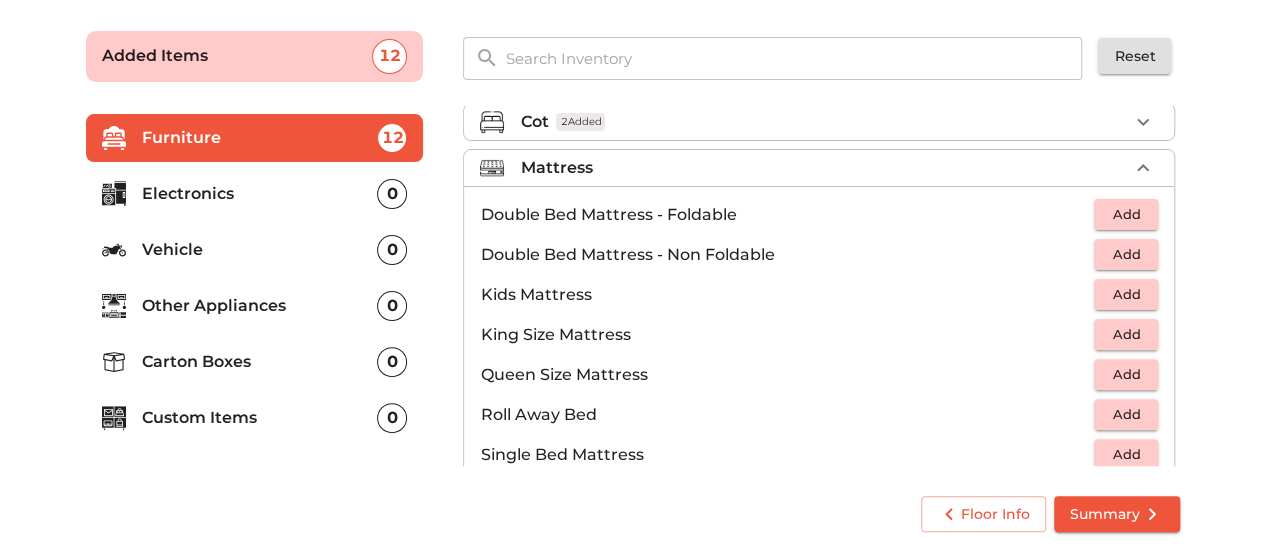 scroll, scrollTop: 120, scrollLeft: 0, axis: vertical 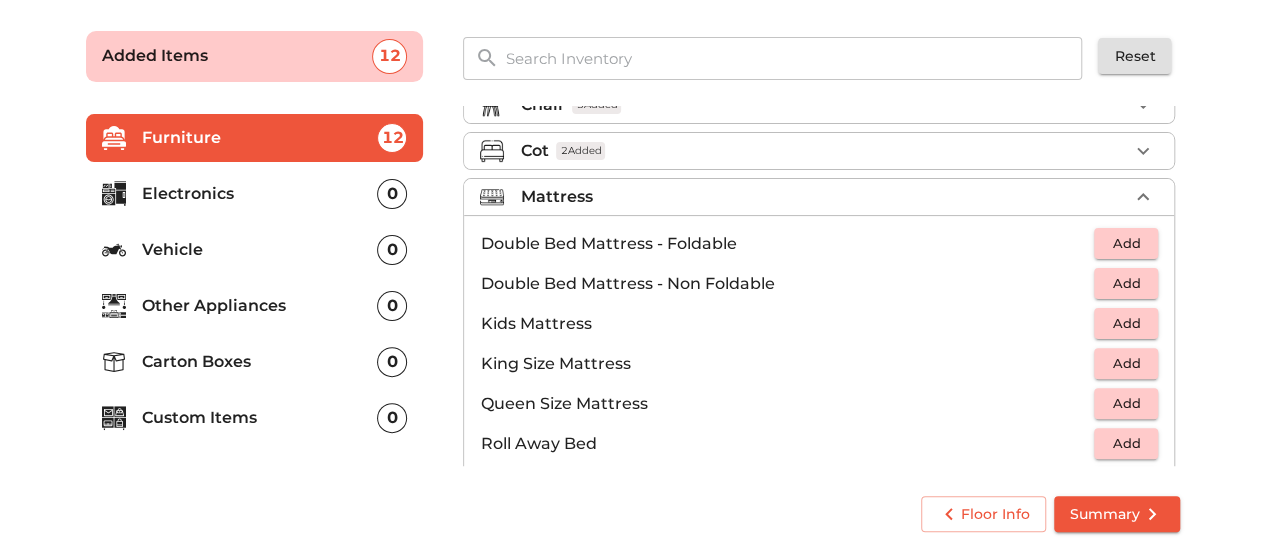 click on "Add" at bounding box center [1126, 283] 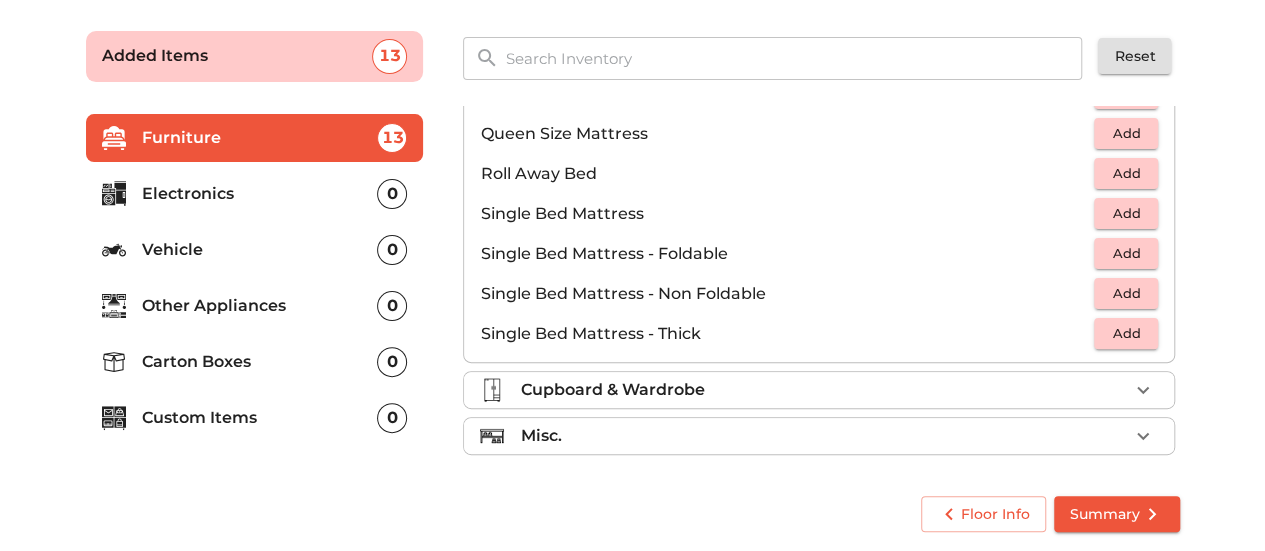 scroll, scrollTop: 190, scrollLeft: 0, axis: vertical 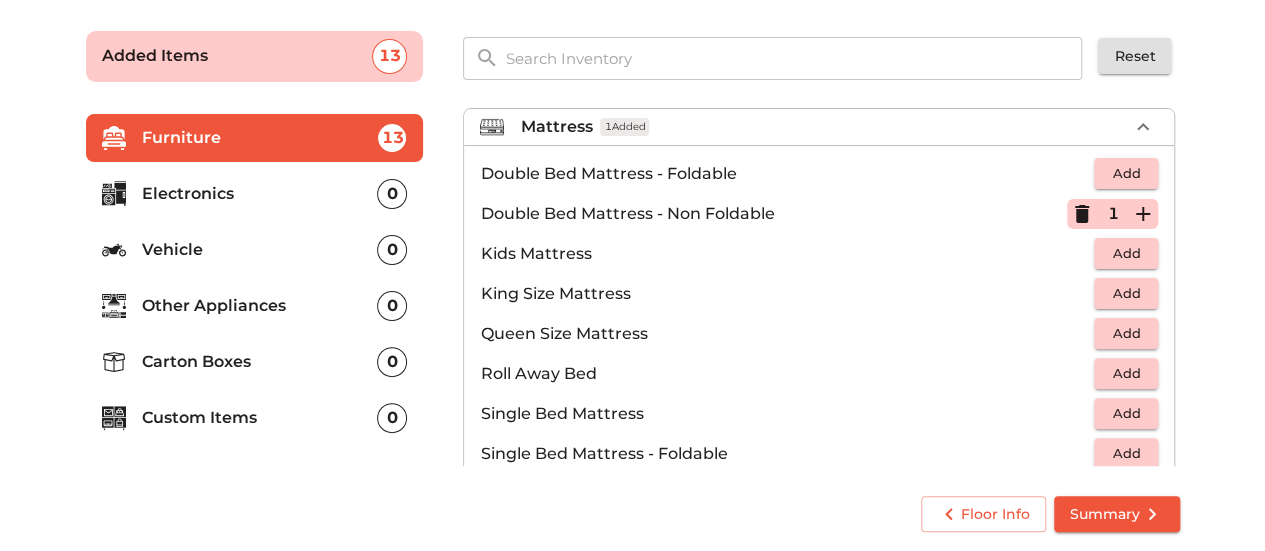 click on "Mattress 1  Added" at bounding box center [819, 127] 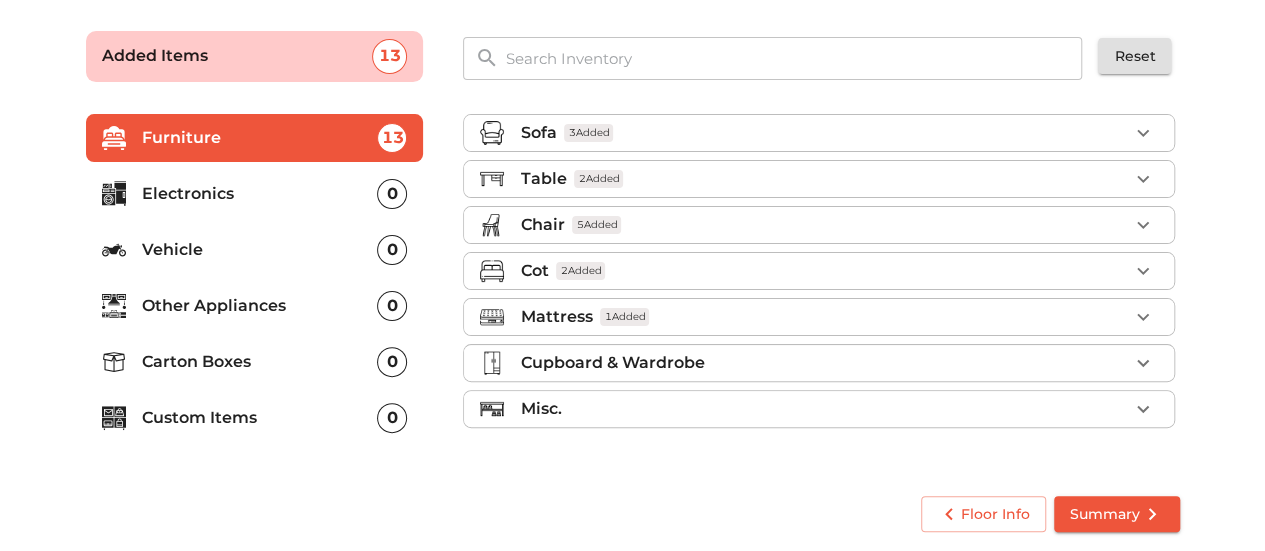 scroll, scrollTop: 0, scrollLeft: 0, axis: both 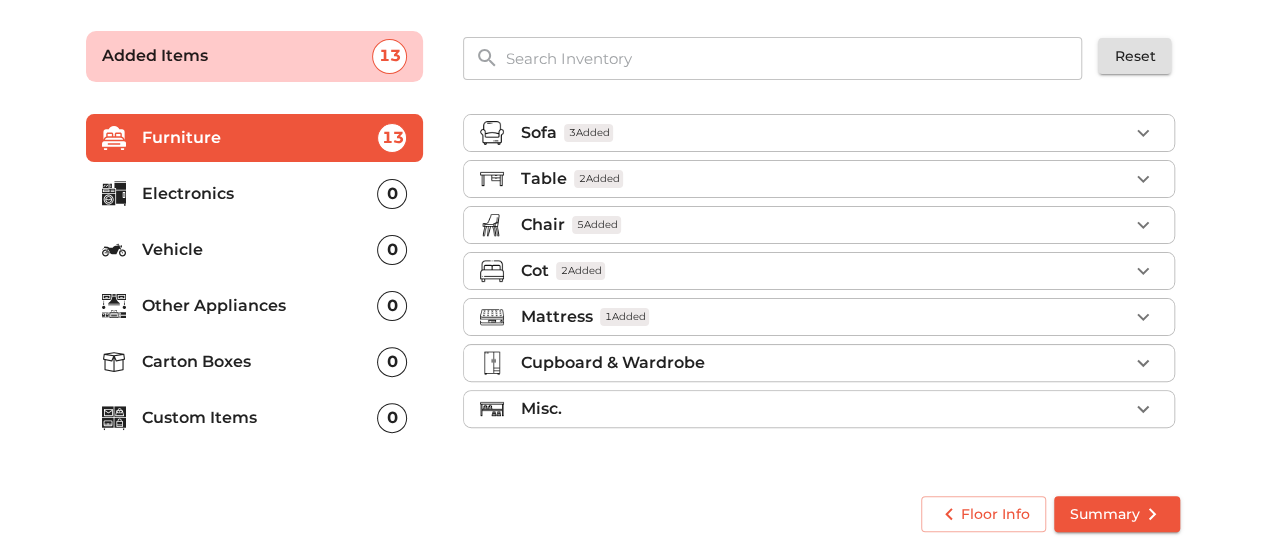 click on "Cupboard & Wardrobe" at bounding box center (824, 363) 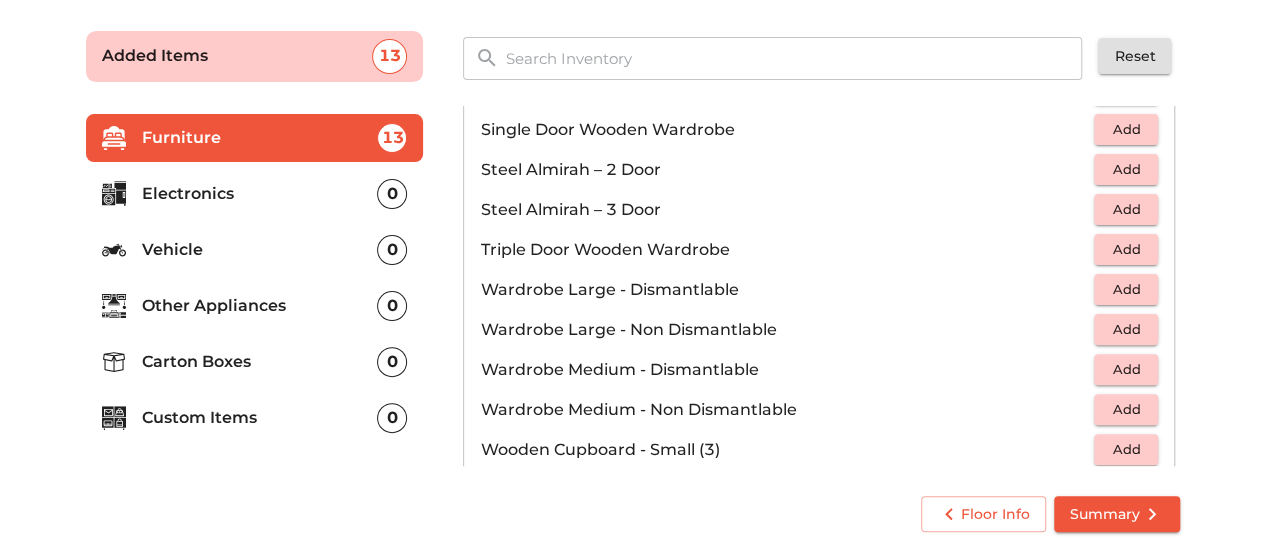 scroll, scrollTop: 670, scrollLeft: 0, axis: vertical 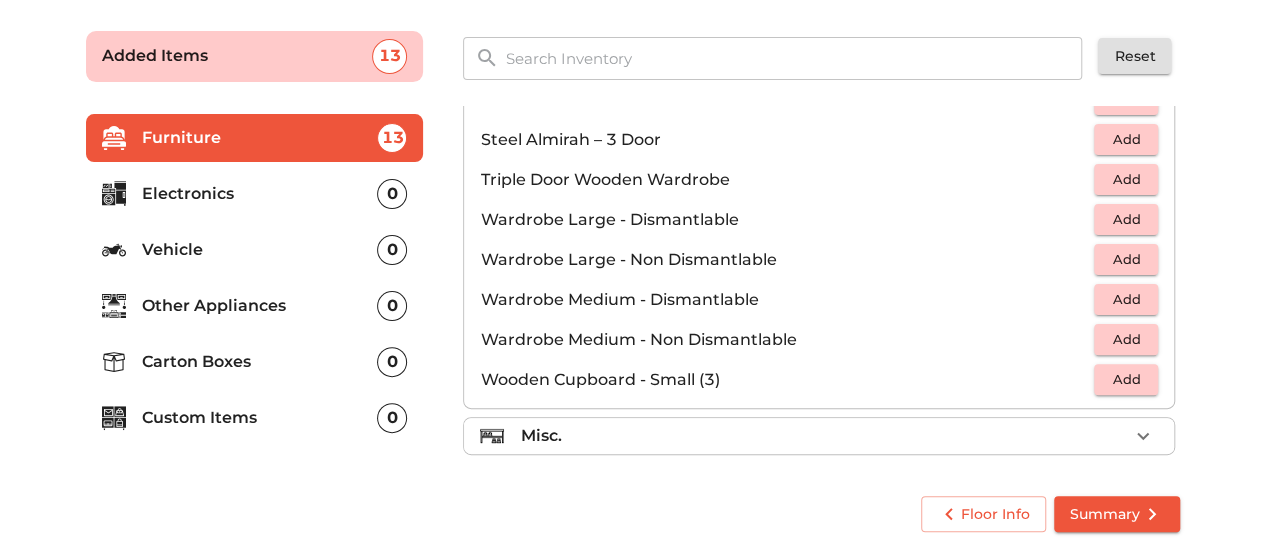 click on "Misc." at bounding box center (824, 436) 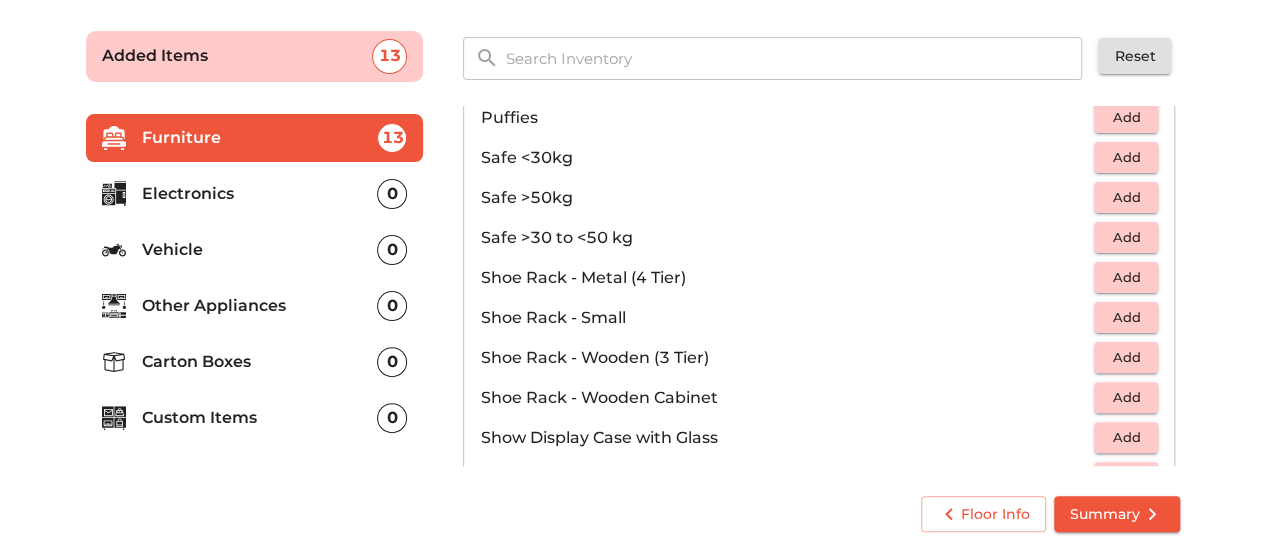 scroll, scrollTop: 970, scrollLeft: 0, axis: vertical 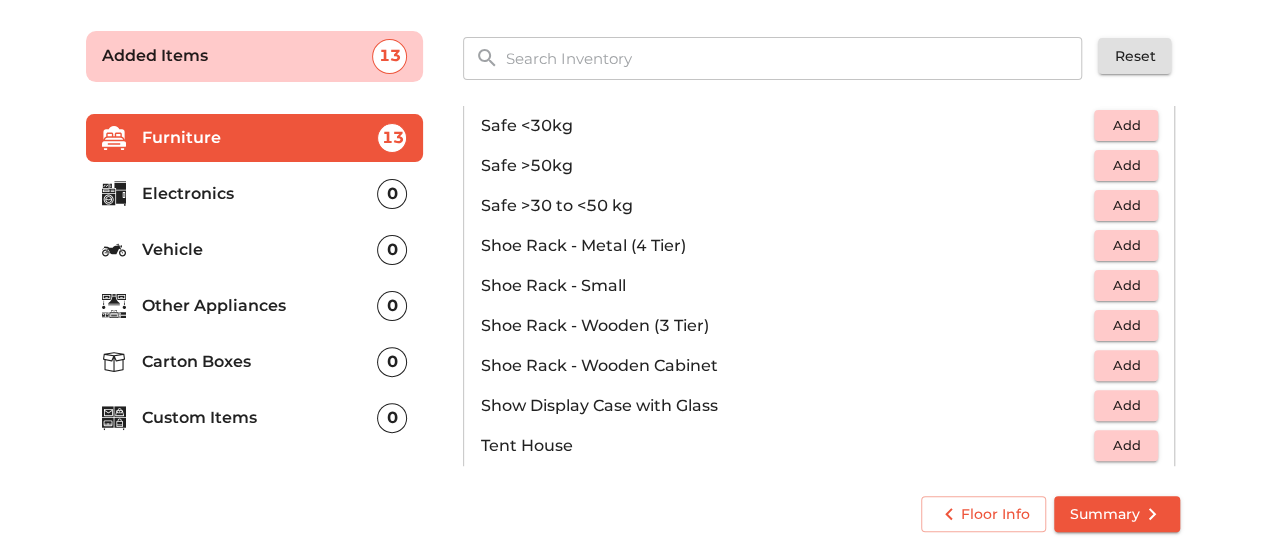 click on "Add" at bounding box center [1126, 285] 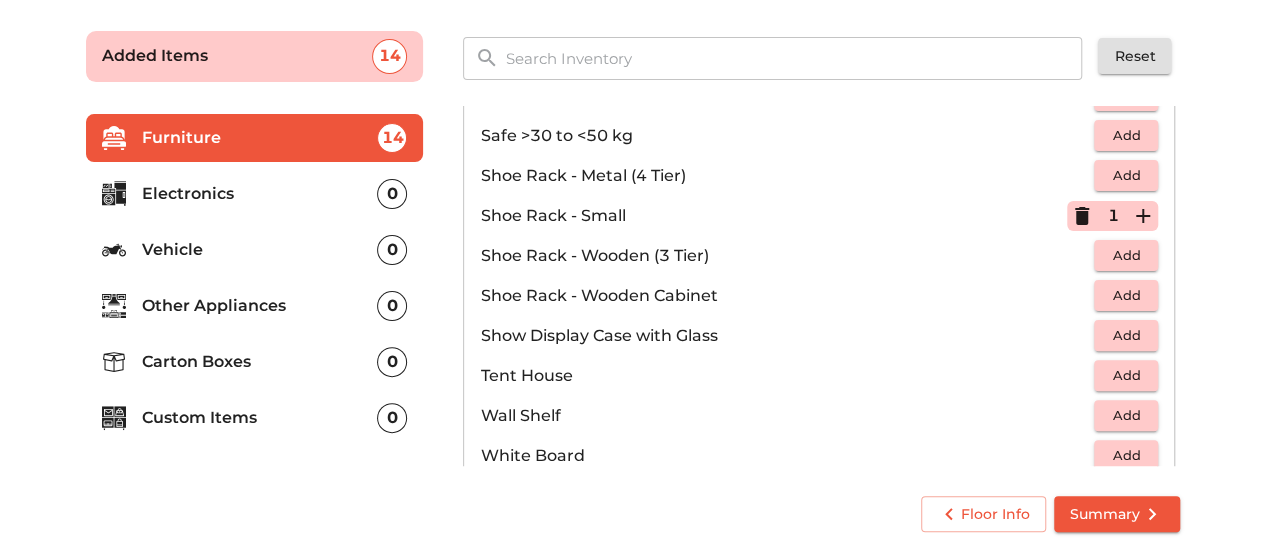 scroll, scrollTop: 1070, scrollLeft: 0, axis: vertical 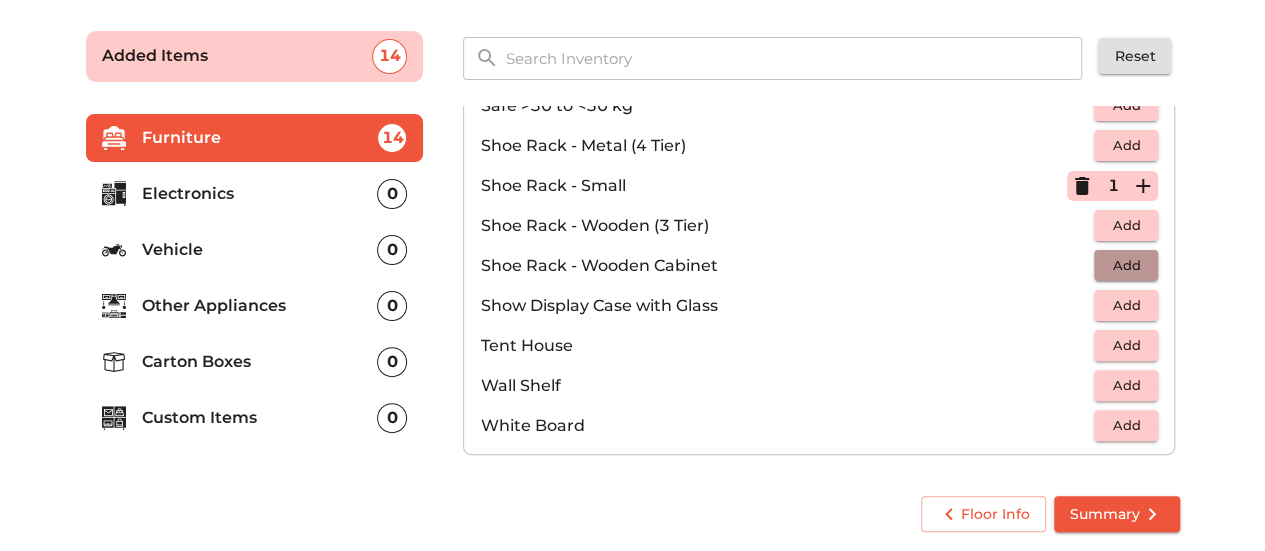 click on "Add" at bounding box center (1126, 265) 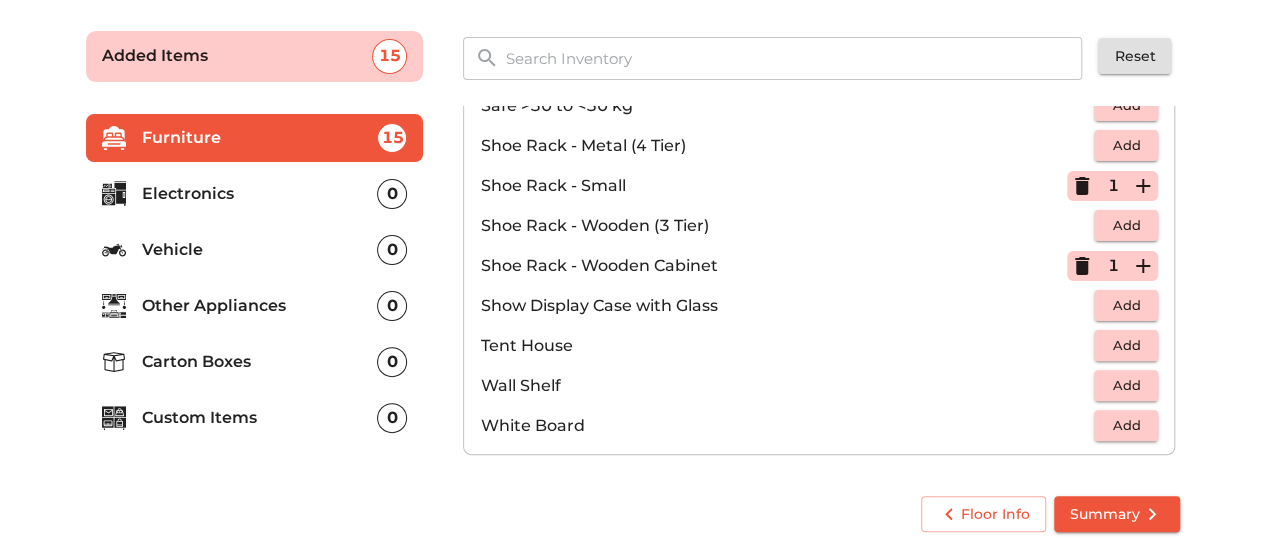 click 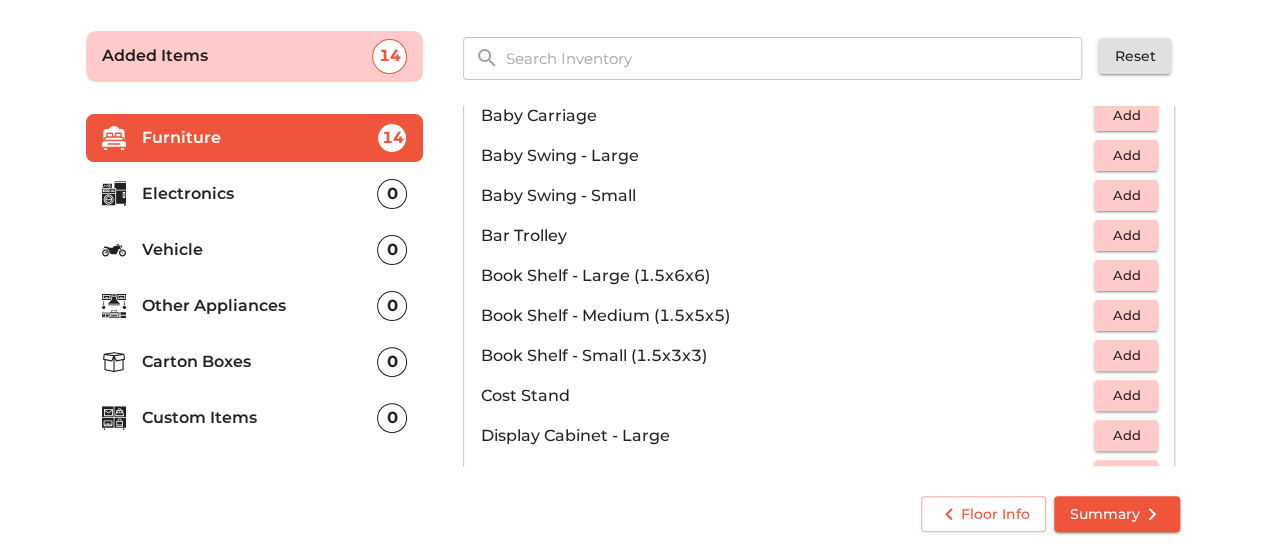 scroll, scrollTop: 370, scrollLeft: 0, axis: vertical 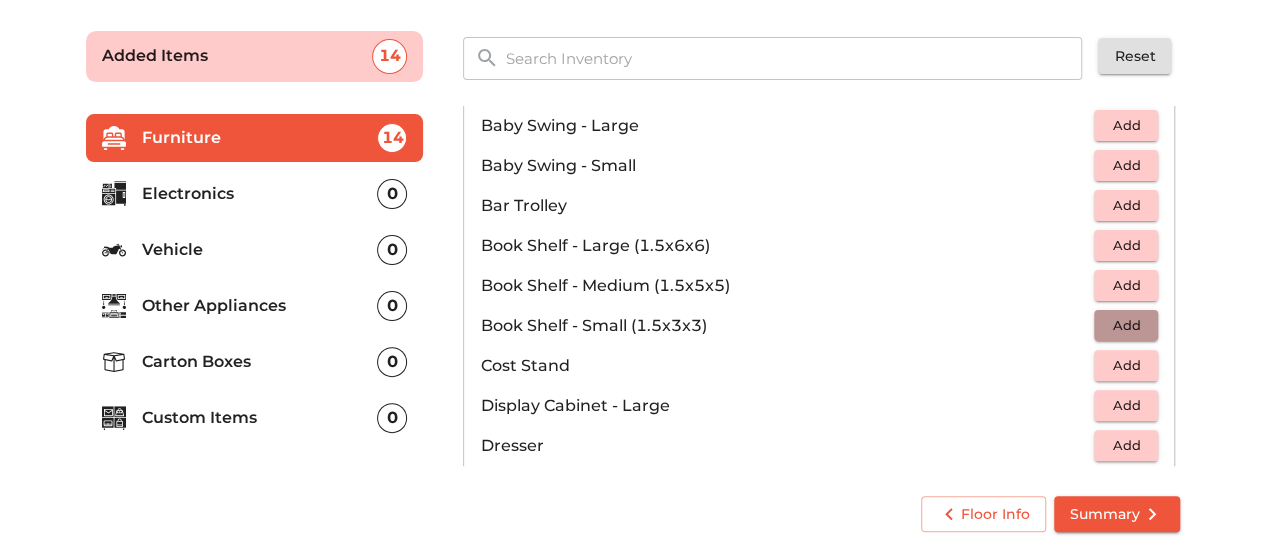 click on "Add" at bounding box center [1126, 325] 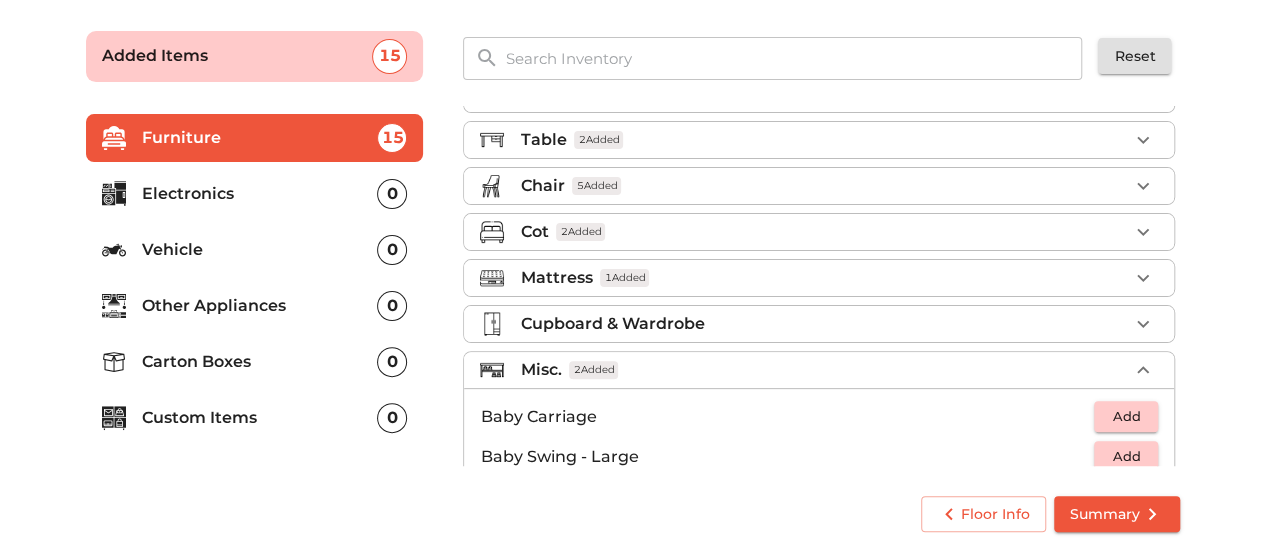 scroll, scrollTop: 0, scrollLeft: 0, axis: both 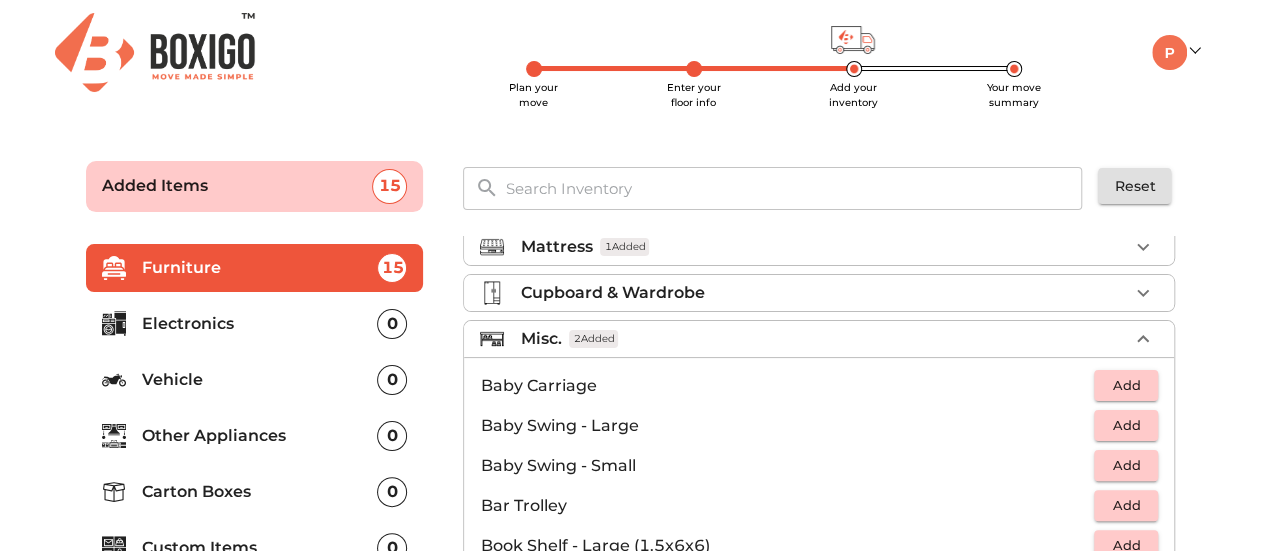 click on "Misc. 2  Added" at bounding box center [824, 339] 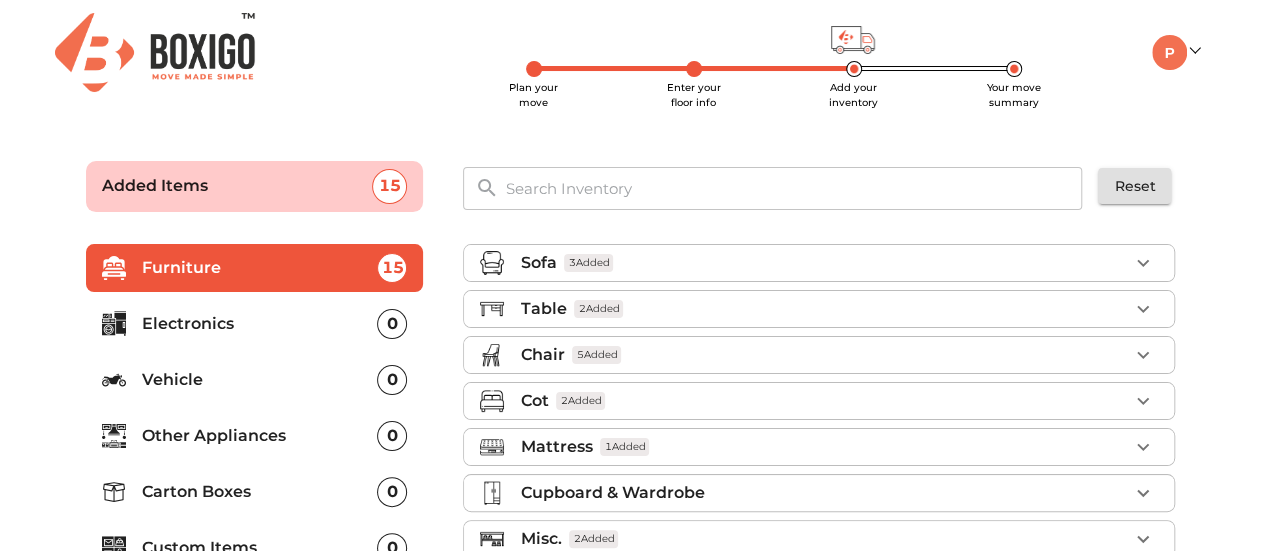 scroll, scrollTop: 0, scrollLeft: 0, axis: both 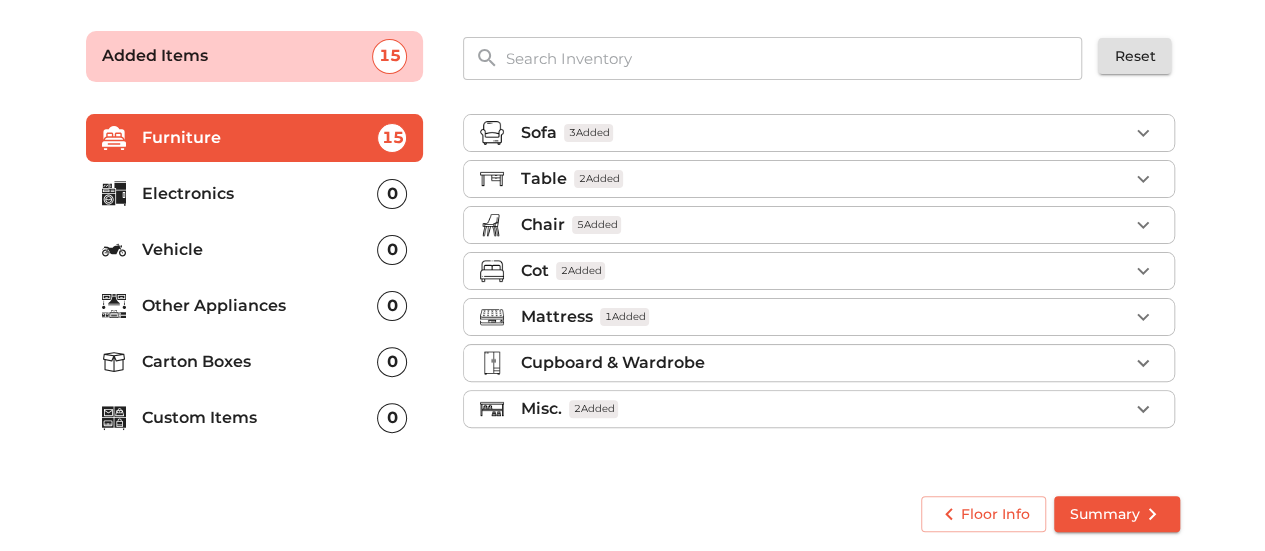 click on "Electronics" at bounding box center [260, 194] 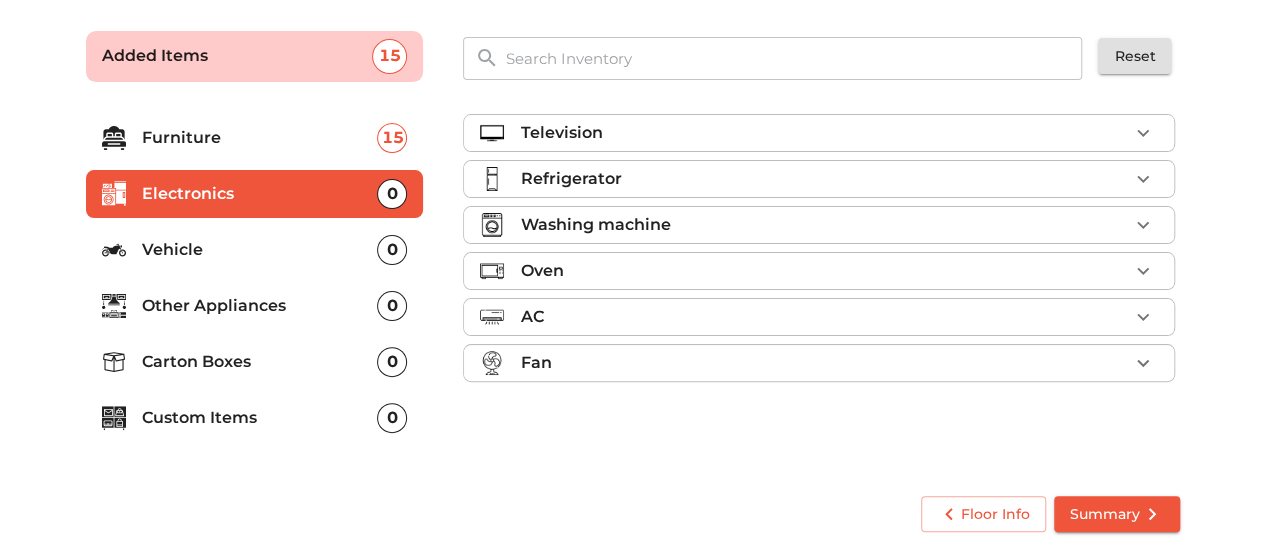 click 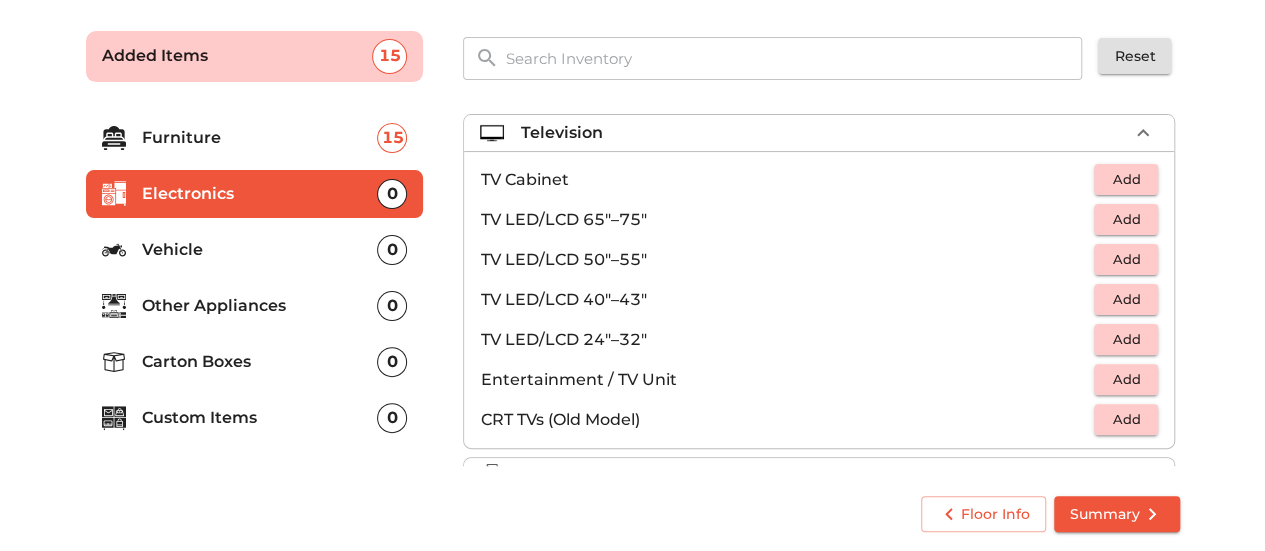 click on "TV LED/LCD 50"–55"" at bounding box center [787, 260] 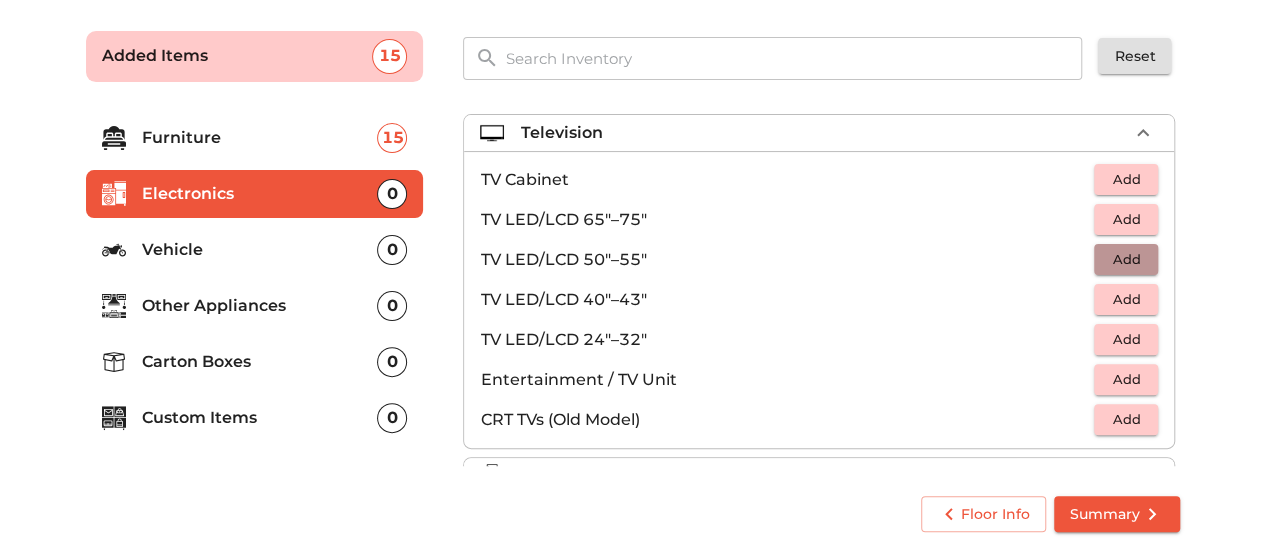 click on "Add" at bounding box center (1126, 259) 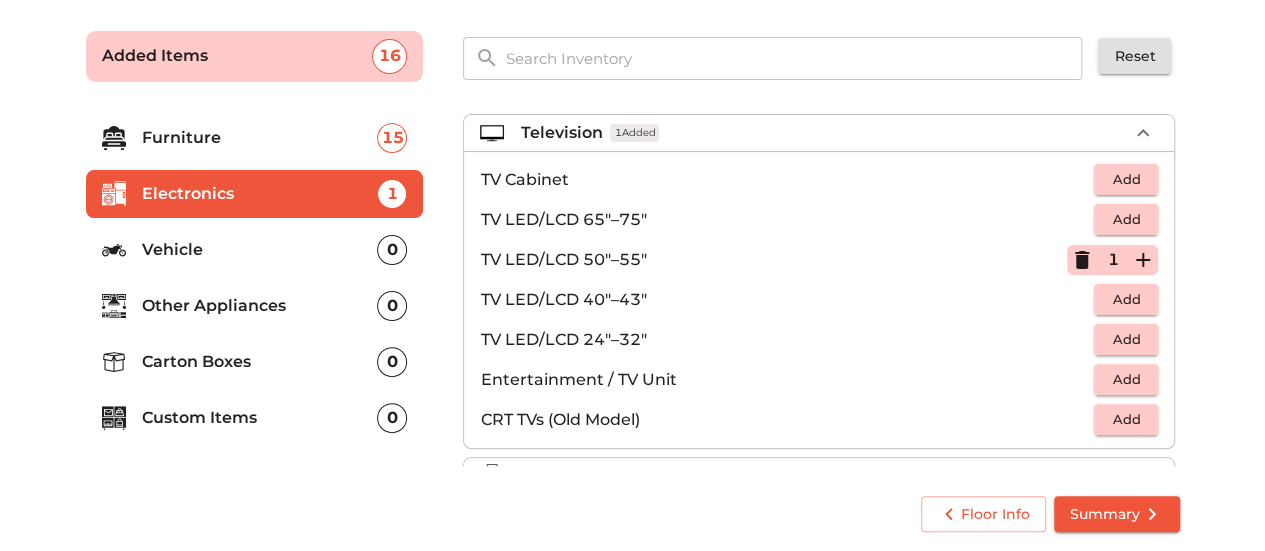 click on "Television 1  Added" at bounding box center [824, 133] 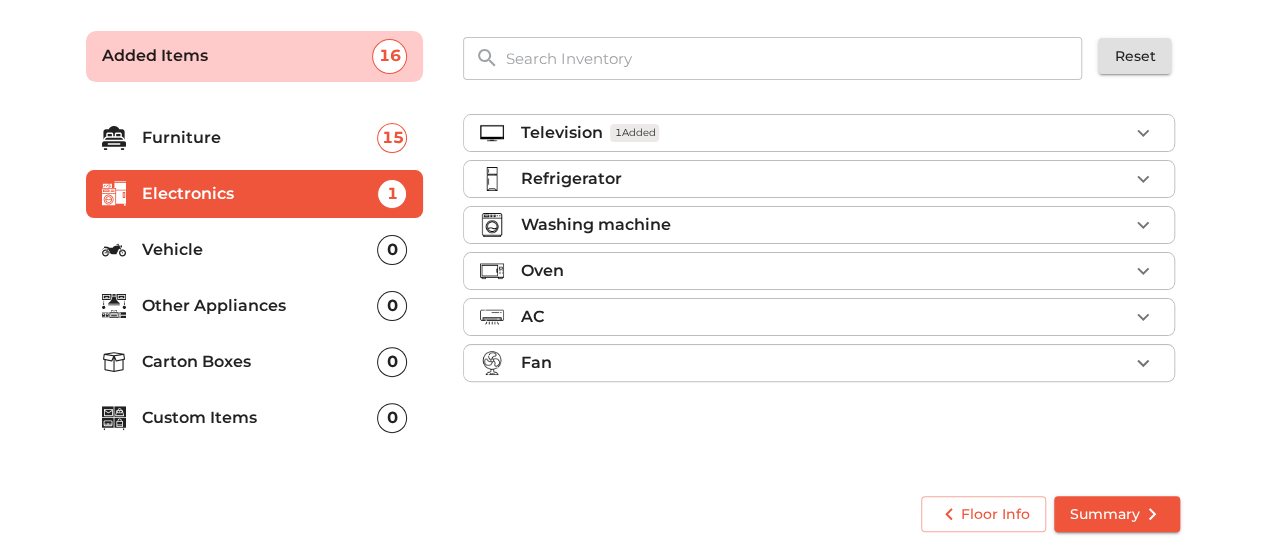 click on "Refrigerator" at bounding box center [824, 179] 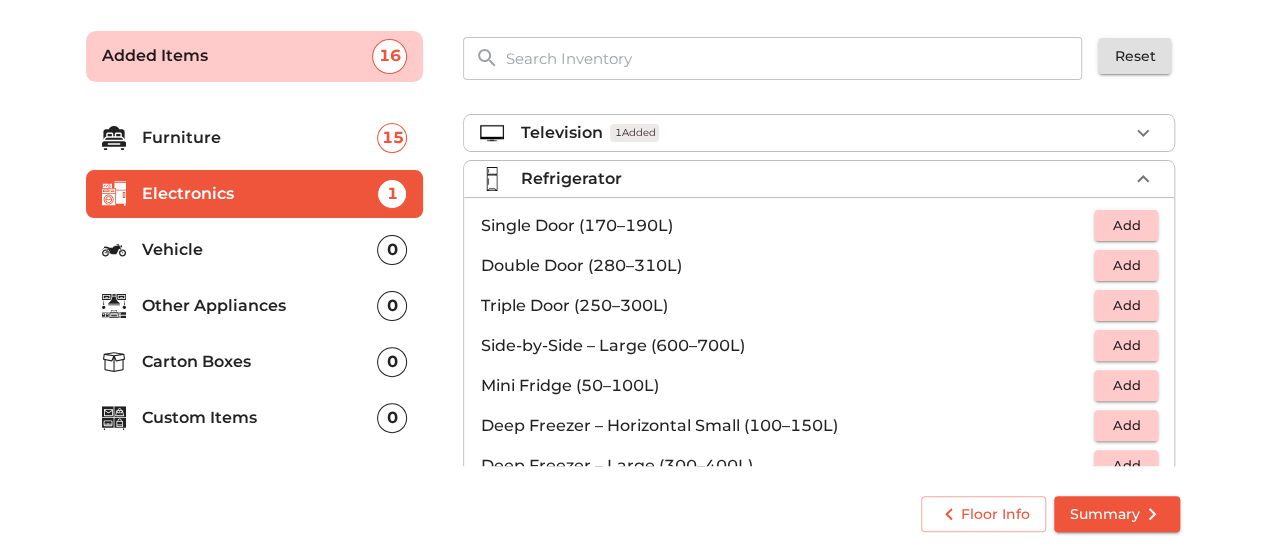 click on "Add" at bounding box center [1126, 225] 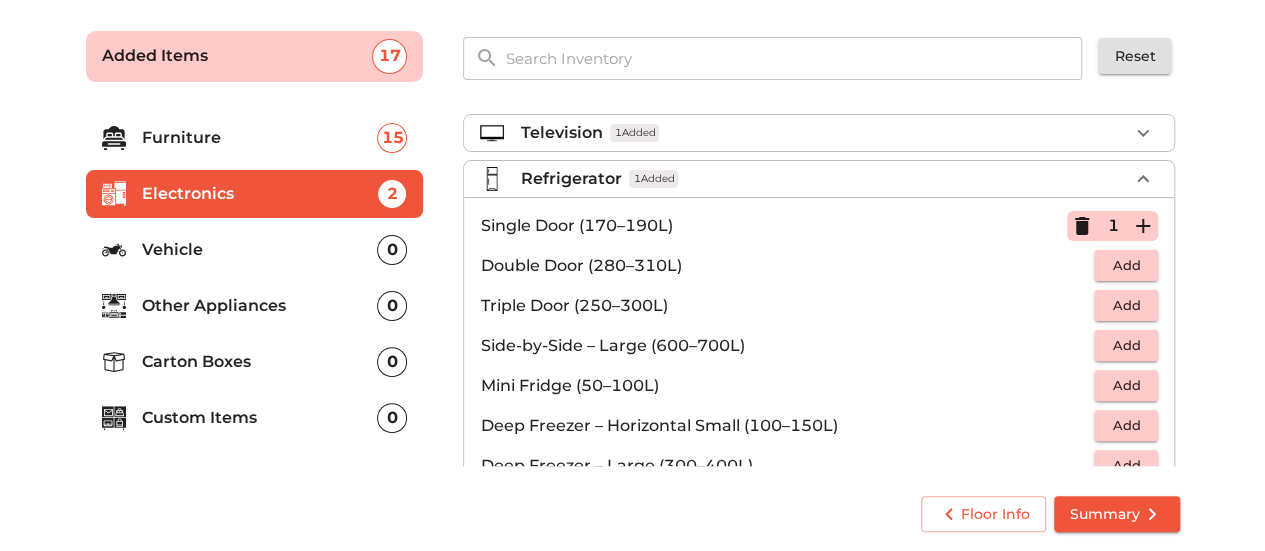 click on "Refrigerator 1  Added" at bounding box center (824, 179) 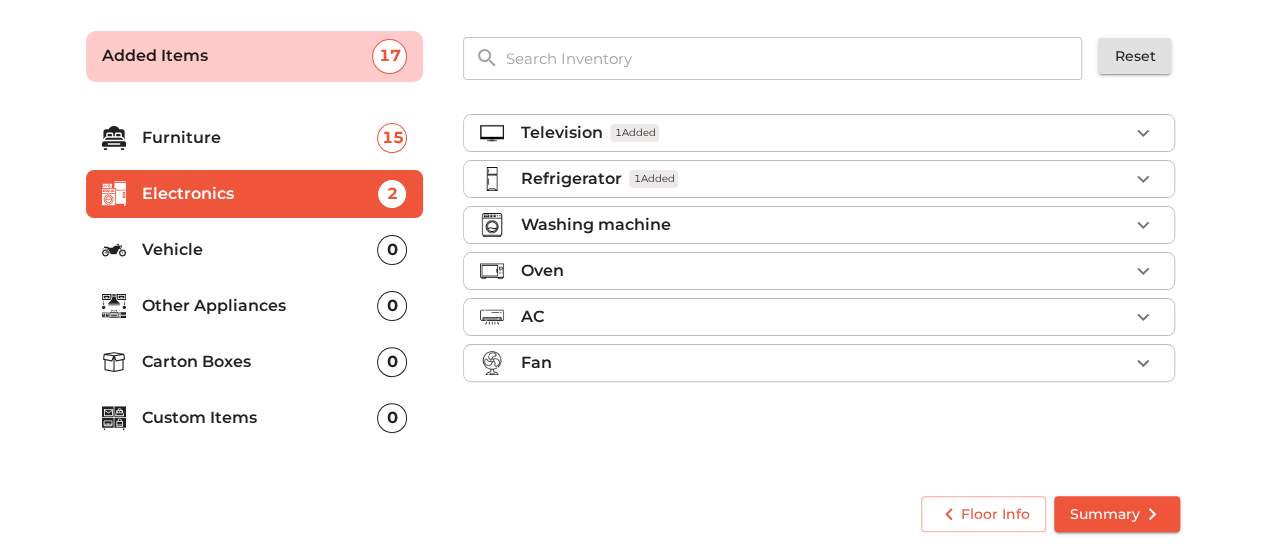 click on "Washing machine" at bounding box center (824, 225) 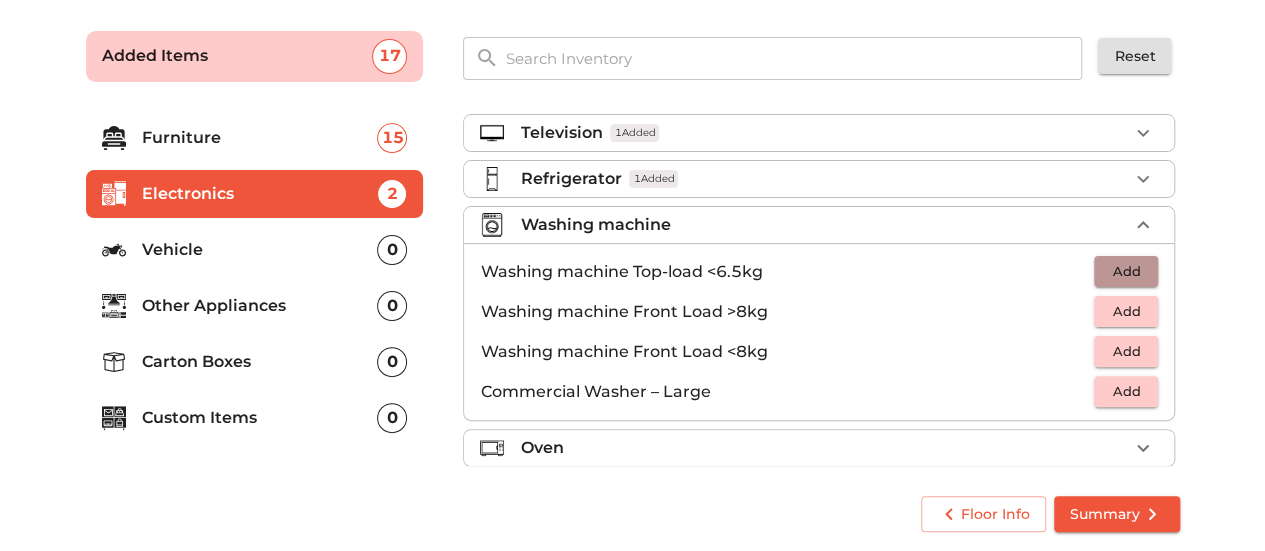 click on "Add" at bounding box center [1126, 271] 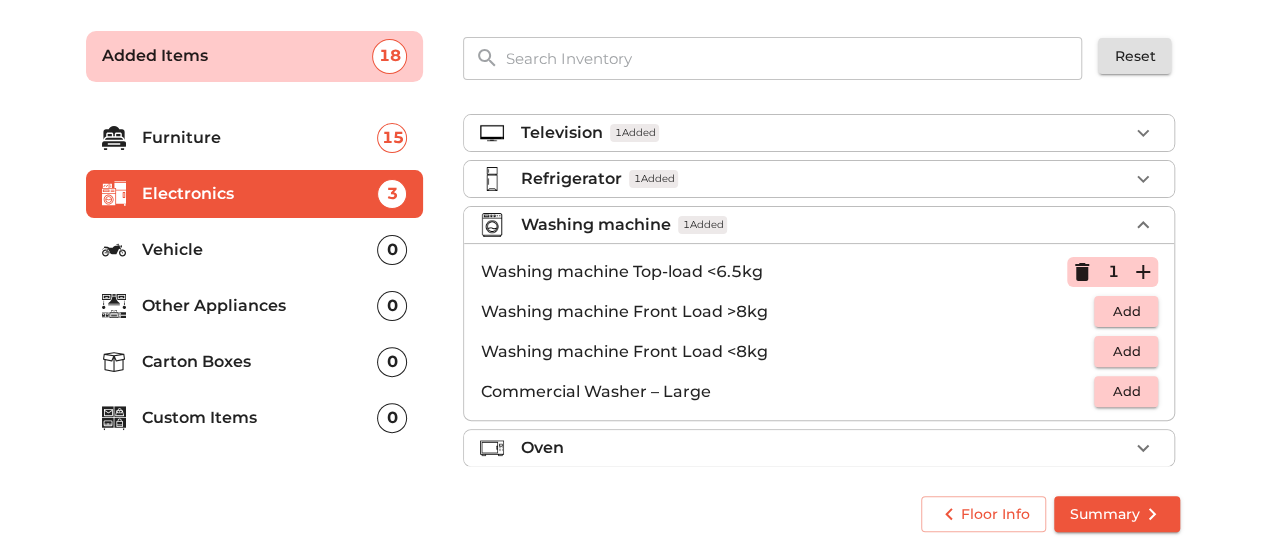 click on "Washing machine 1  Added" at bounding box center (824, 225) 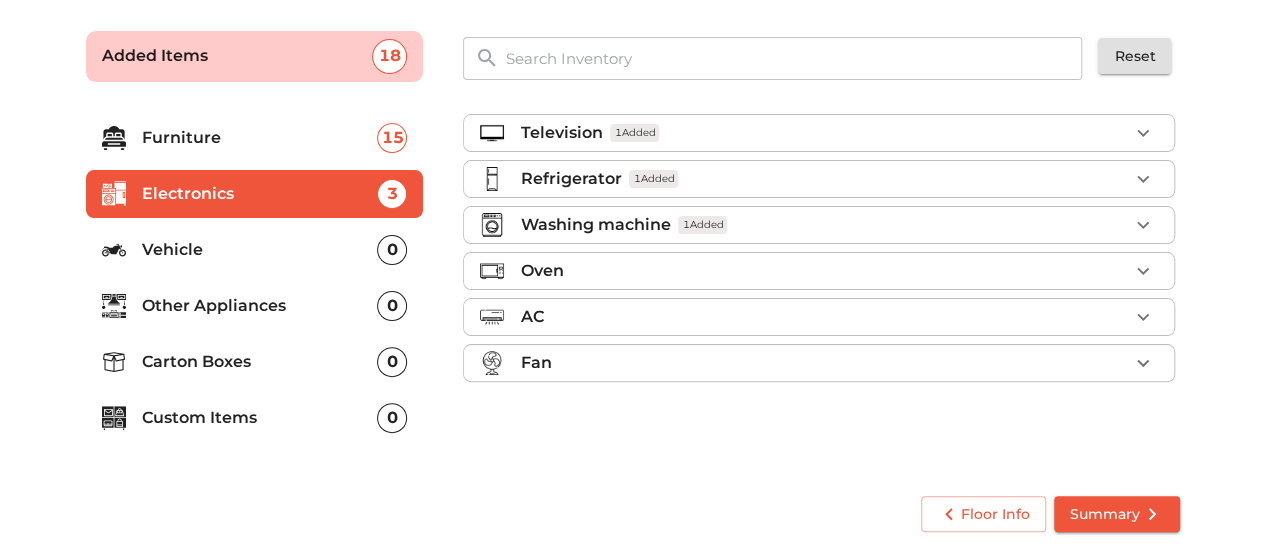 click on "Oven" at bounding box center [824, 271] 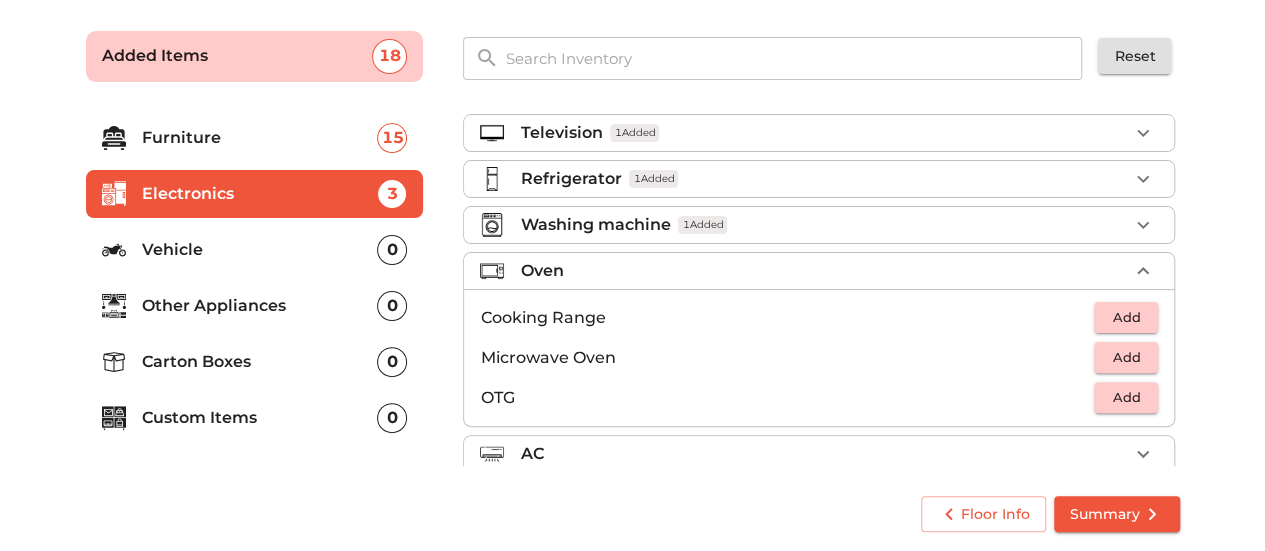 click on "OTG" at bounding box center (787, 398) 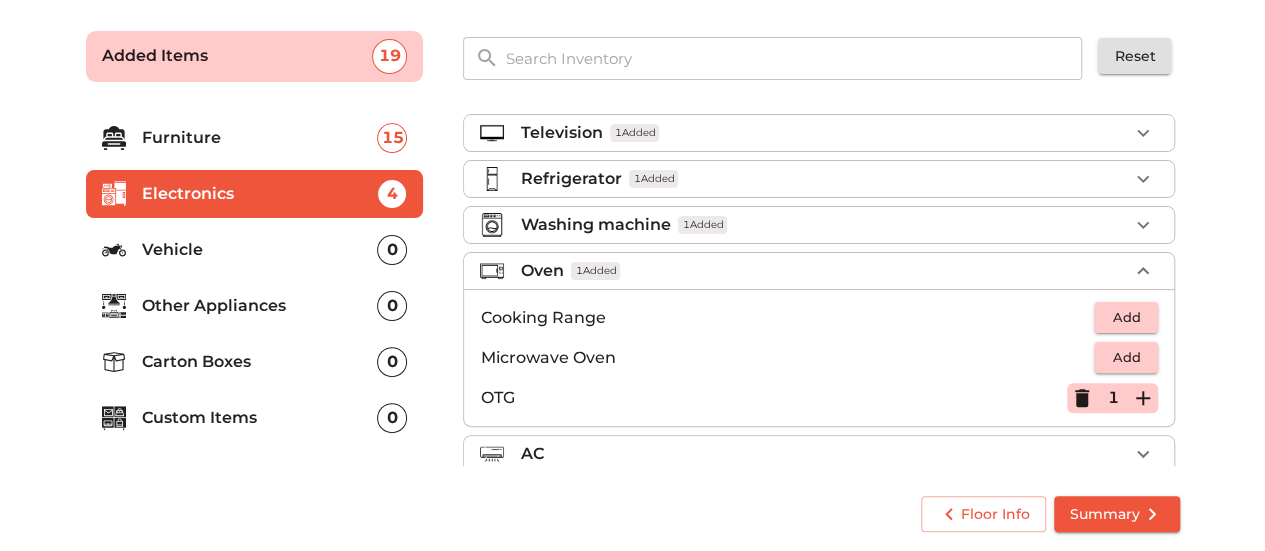 click at bounding box center [1143, 271] 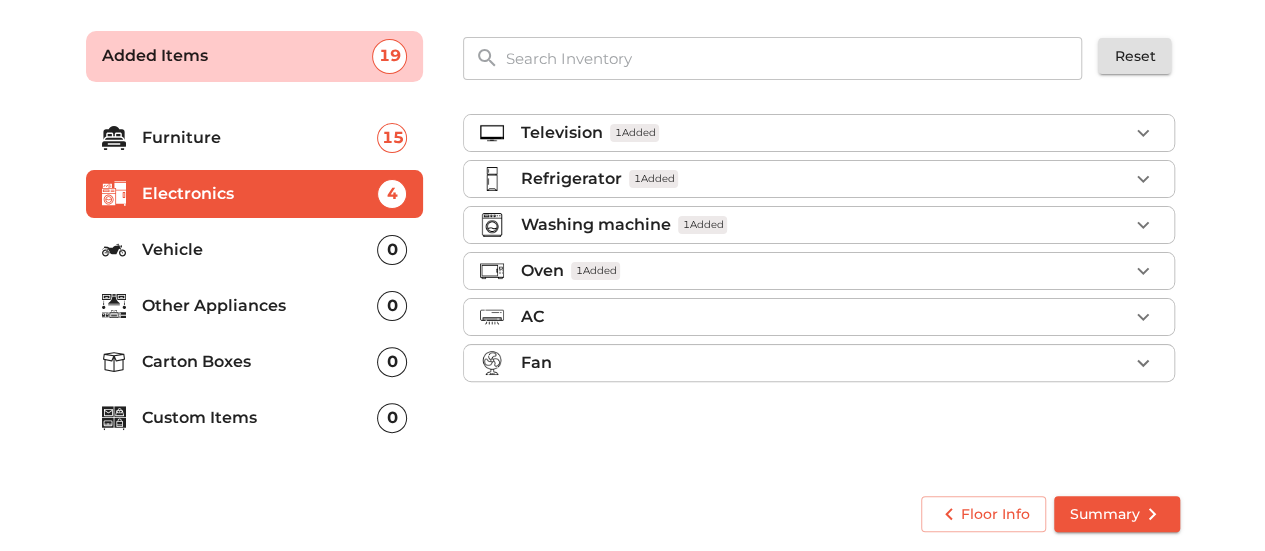 click on "AC" at bounding box center (824, 317) 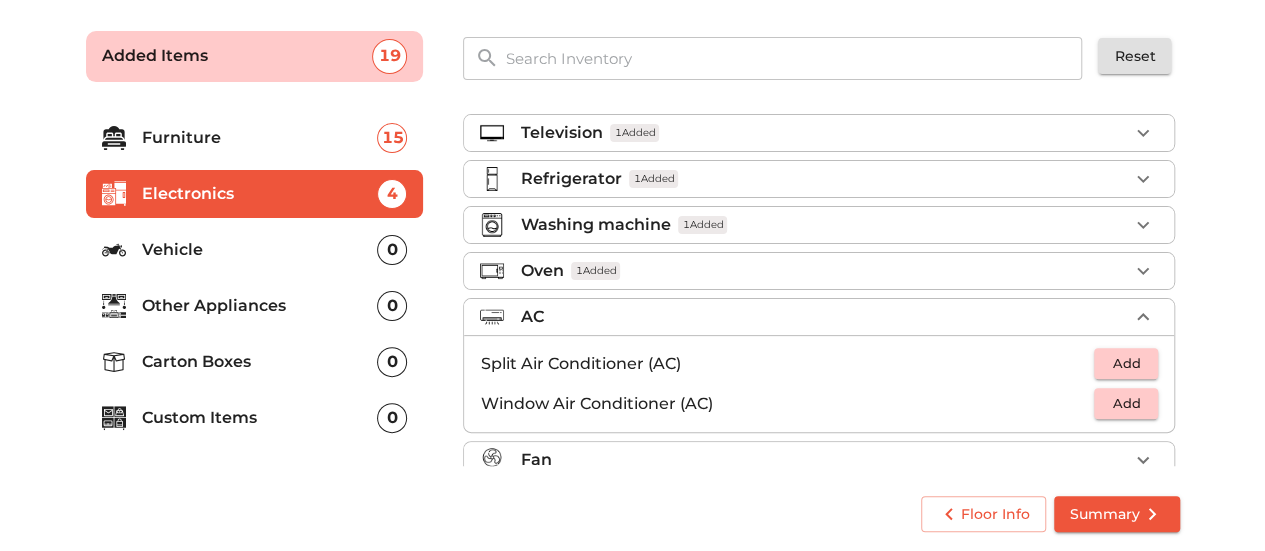 click on "AC" at bounding box center [824, 317] 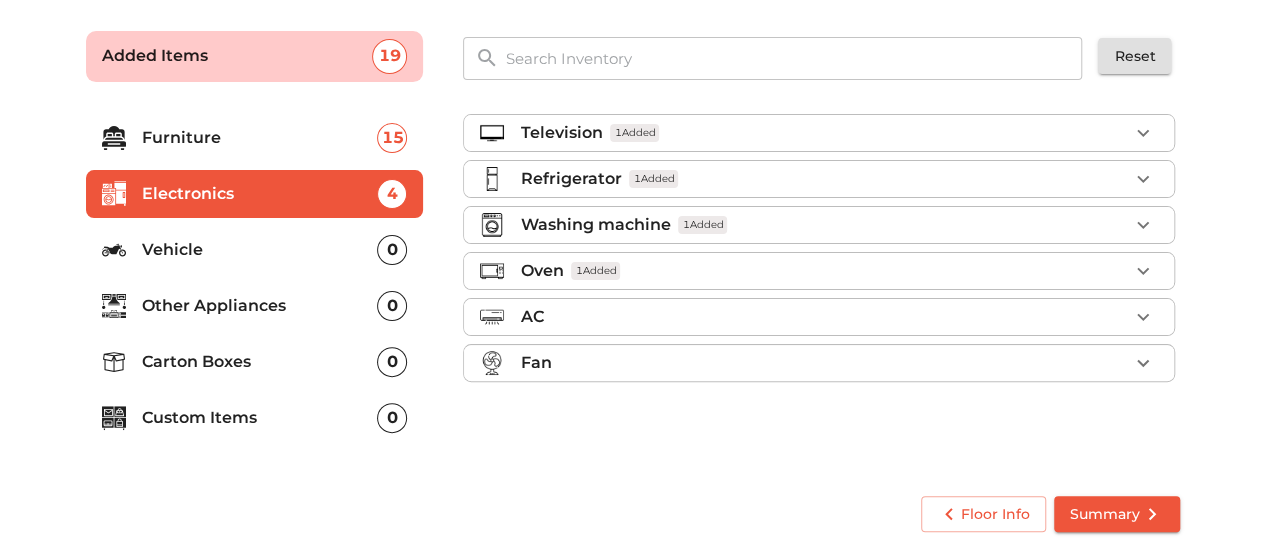 click on "AC" at bounding box center [824, 317] 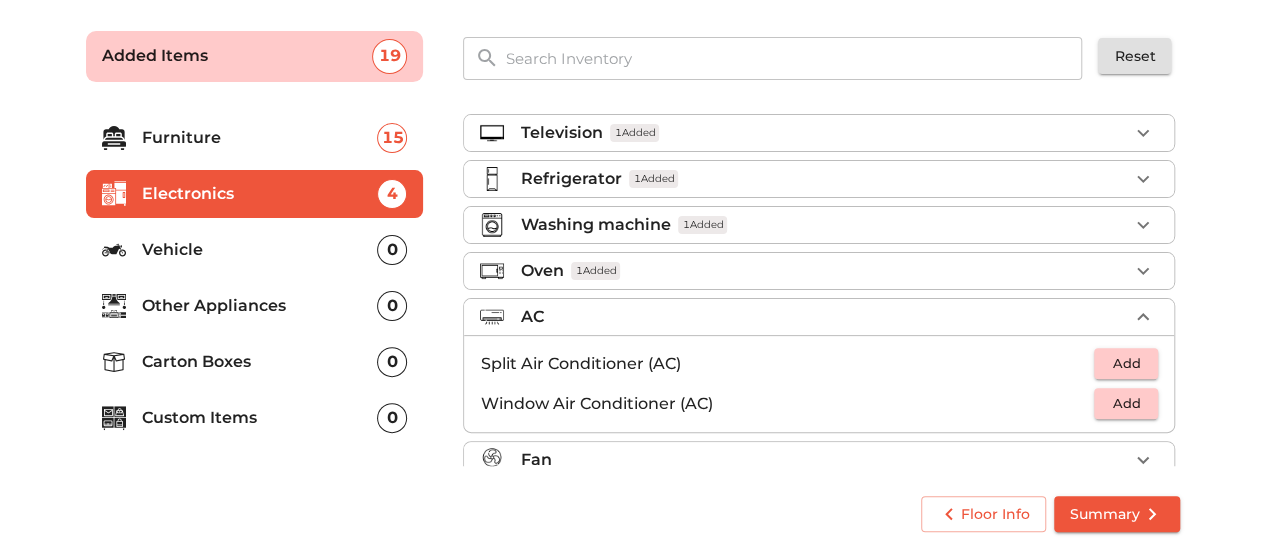 click on "AC" at bounding box center [824, 317] 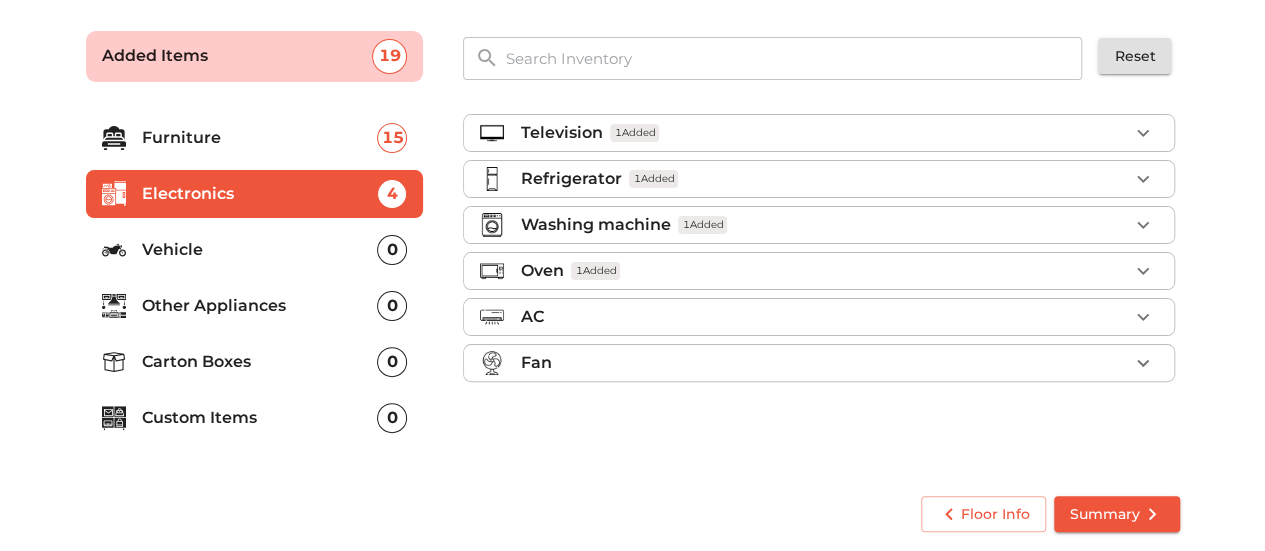 click on "AC" at bounding box center [824, 317] 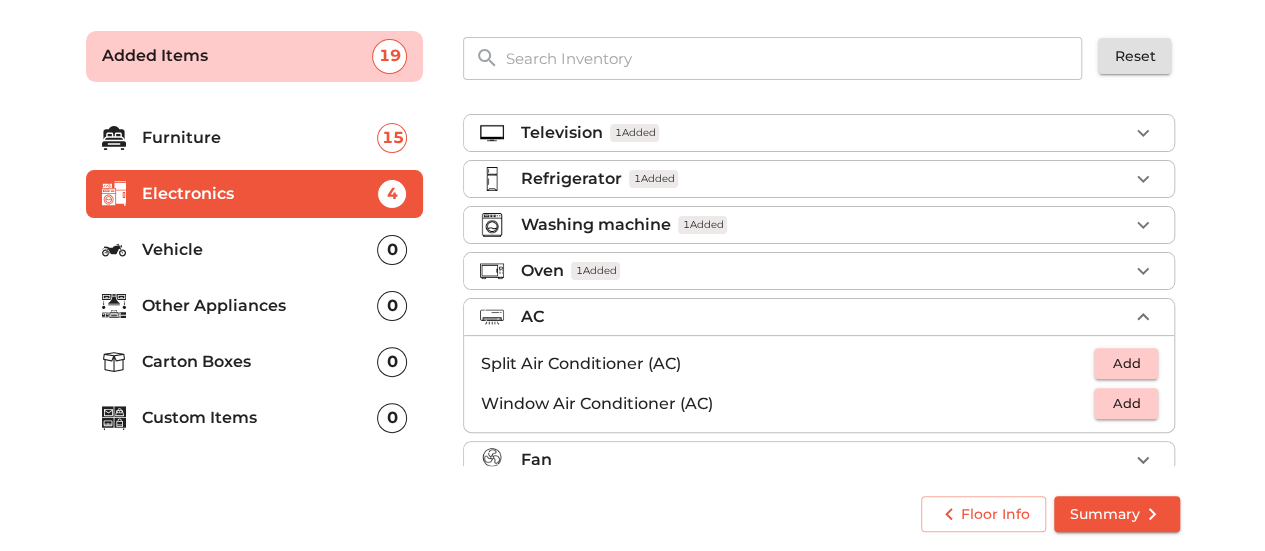 click on "AC" at bounding box center [824, 317] 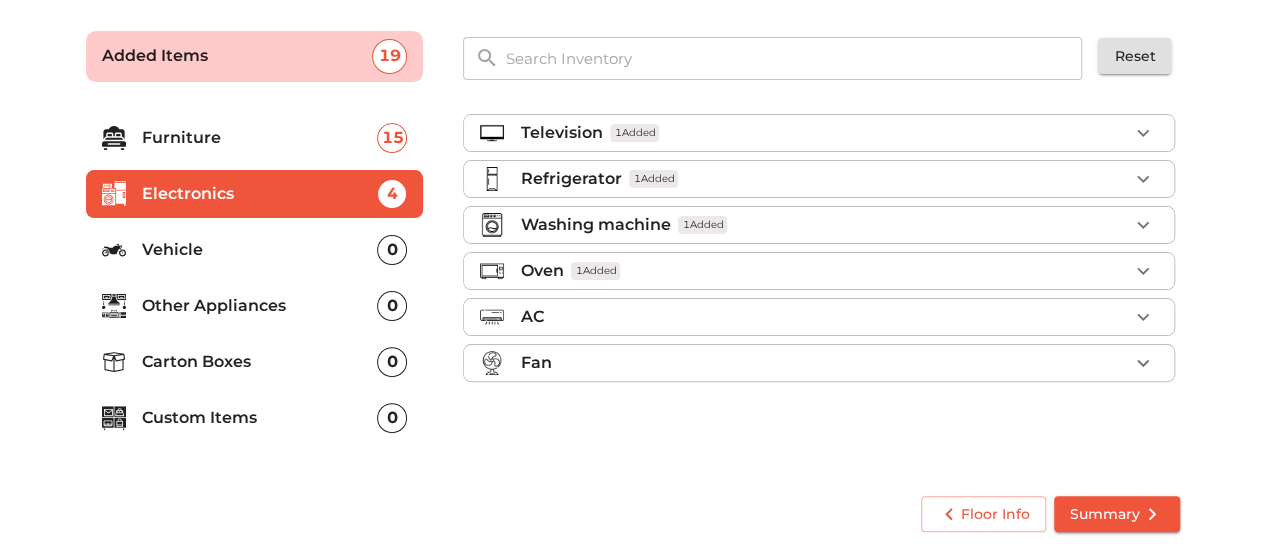 click on "Fan" at bounding box center [824, 363] 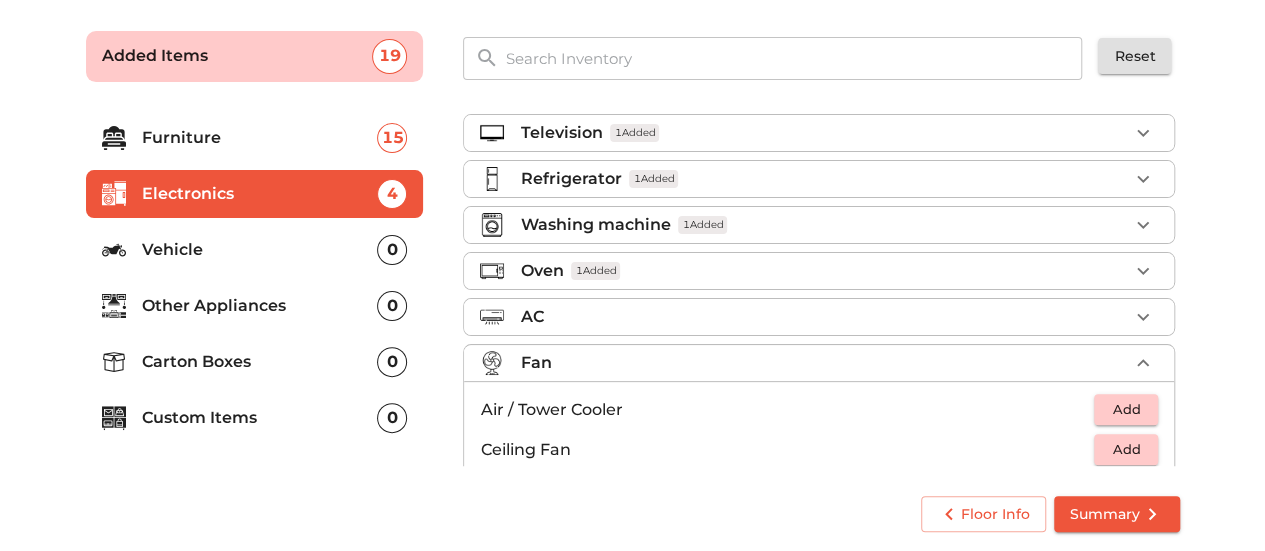 click on "Add" at bounding box center [1126, 409] 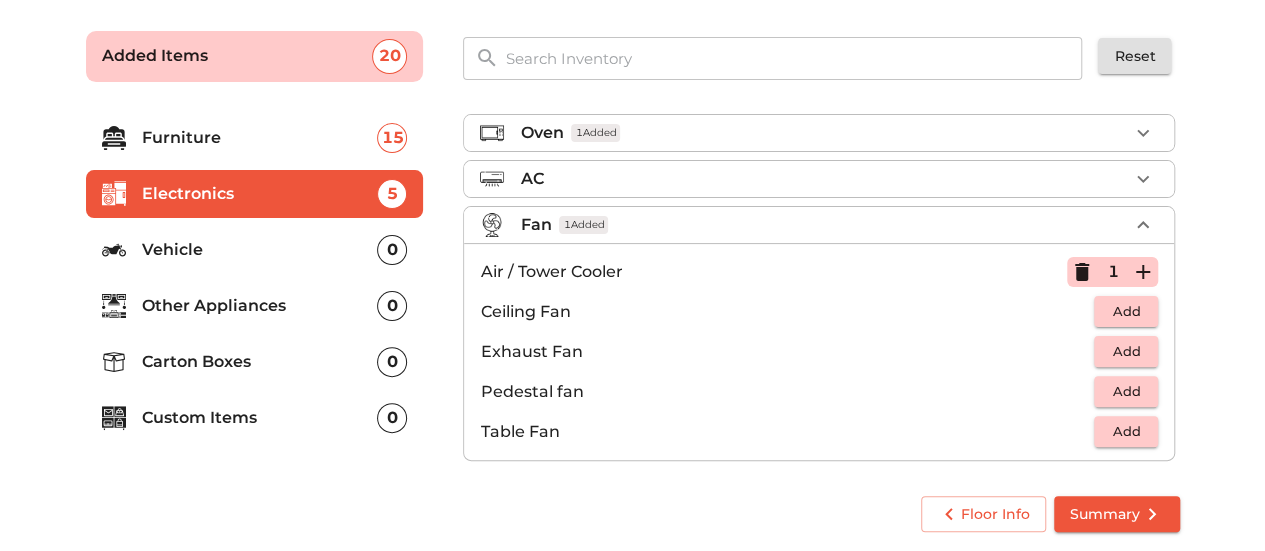 scroll, scrollTop: 144, scrollLeft: 0, axis: vertical 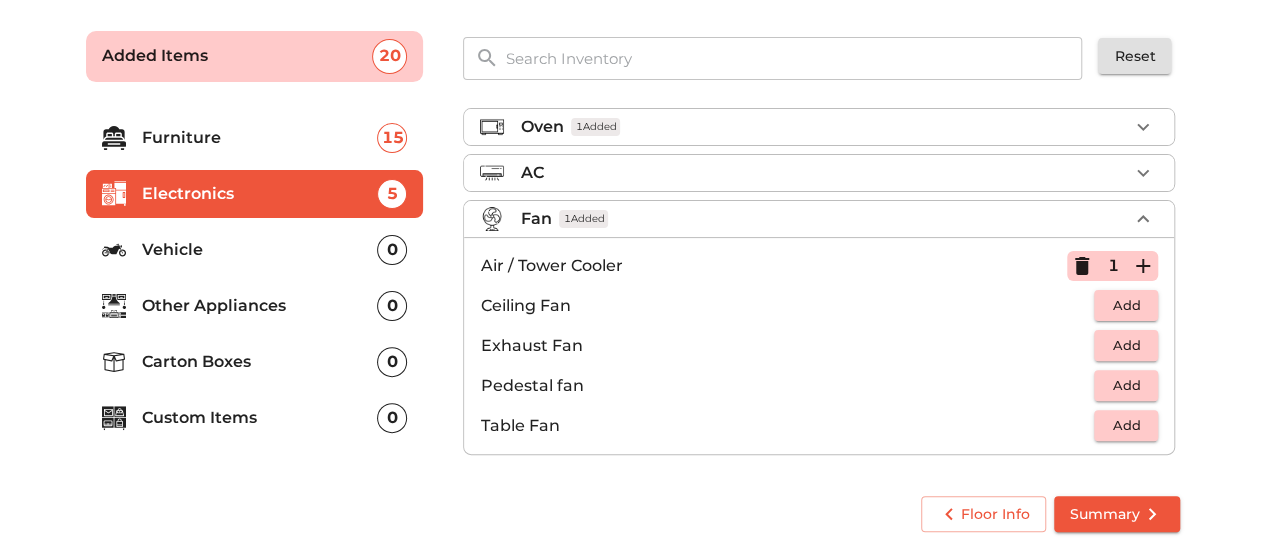 click on "Fan 1  Added" at bounding box center (824, 219) 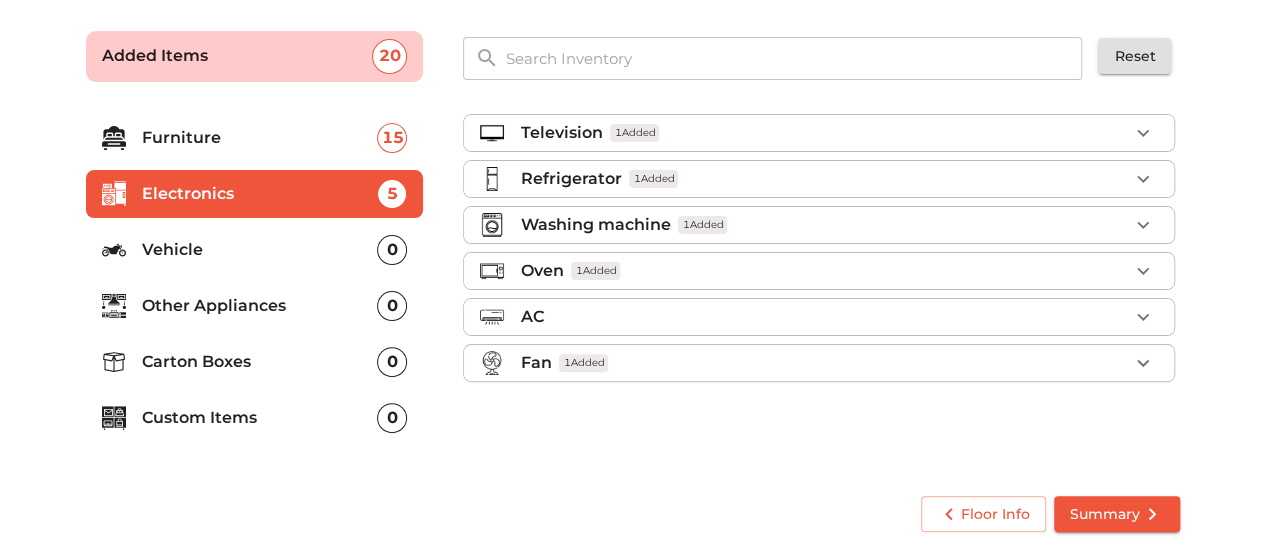 scroll, scrollTop: 0, scrollLeft: 0, axis: both 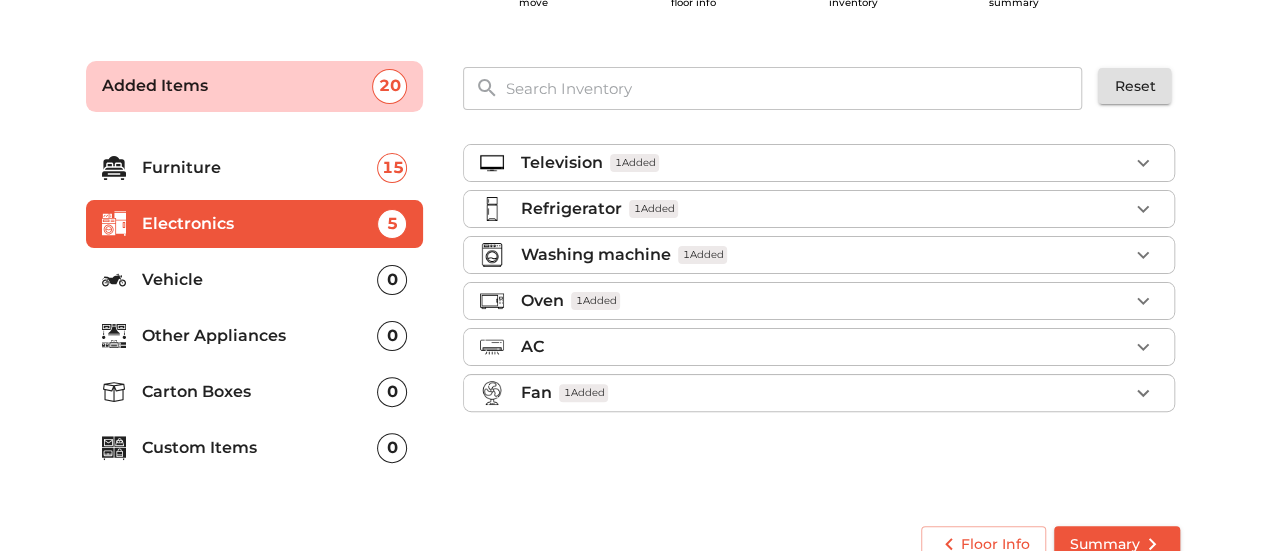 click on "Vehicle" at bounding box center [260, 280] 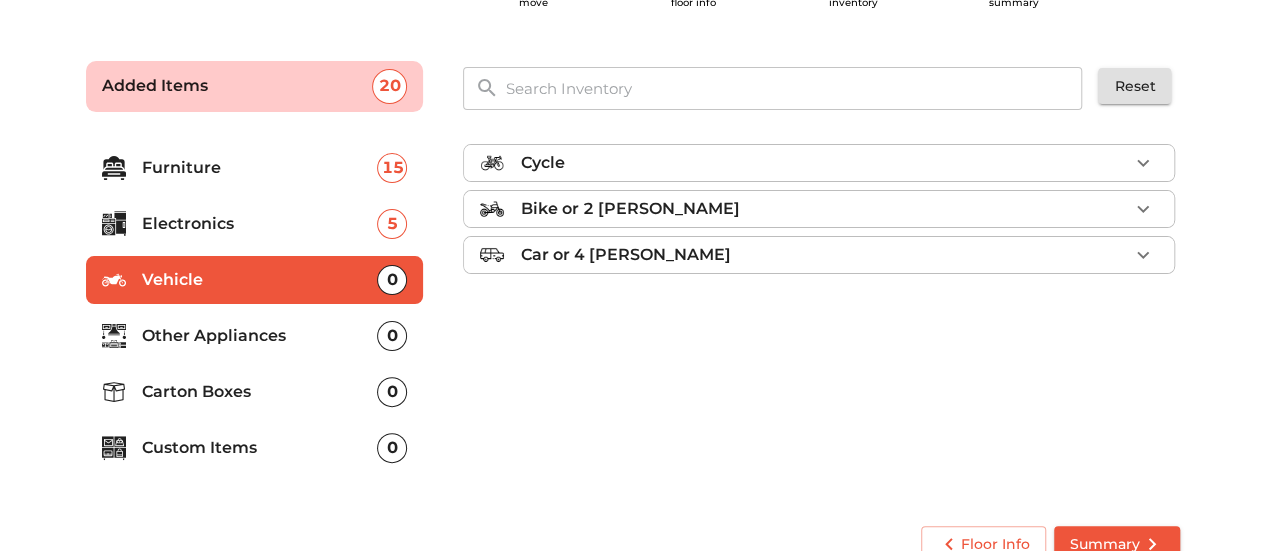 click on "Cycle" at bounding box center (824, 163) 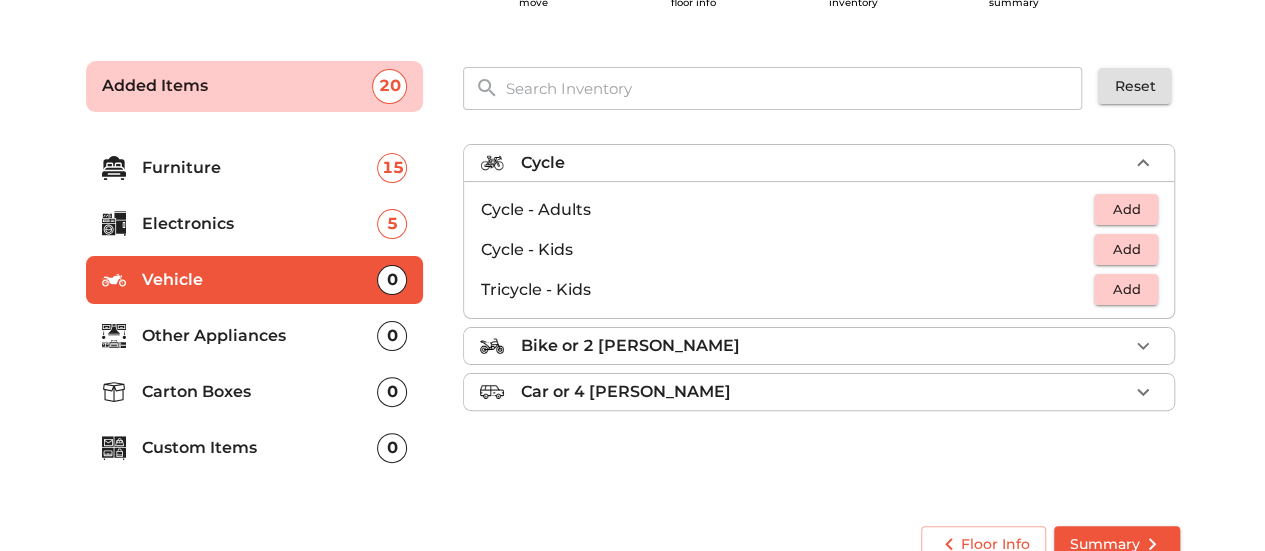 click on "Add" at bounding box center (1126, 209) 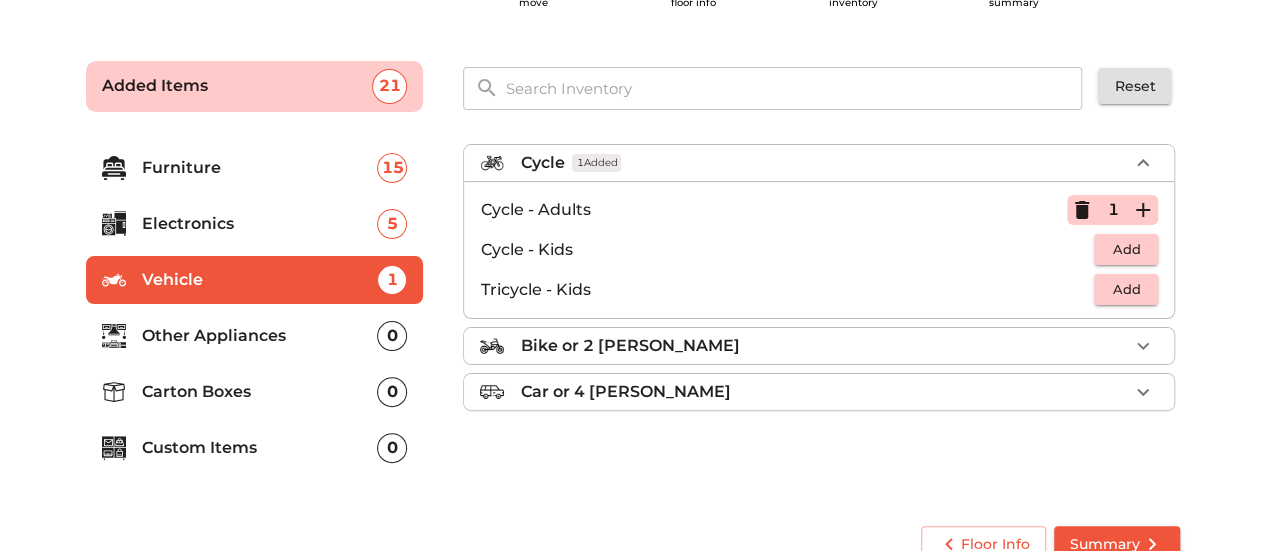 click 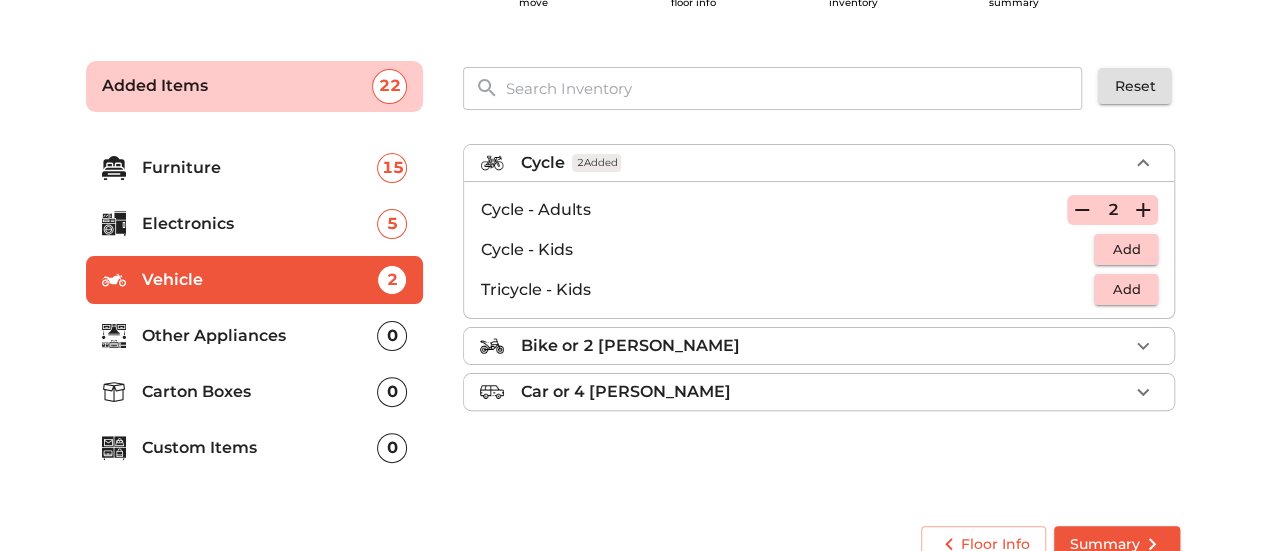 click at bounding box center (1143, 163) 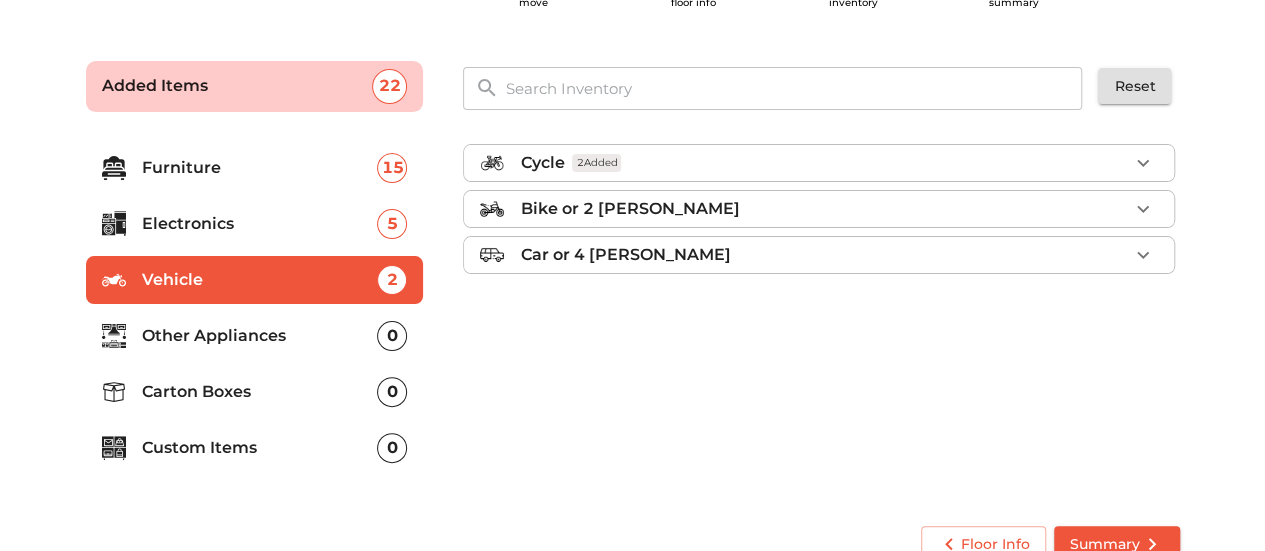 click on "Other Appliances" at bounding box center (260, 336) 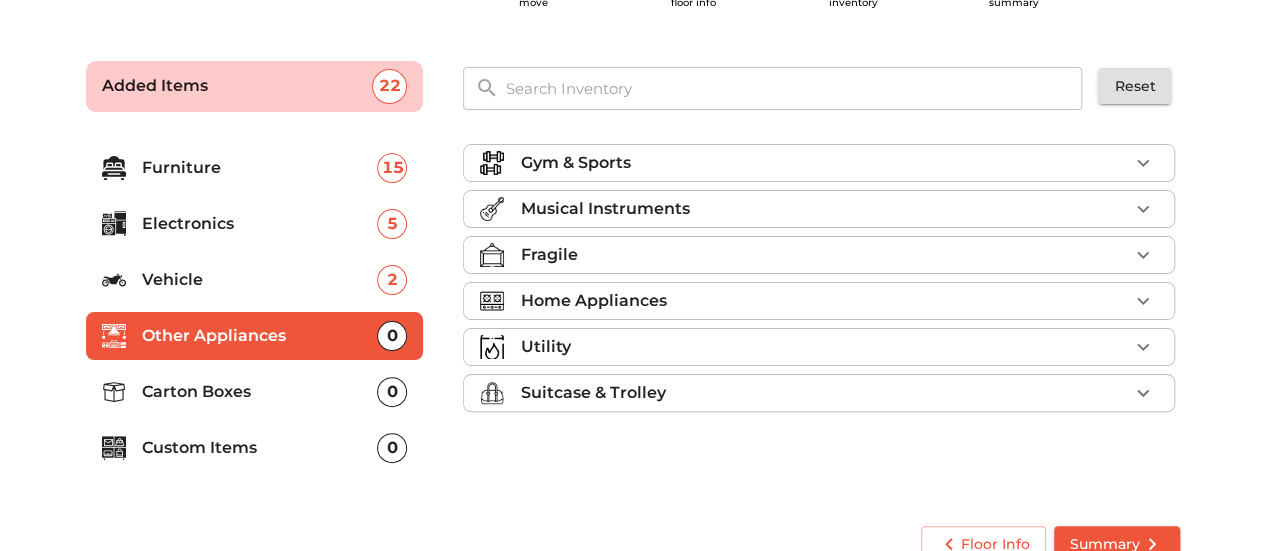 click on "Gym & Sports" at bounding box center (824, 163) 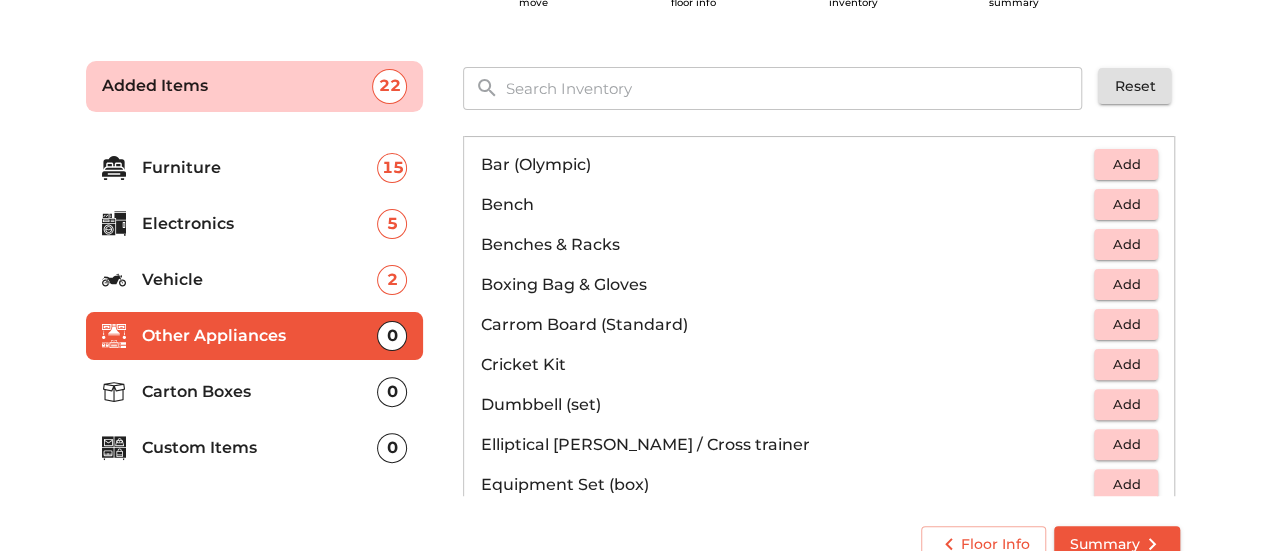 scroll, scrollTop: 0, scrollLeft: 0, axis: both 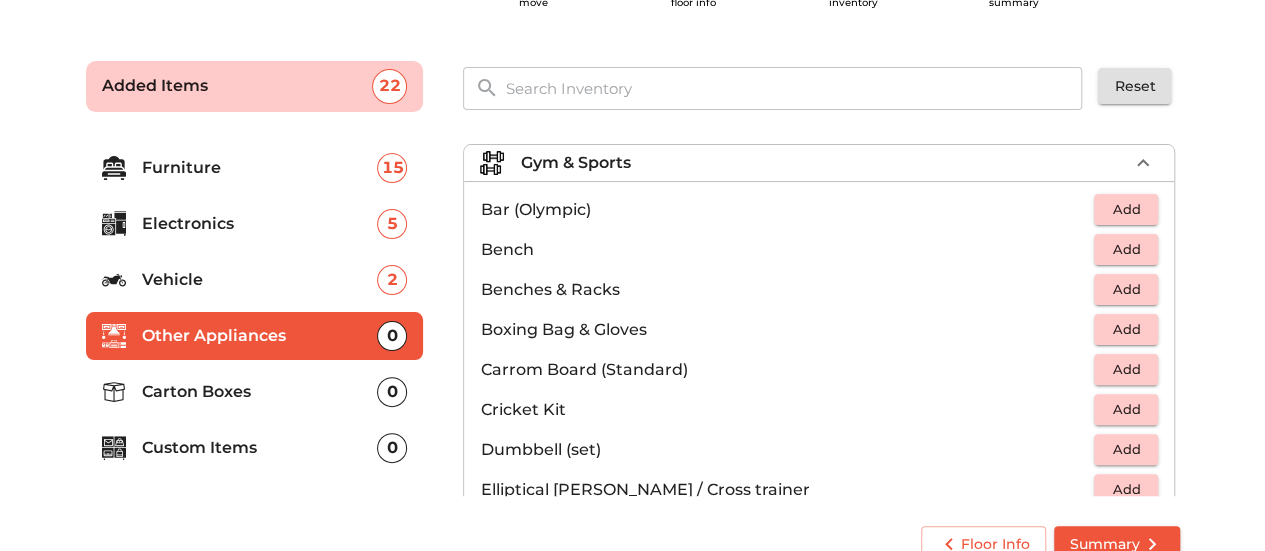 click on "Bar (Olympic) Add Bench Add Benches & Racks Add Boxing Bag & Gloves Add Carrom Board (Standard) Add Cricket Kit Add Dumbbell (set) Add Elliptical [PERSON_NAME] / Cross trainer Add Equipment Set (box) Add Exercise Bike Add Golf Kit Add Hockey Kit Add Multi Gym Add Pull-Up Bar (Wall/Floor) Add Stand (weight tree) Add Table Tennis Set (Foldable) Add Treadmill Add Yoga Mat (rolled) Add" at bounding box center (819, 549) 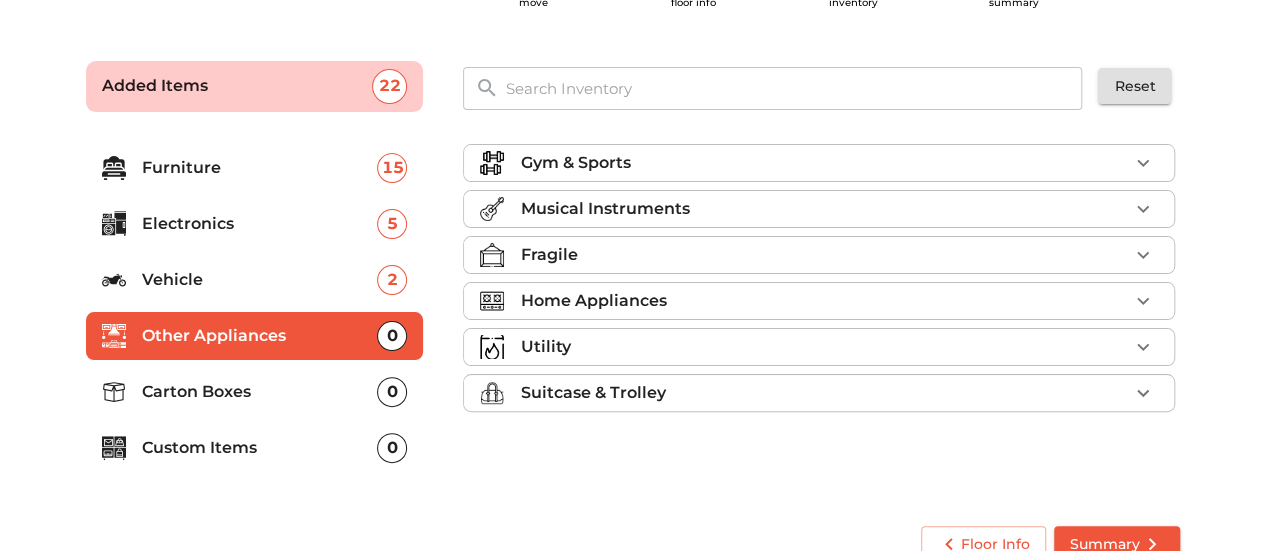 click on "Musical Instruments" at bounding box center [819, 209] 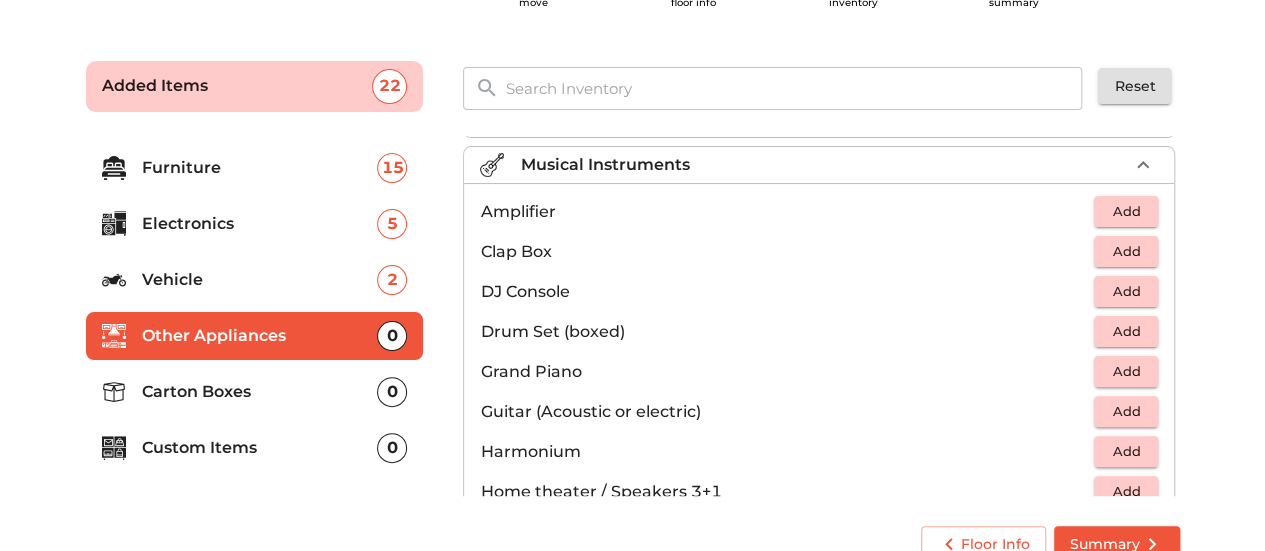 scroll, scrollTop: 0, scrollLeft: 0, axis: both 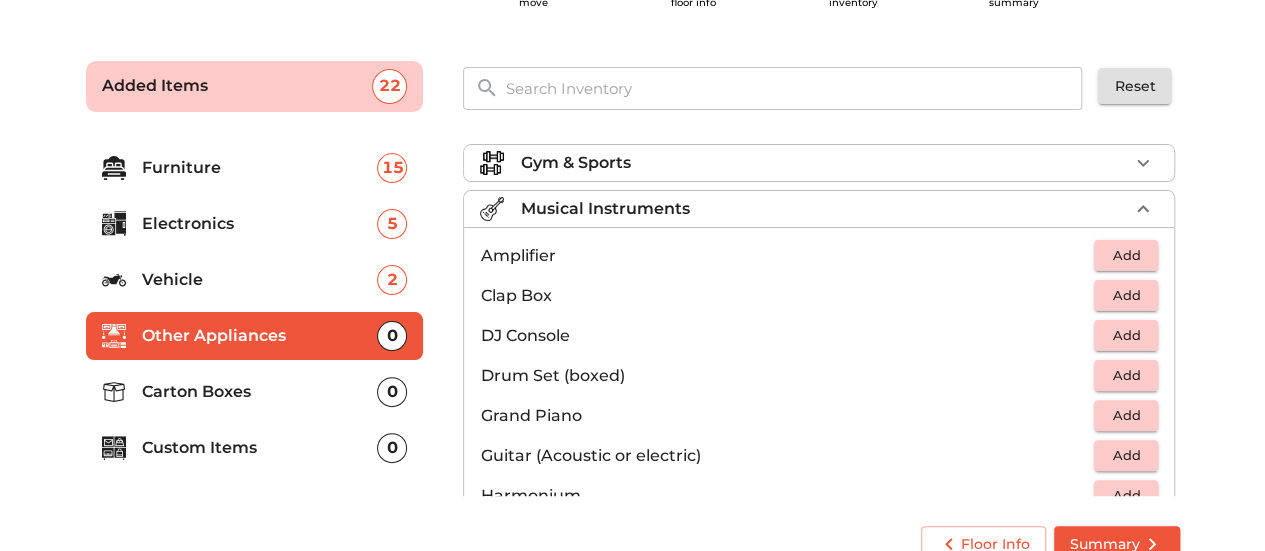 click on "Musical Instruments" at bounding box center (604, 209) 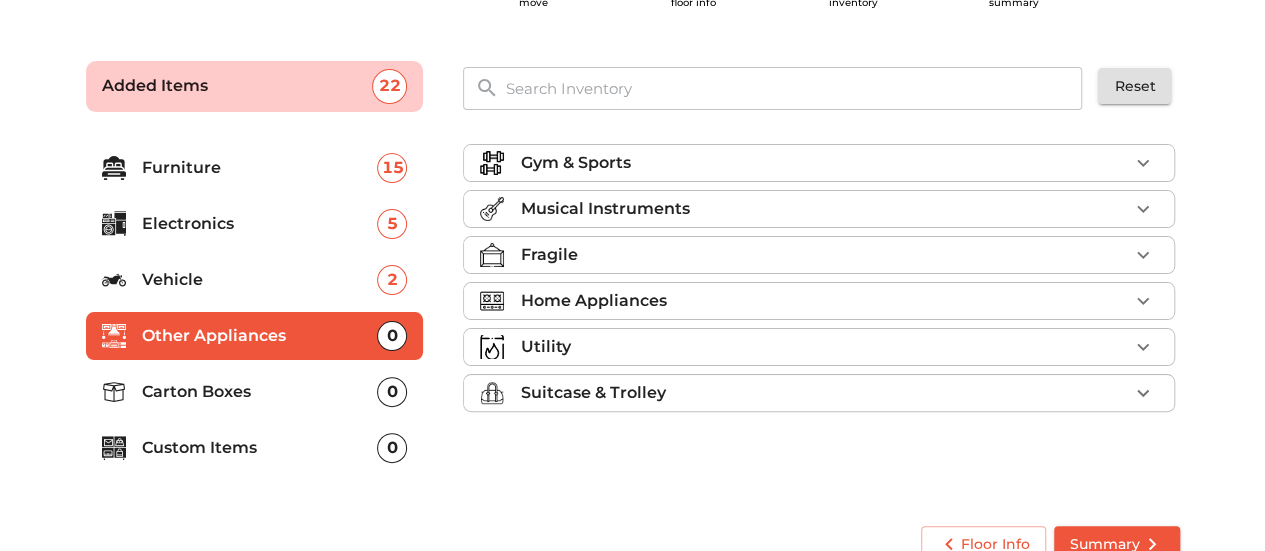 click on "Fragile" at bounding box center (548, 255) 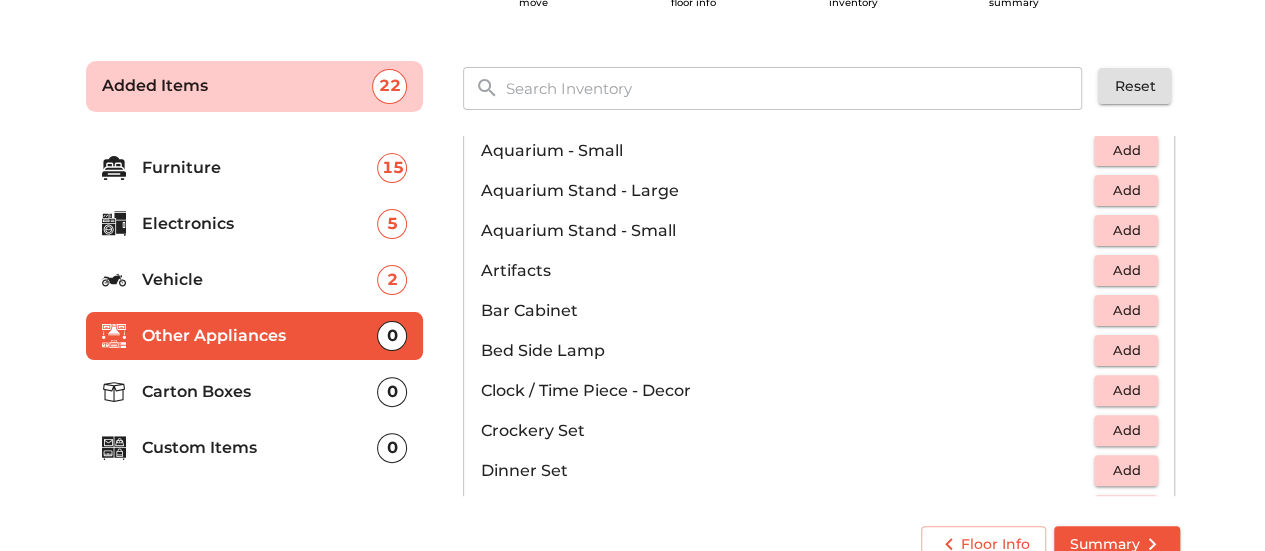 scroll, scrollTop: 44, scrollLeft: 0, axis: vertical 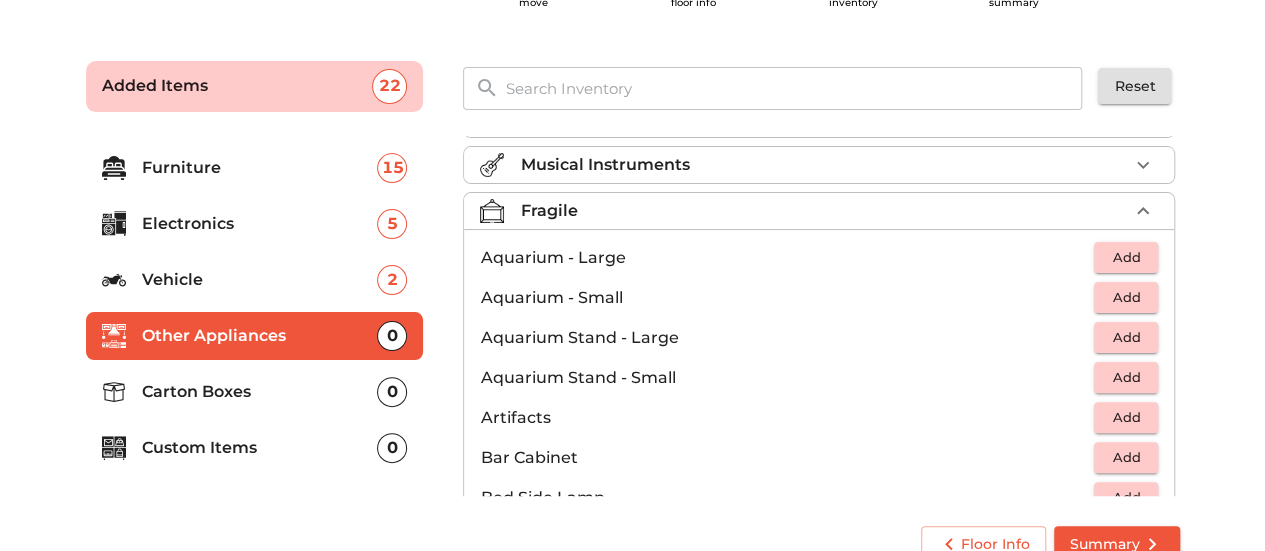 click on "Fragile" at bounding box center (824, 211) 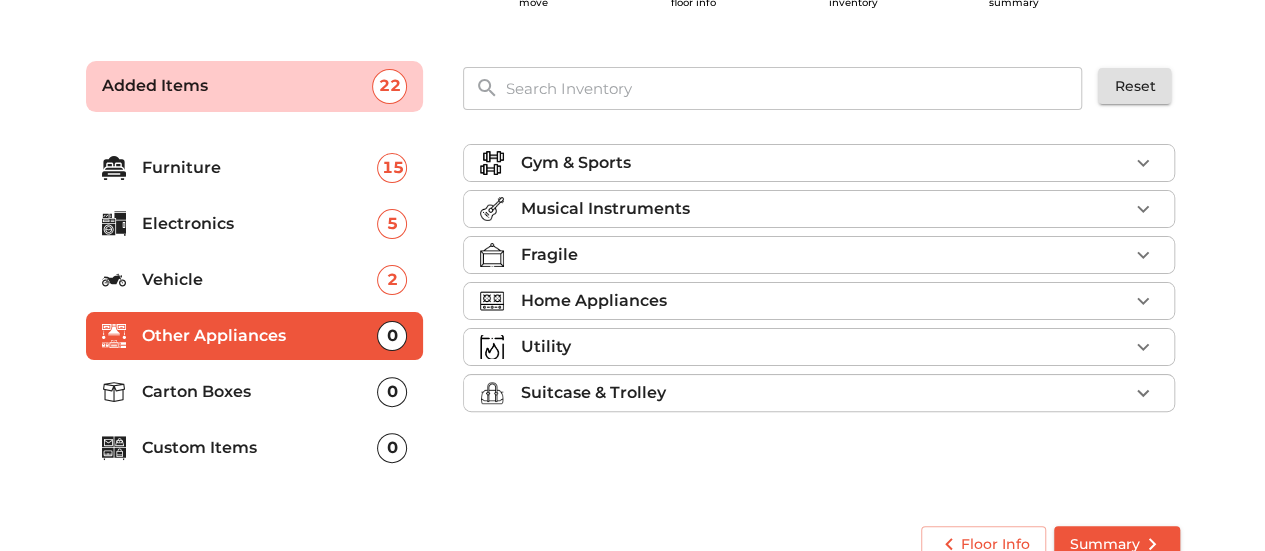 scroll, scrollTop: 0, scrollLeft: 0, axis: both 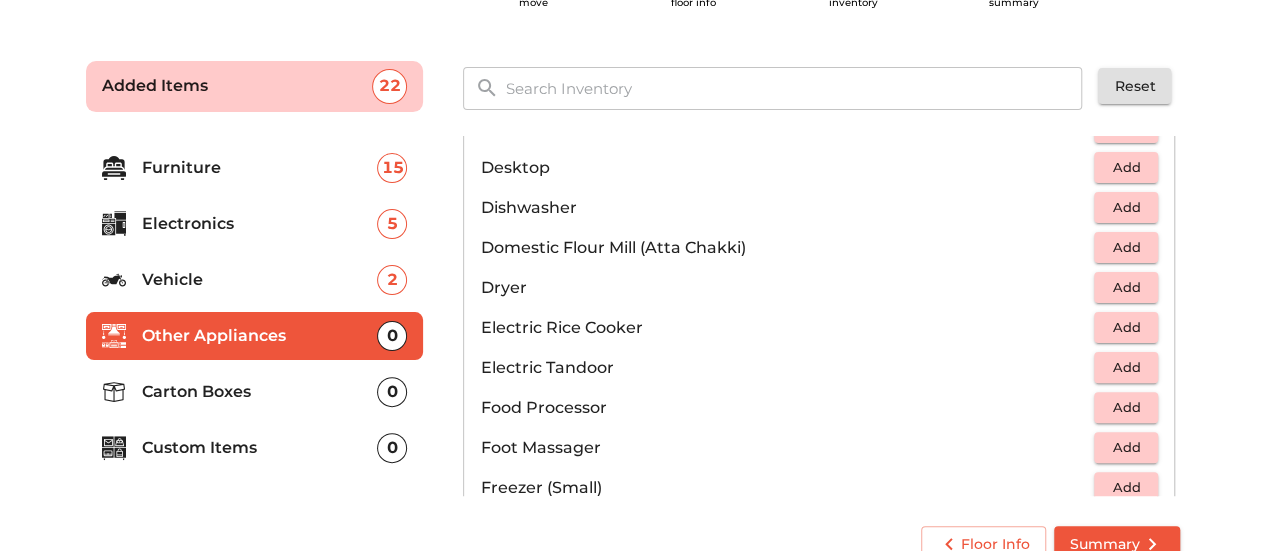 click on "Add" at bounding box center (1126, 327) 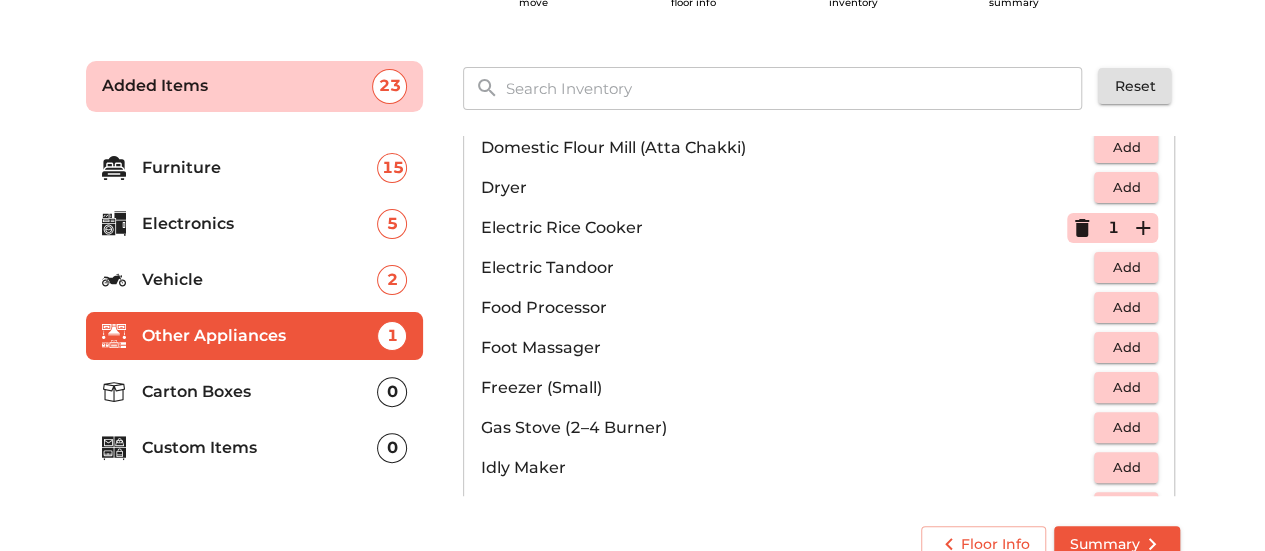 scroll, scrollTop: 700, scrollLeft: 0, axis: vertical 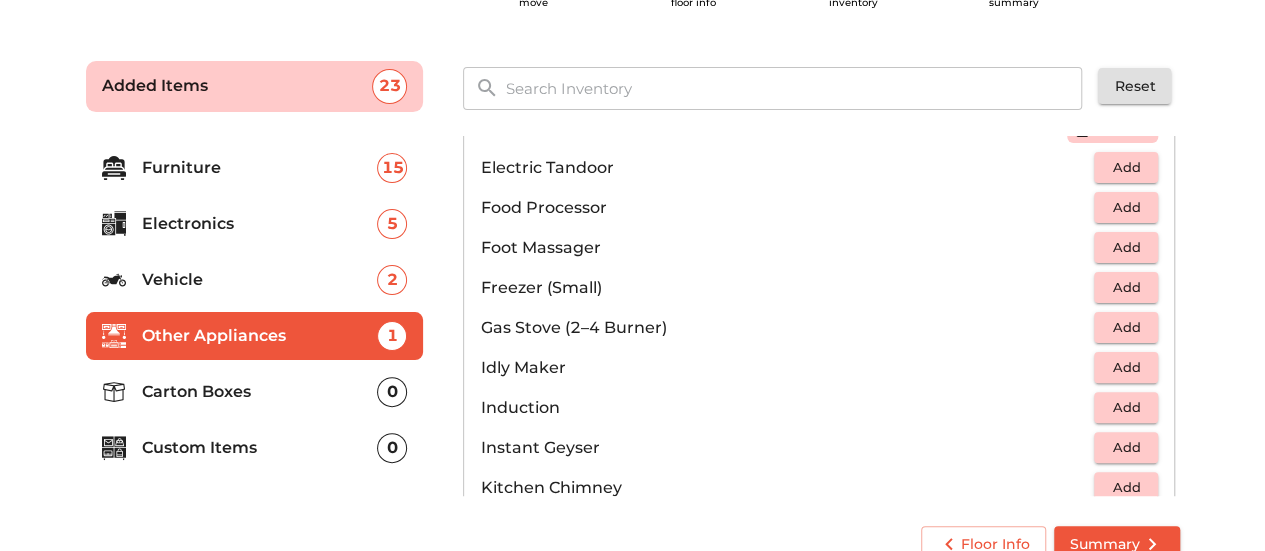click on "Add" at bounding box center [1126, 327] 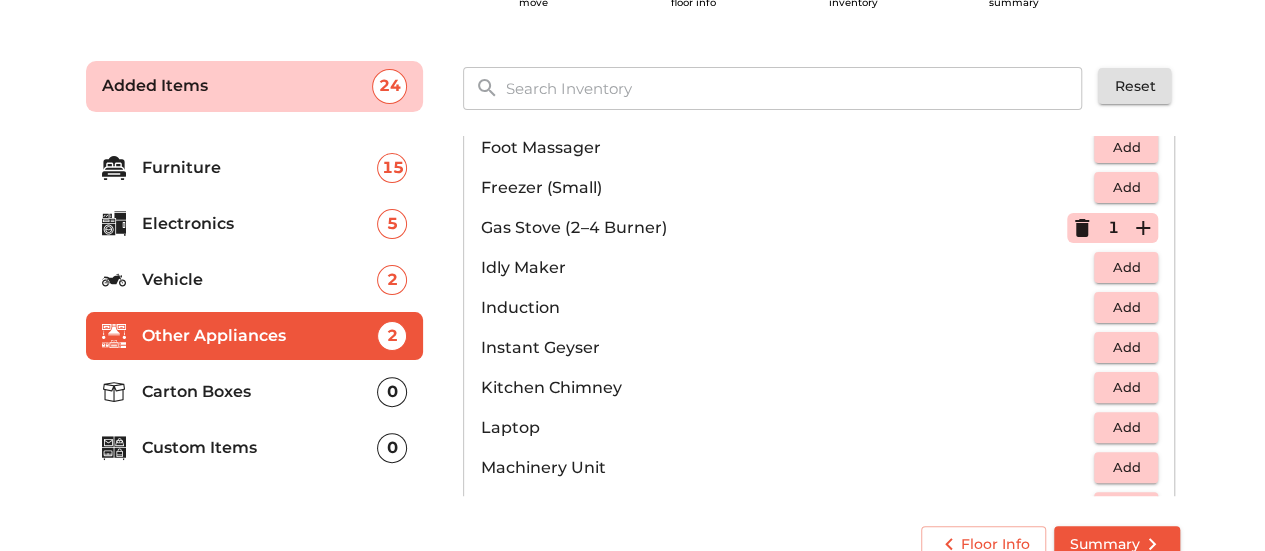 scroll, scrollTop: 900, scrollLeft: 0, axis: vertical 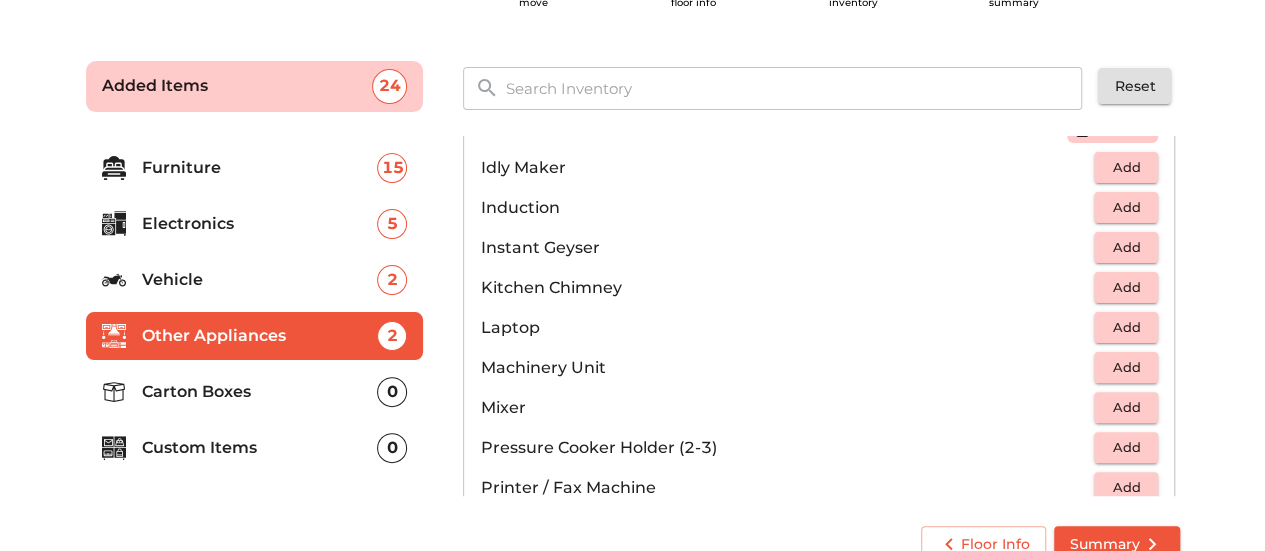 click on "Add" at bounding box center (1126, 407) 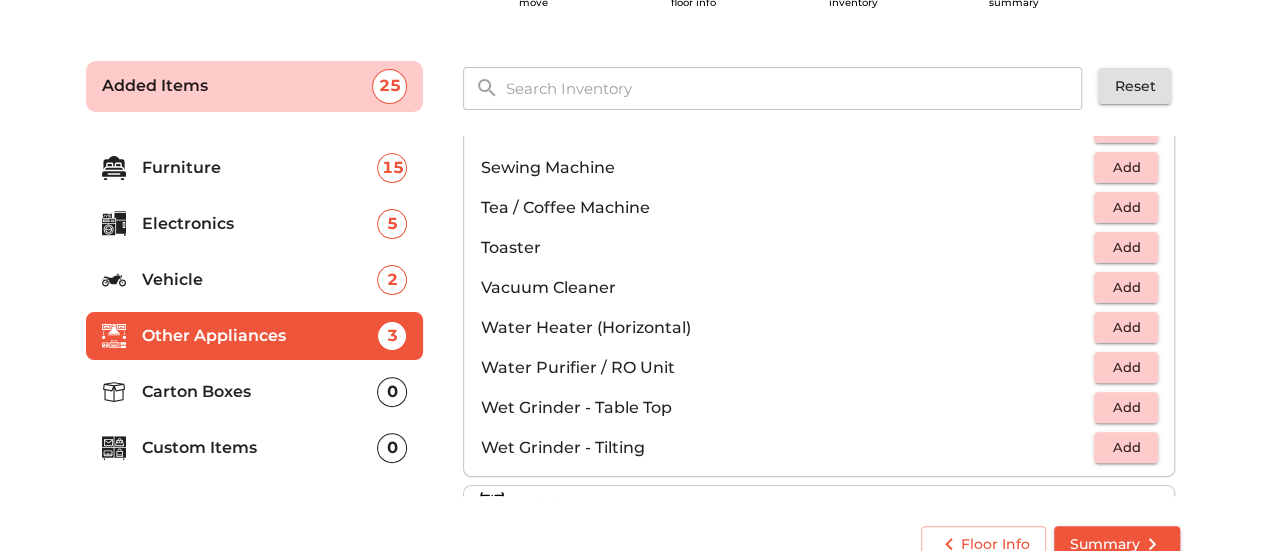 scroll, scrollTop: 1384, scrollLeft: 0, axis: vertical 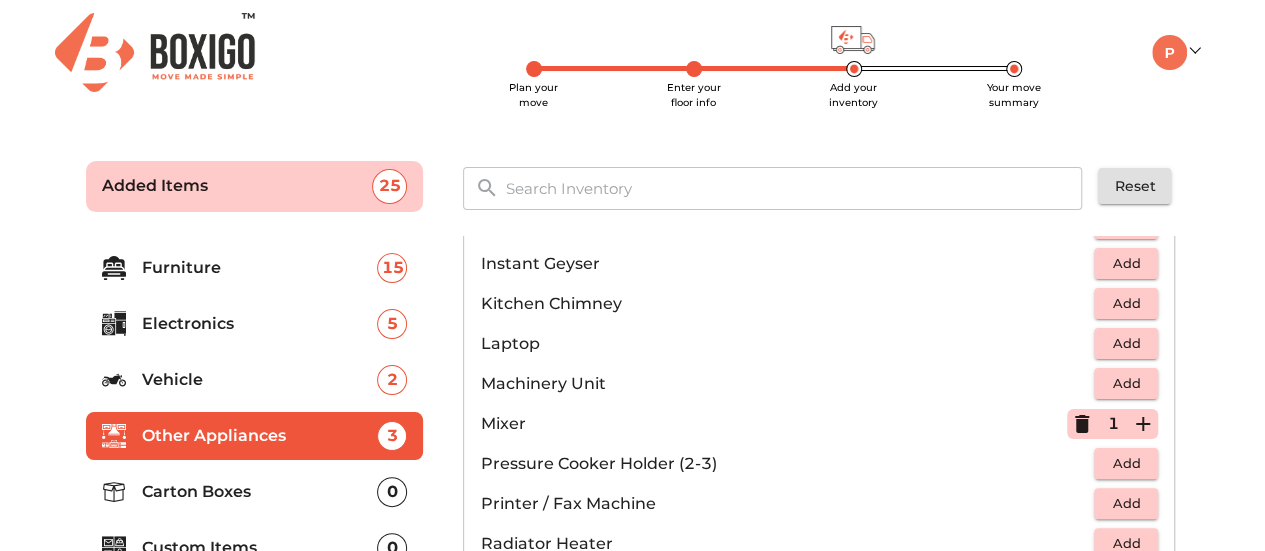 click on "Add" at bounding box center [1126, 263] 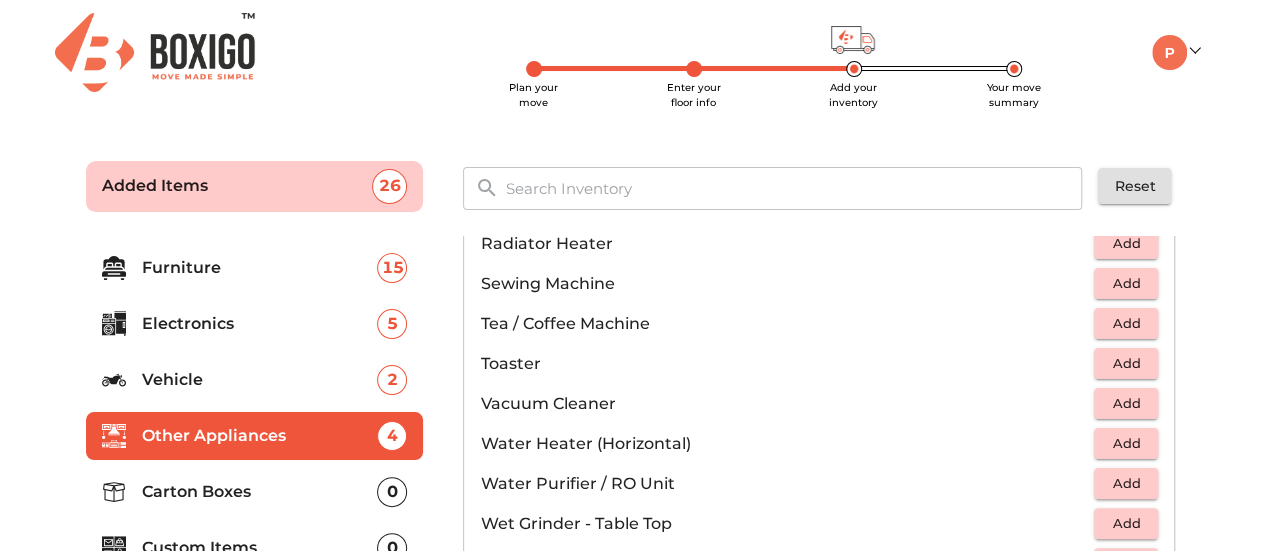 scroll, scrollTop: 1384, scrollLeft: 0, axis: vertical 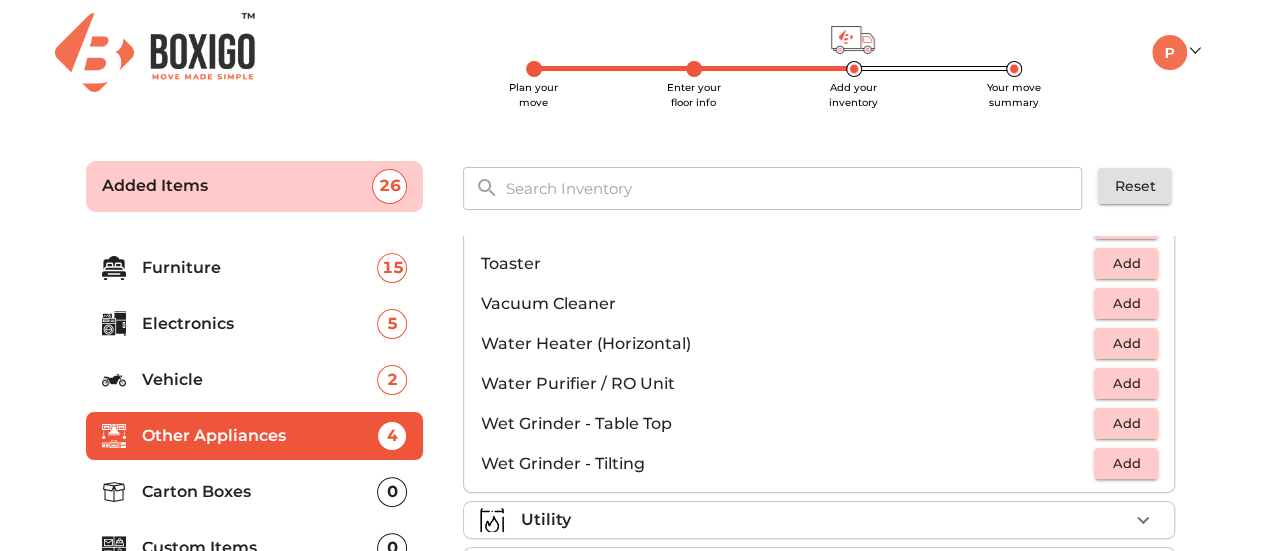 click on "Utility" at bounding box center [824, 520] 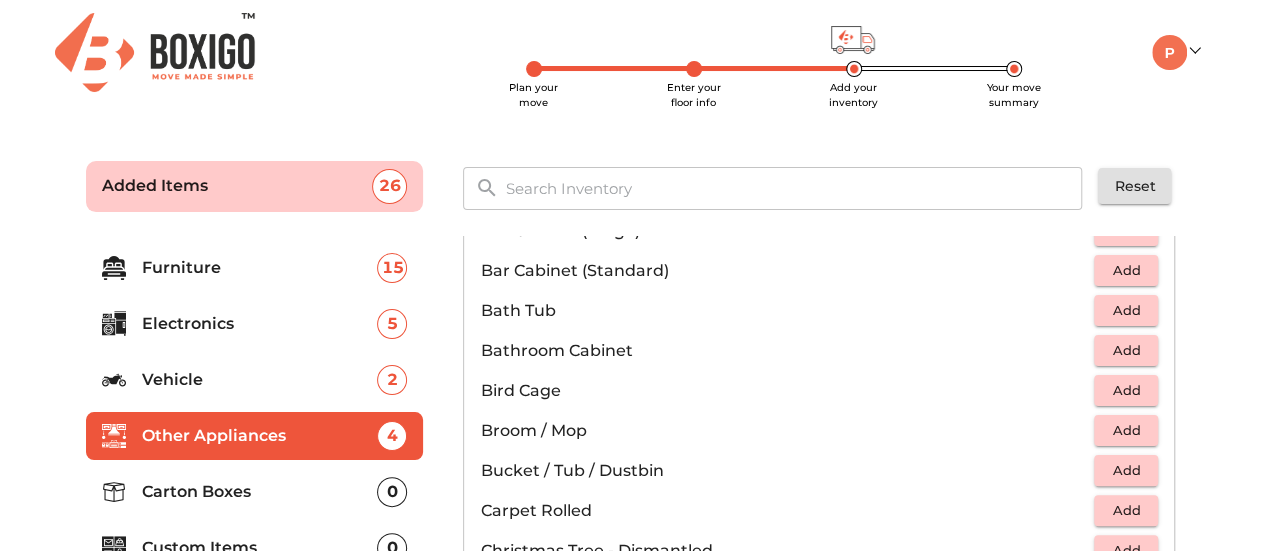 scroll, scrollTop: 300, scrollLeft: 0, axis: vertical 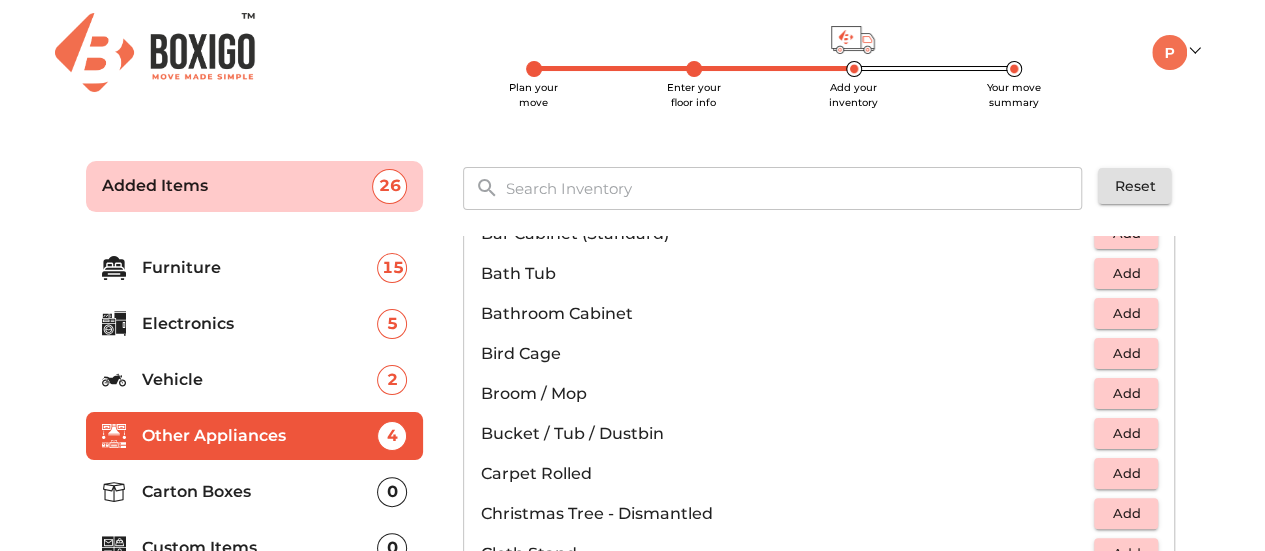 click on "Add" at bounding box center (1126, 313) 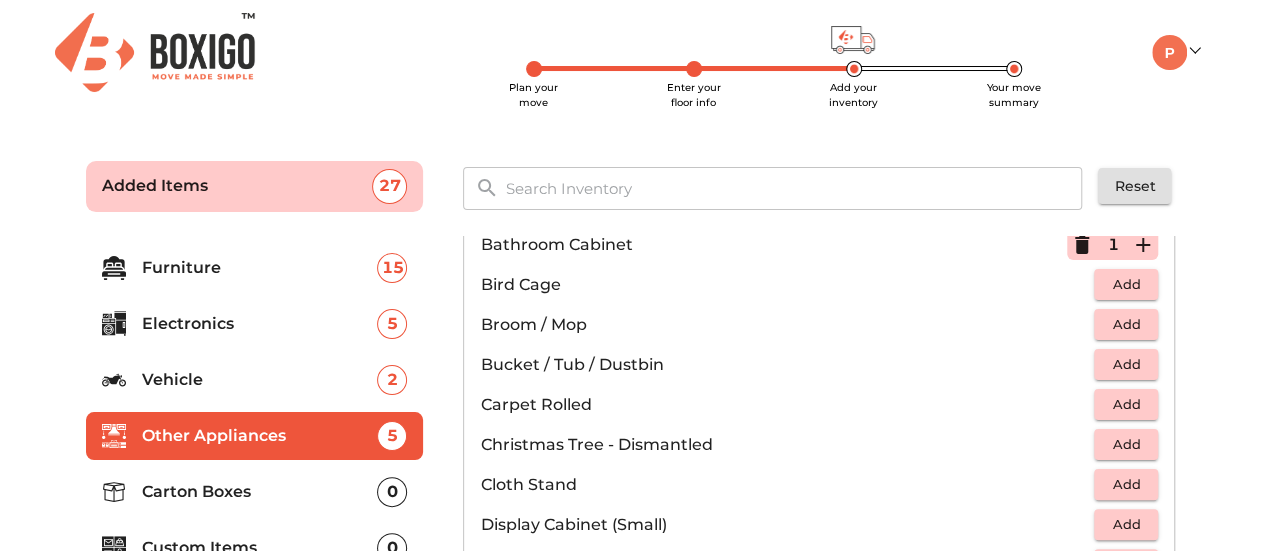 scroll, scrollTop: 400, scrollLeft: 0, axis: vertical 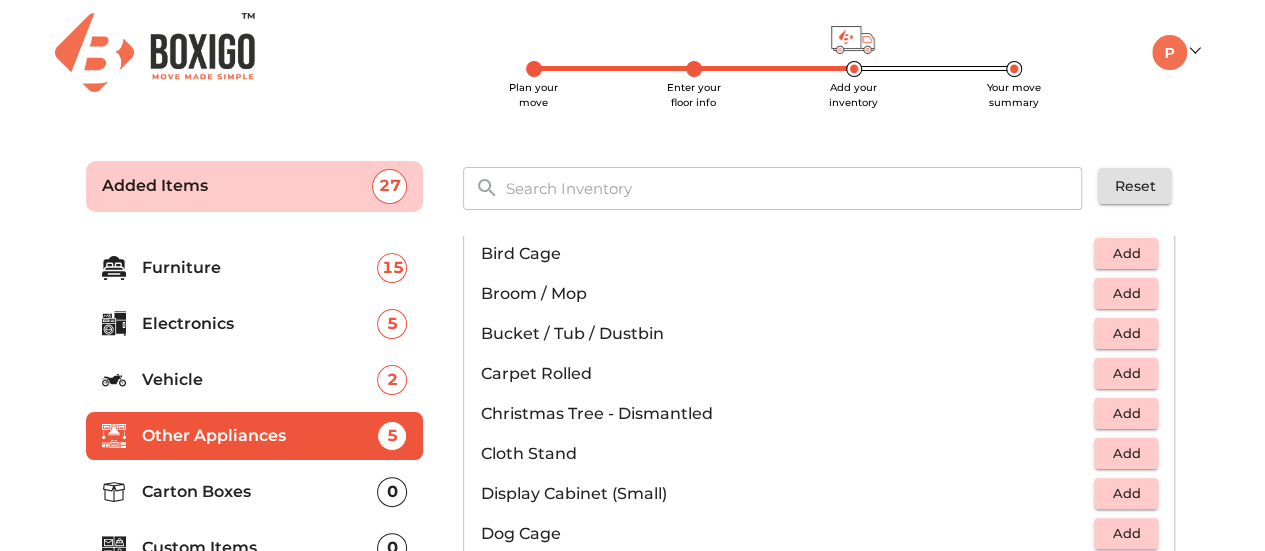click on "Add" at bounding box center [1126, 293] 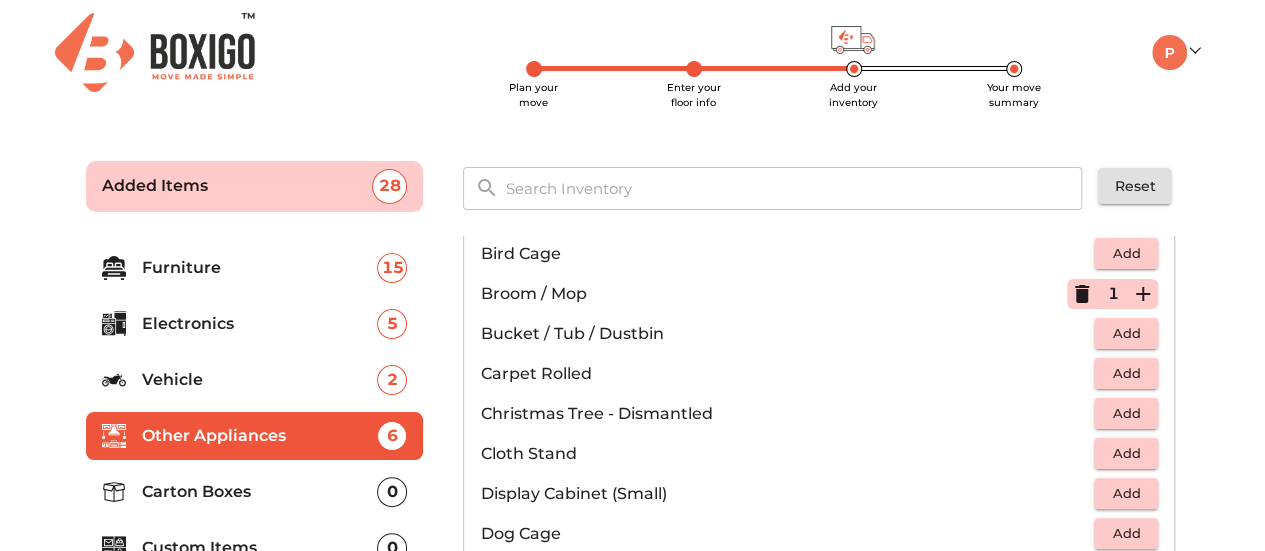 click 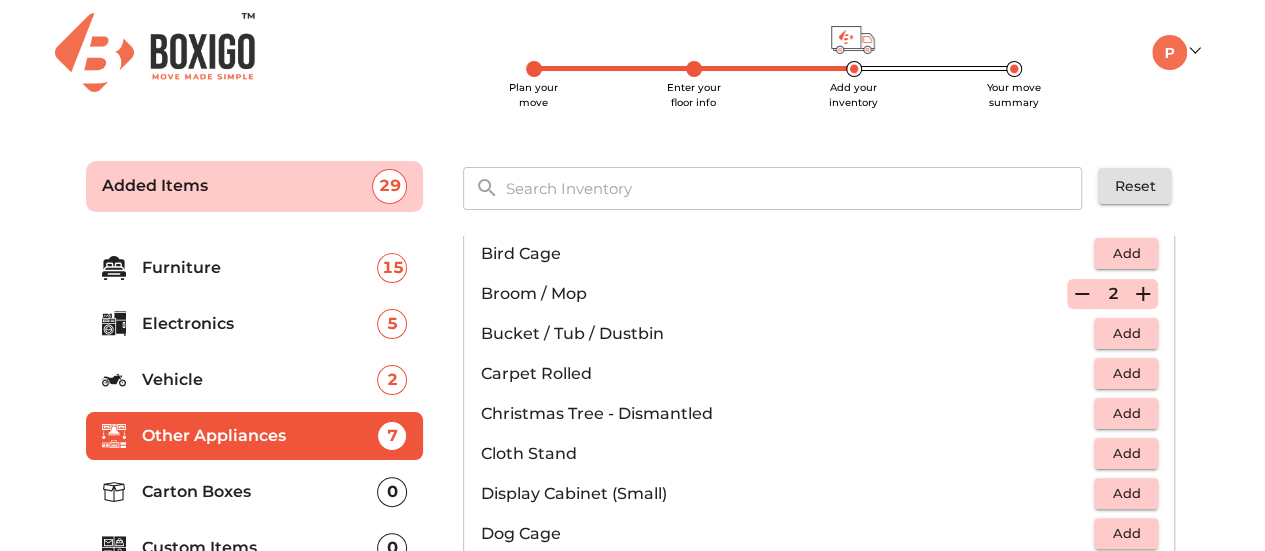 click on "Add" at bounding box center (1126, 333) 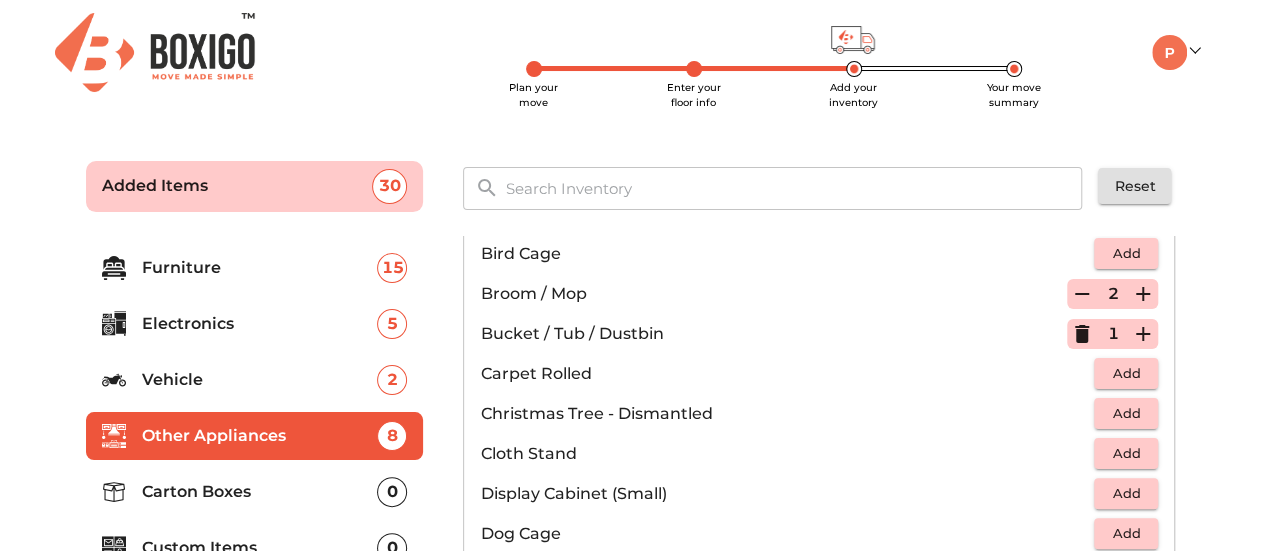click 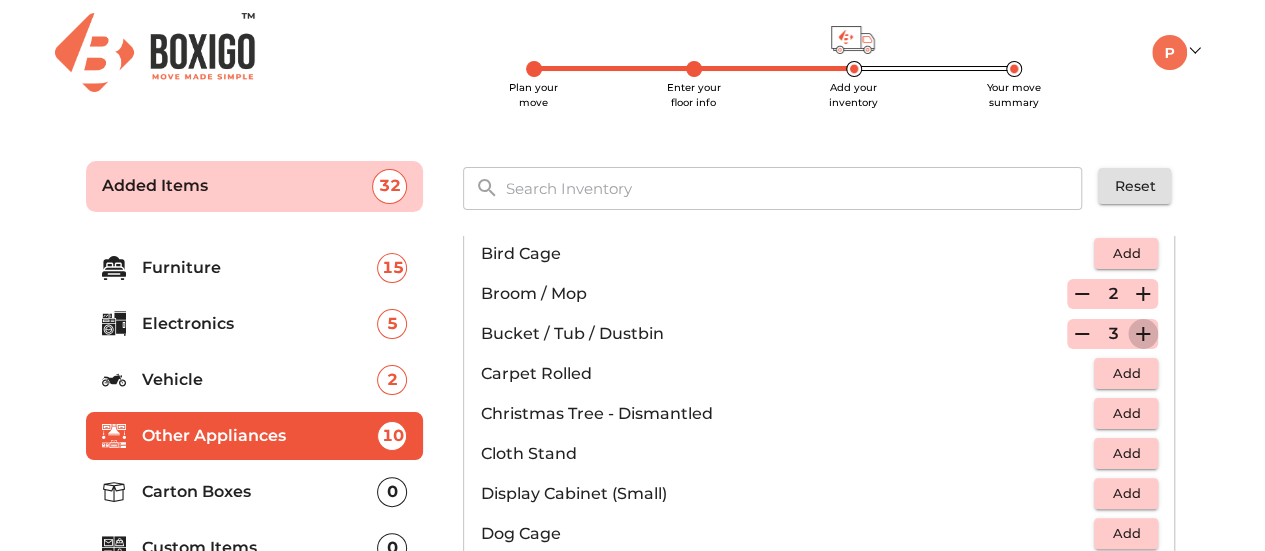 click 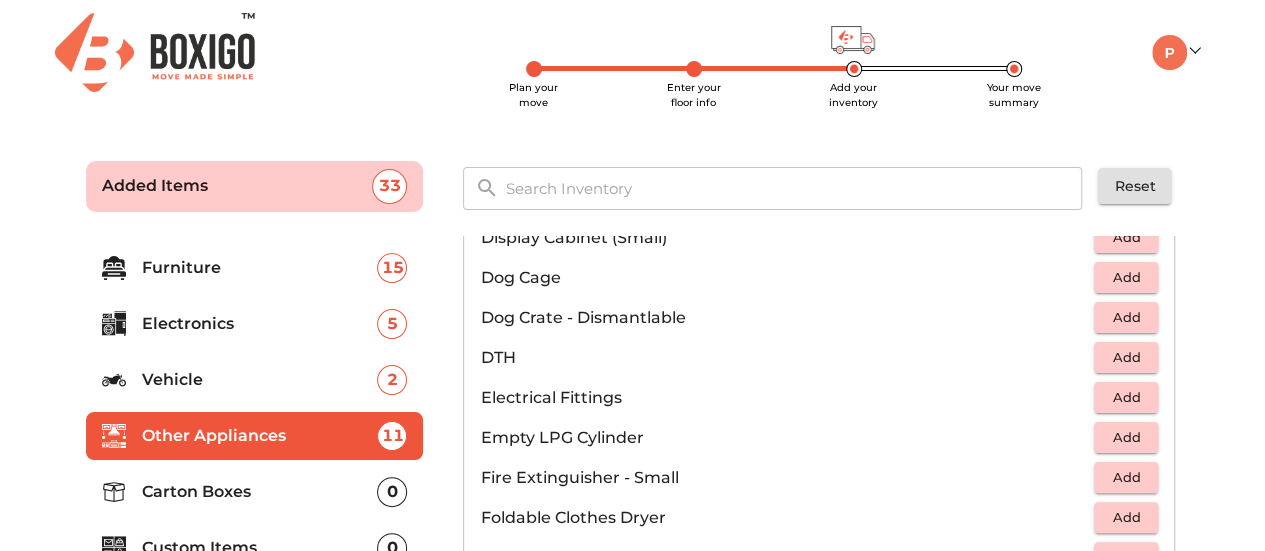 scroll, scrollTop: 700, scrollLeft: 0, axis: vertical 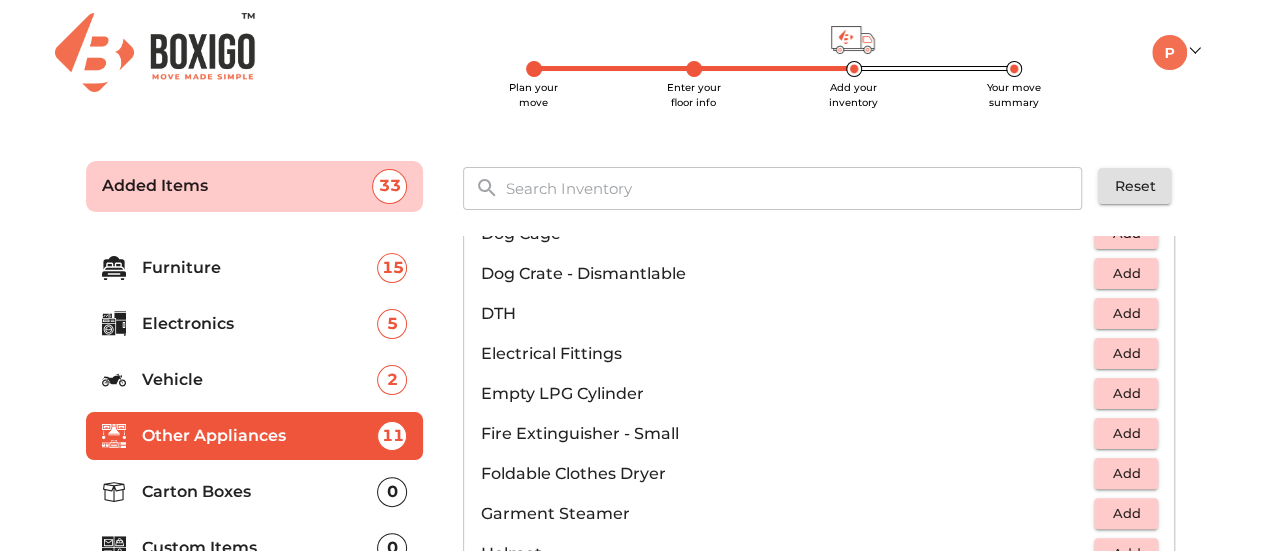 click on "Add" at bounding box center (1126, 393) 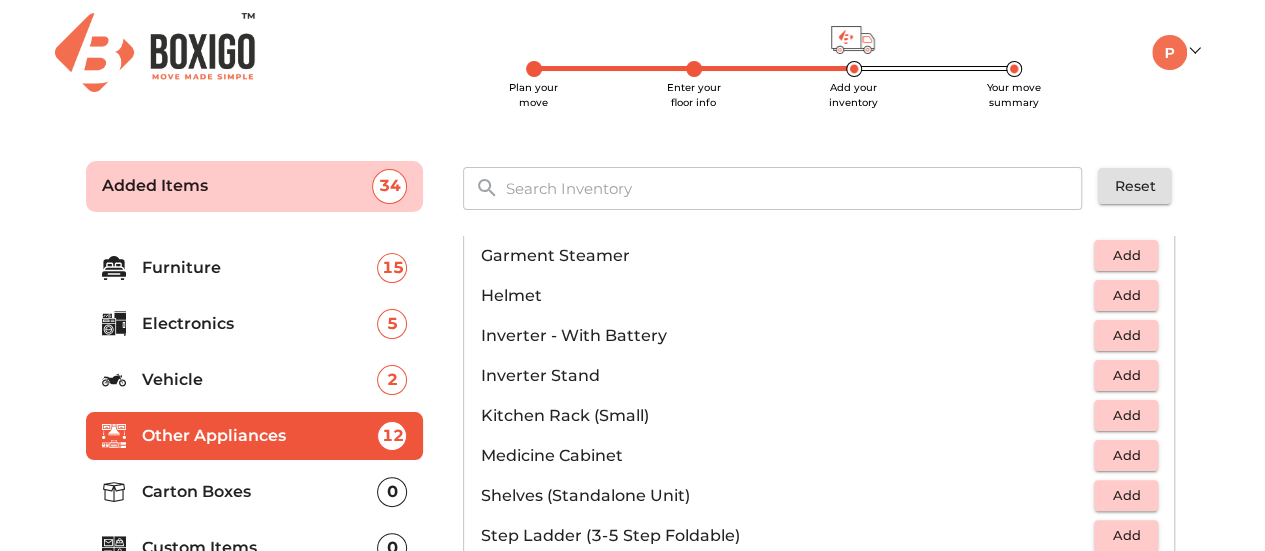 scroll, scrollTop: 1000, scrollLeft: 0, axis: vertical 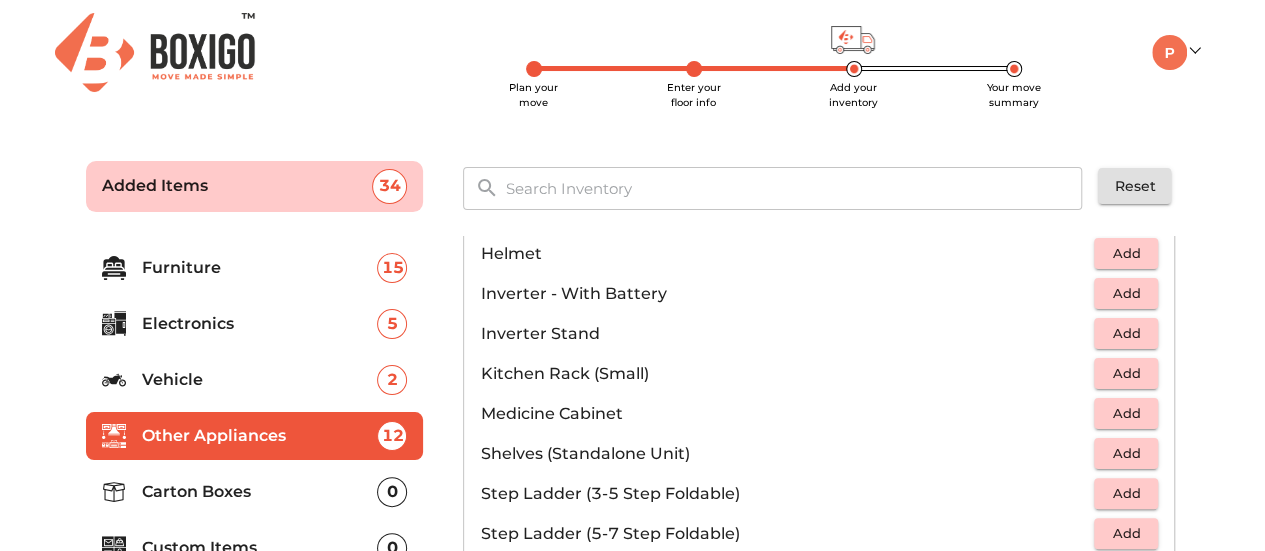 click on "Add" at bounding box center (1126, 373) 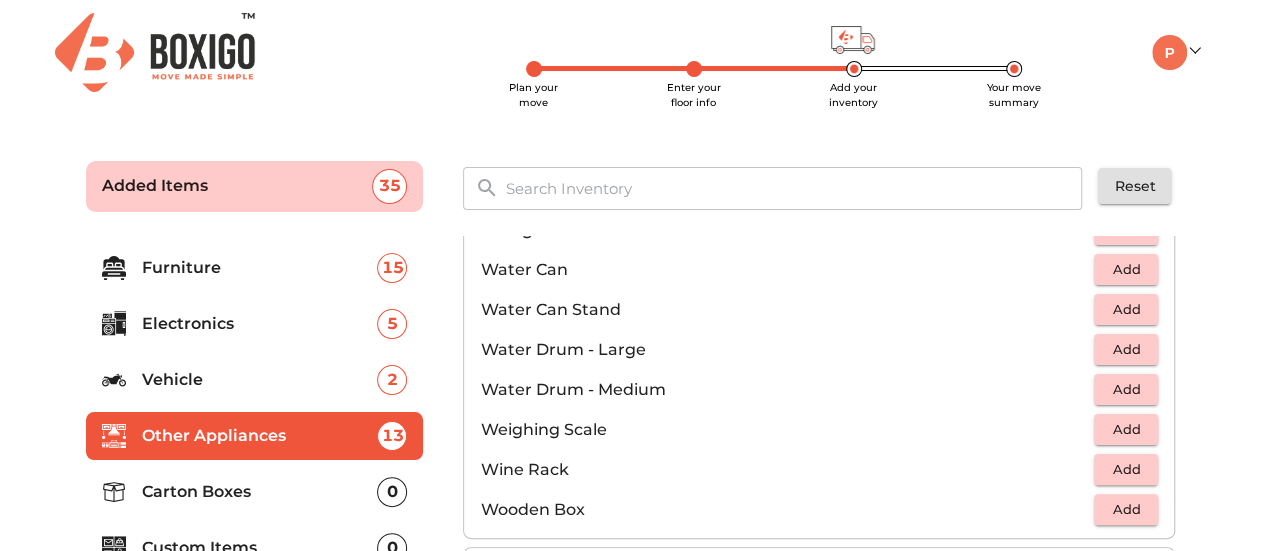 scroll, scrollTop: 1504, scrollLeft: 0, axis: vertical 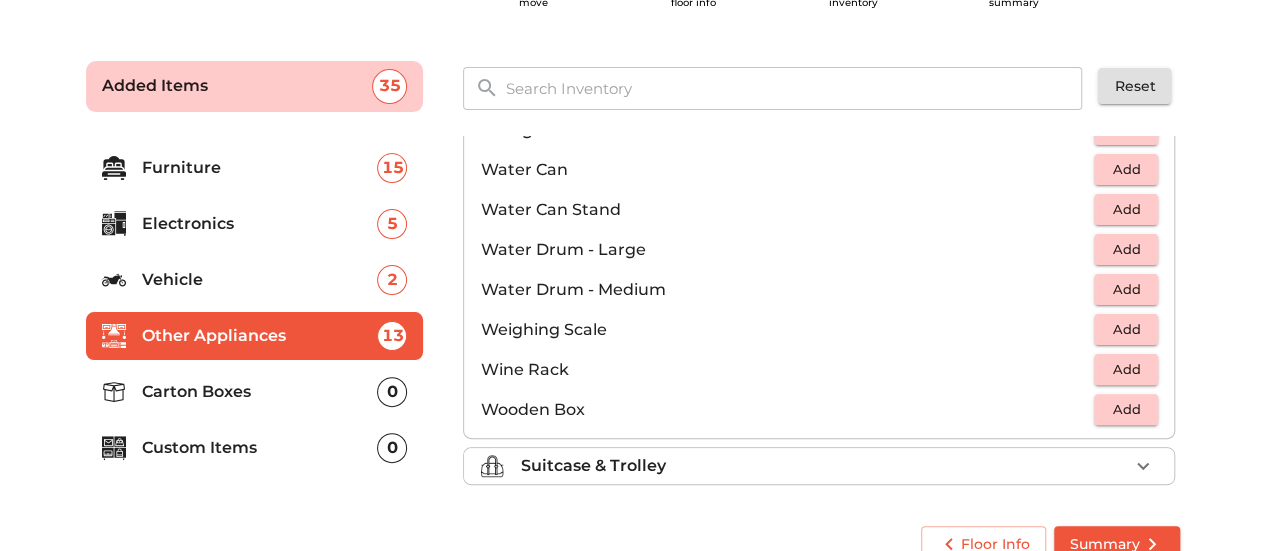 click on "Suitcase & Trolley" at bounding box center [824, 466] 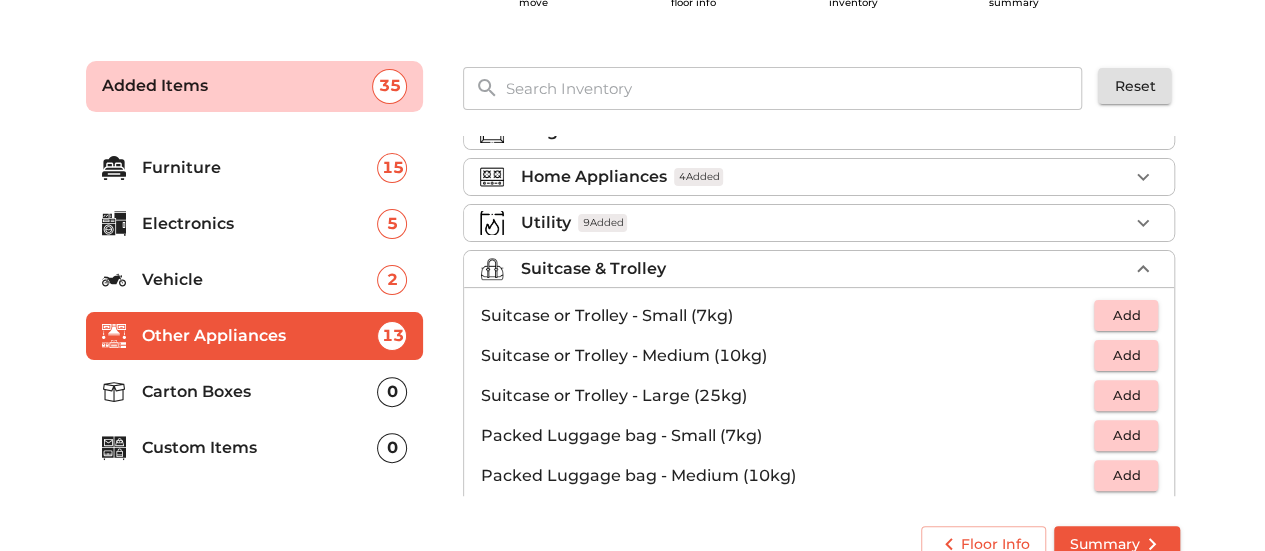scroll, scrollTop: 224, scrollLeft: 0, axis: vertical 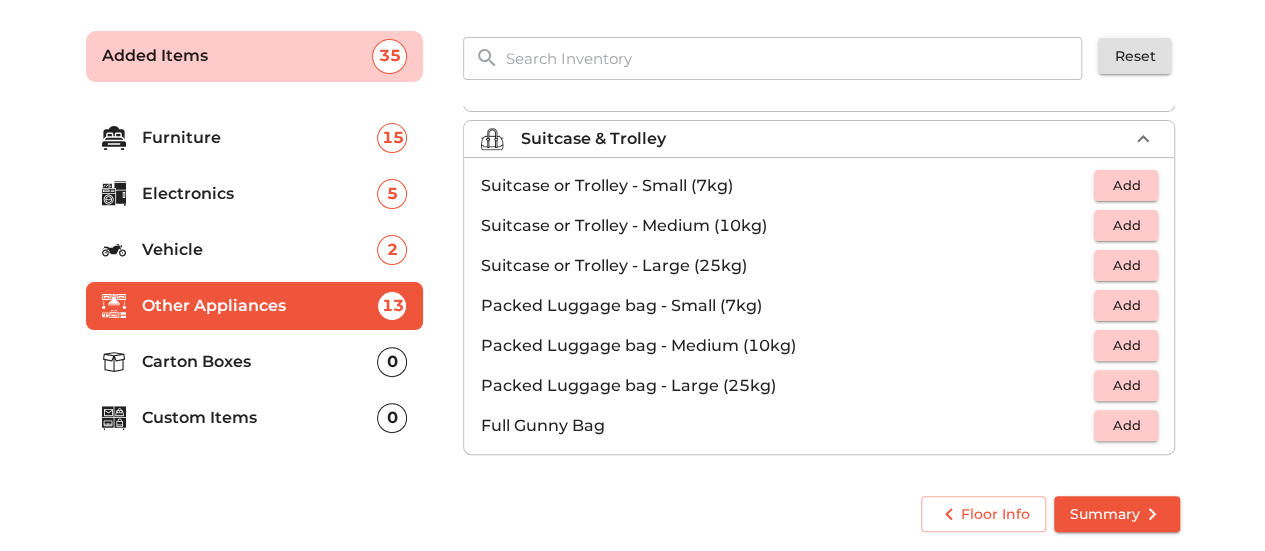 click on "Carton Boxes" at bounding box center (260, 362) 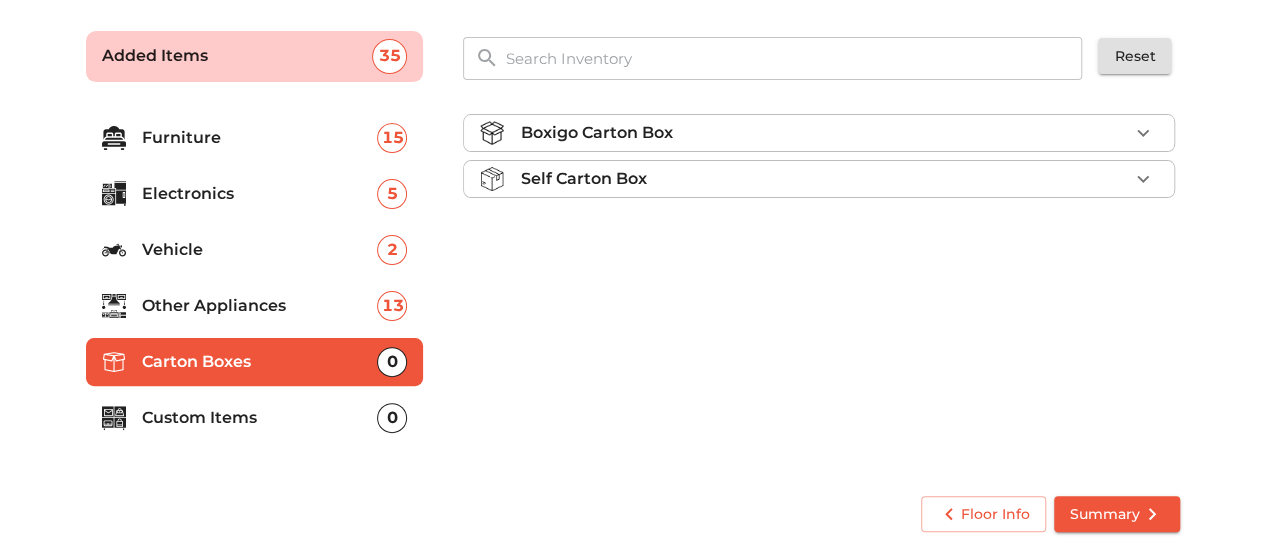 click on "Boxigo Carton Box" at bounding box center (824, 133) 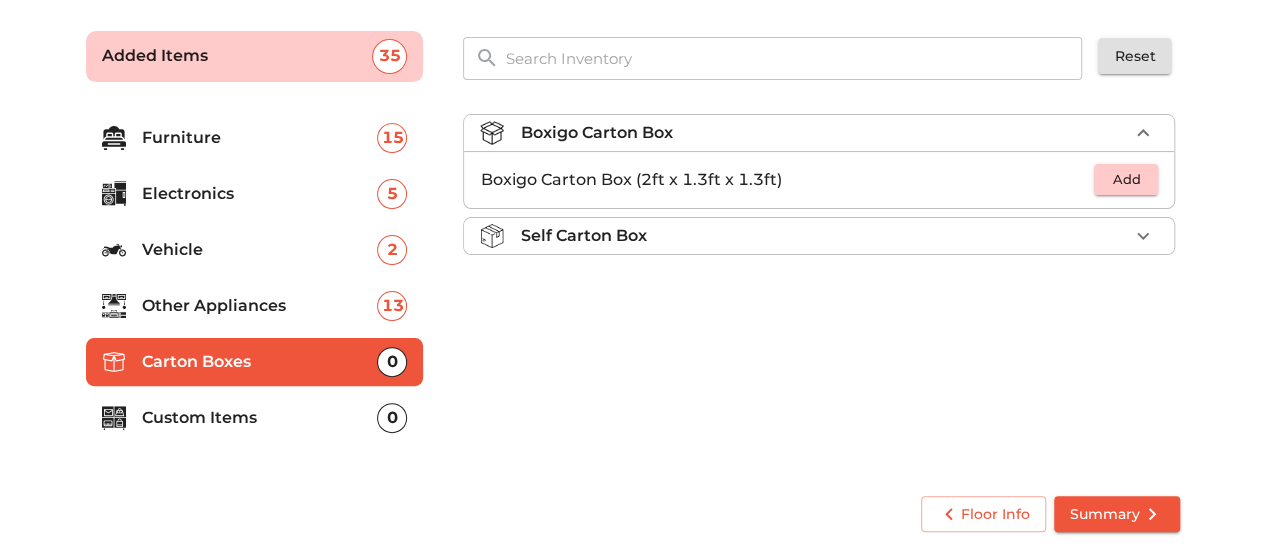 click on "Add" at bounding box center [1126, 179] 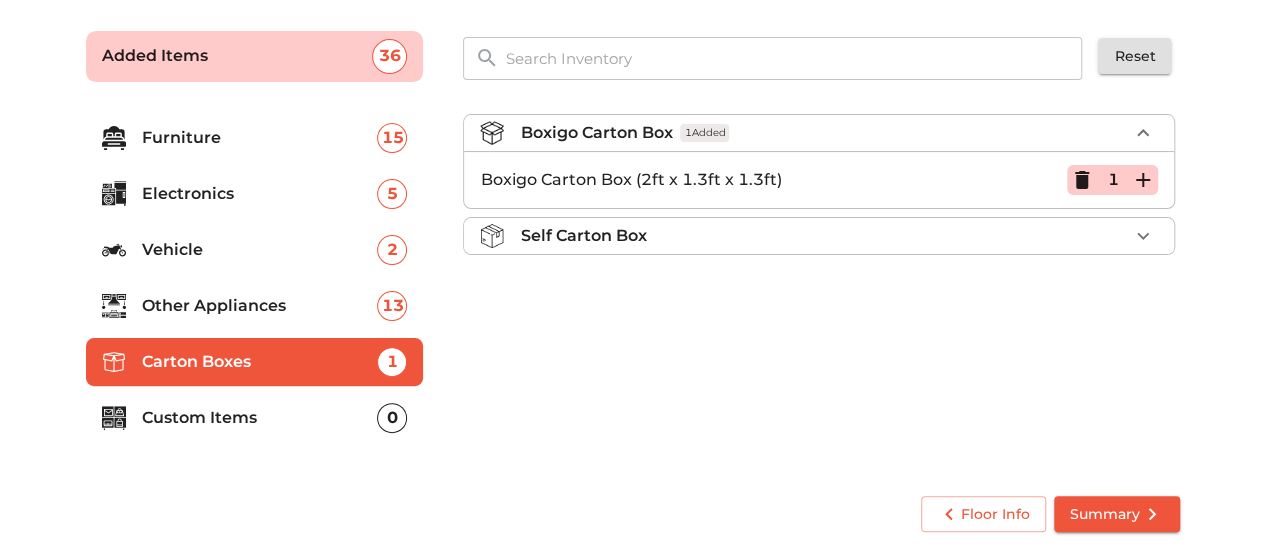 click 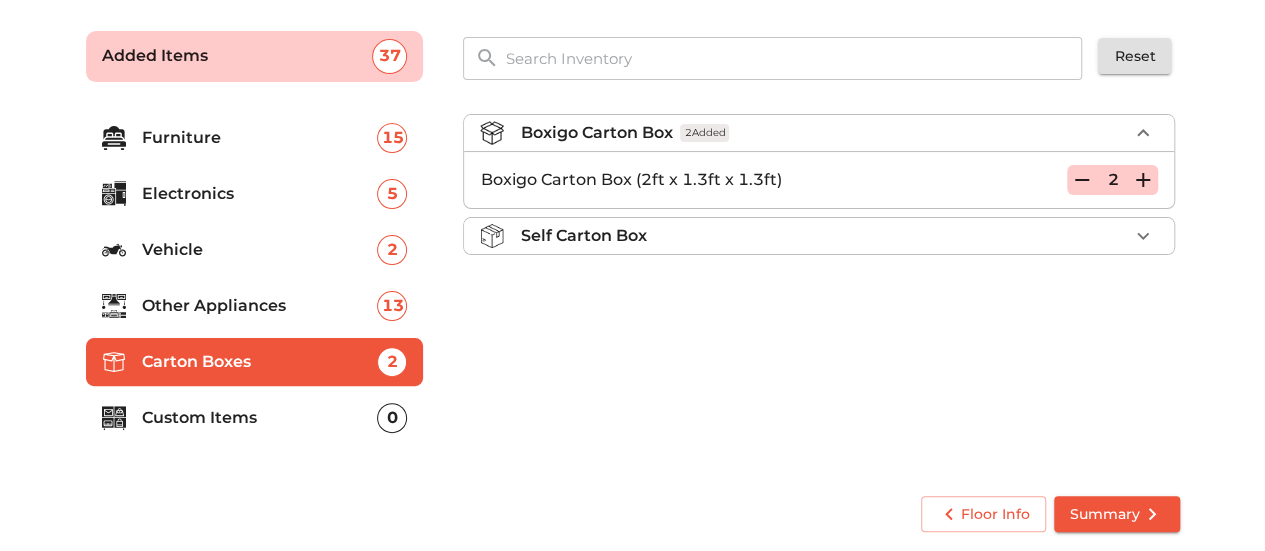 click 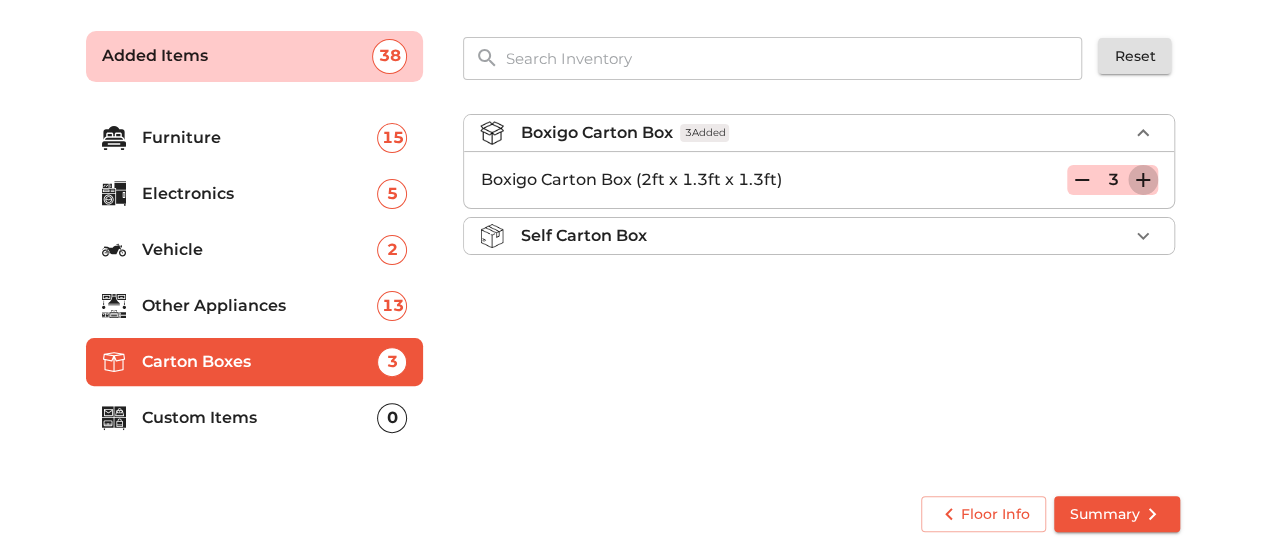 click 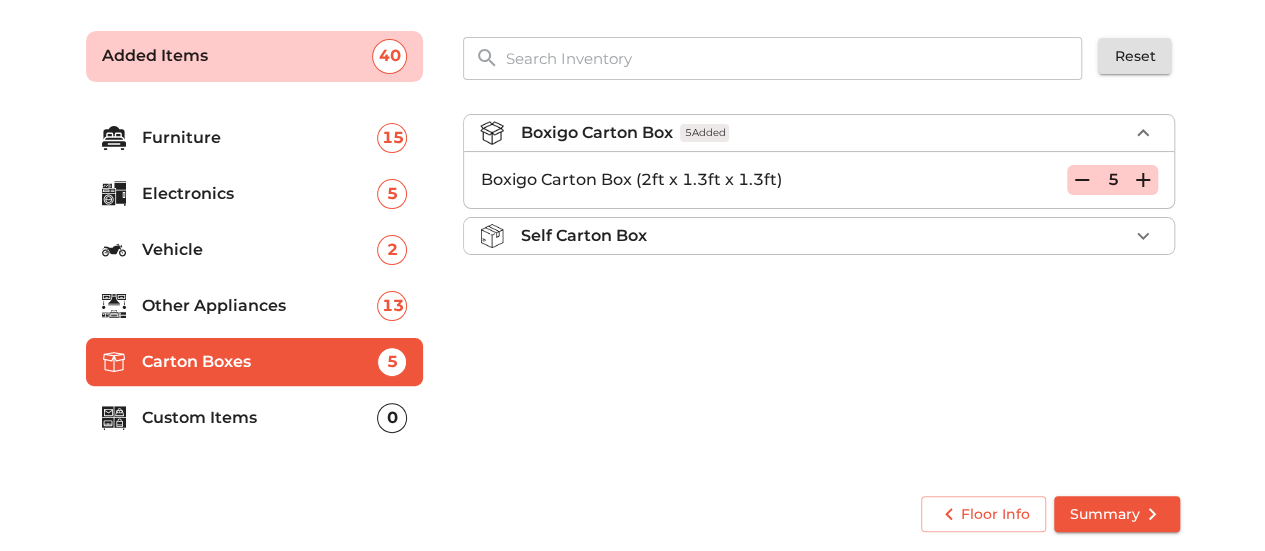 click 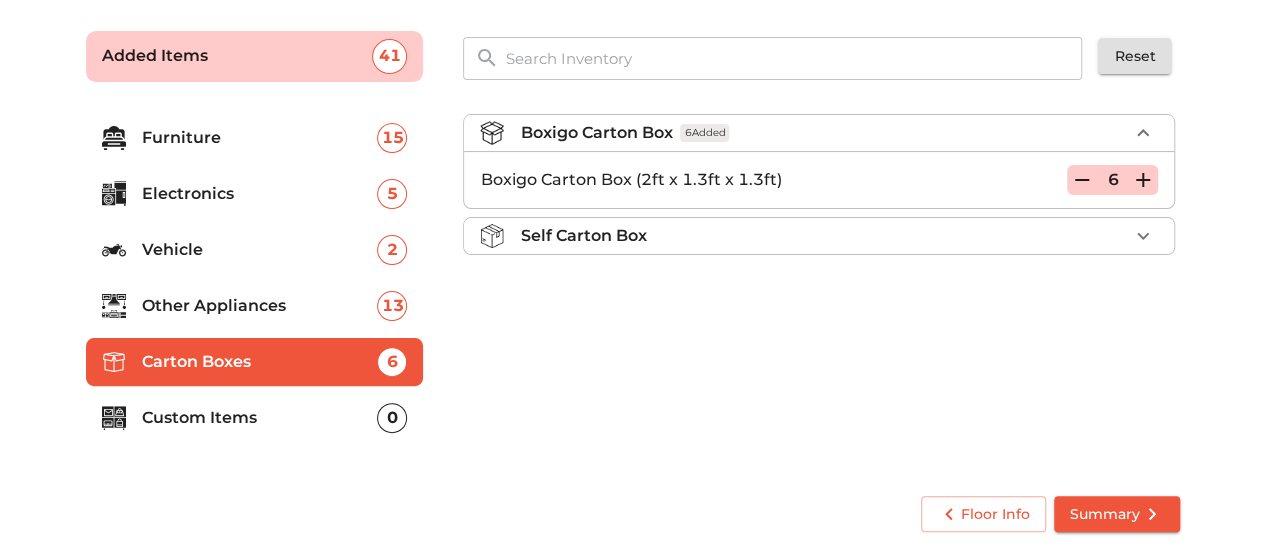click 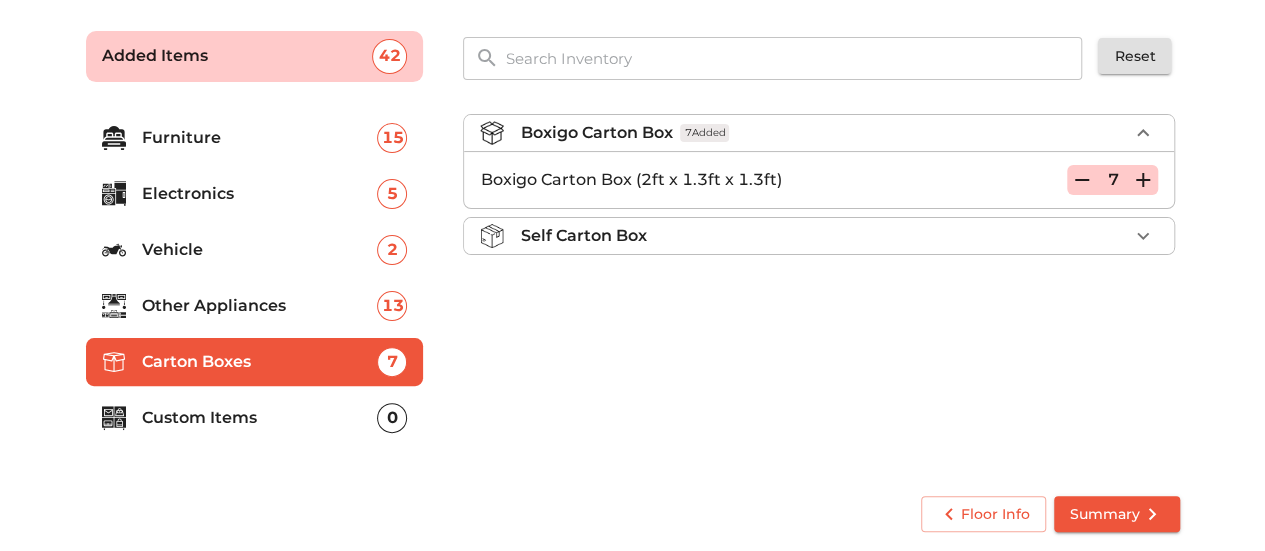 click 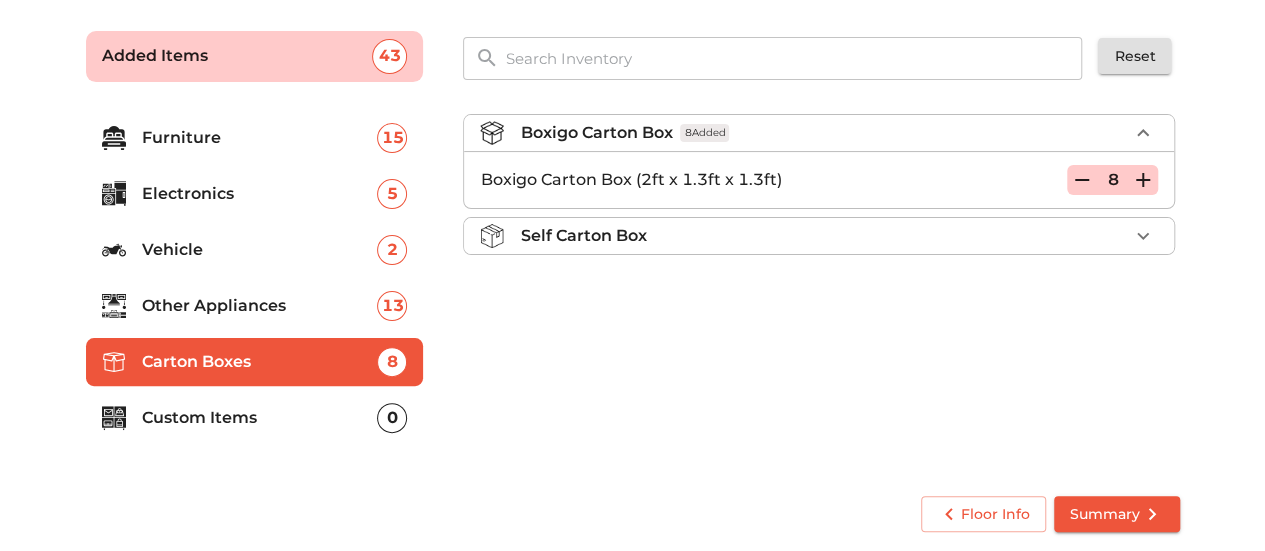 click 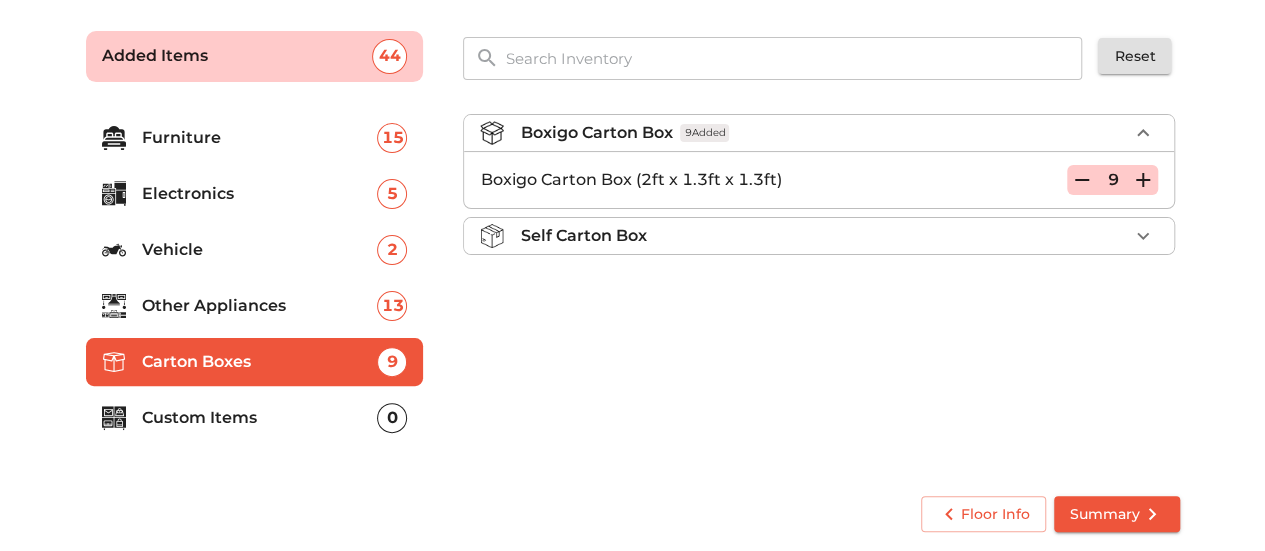 click 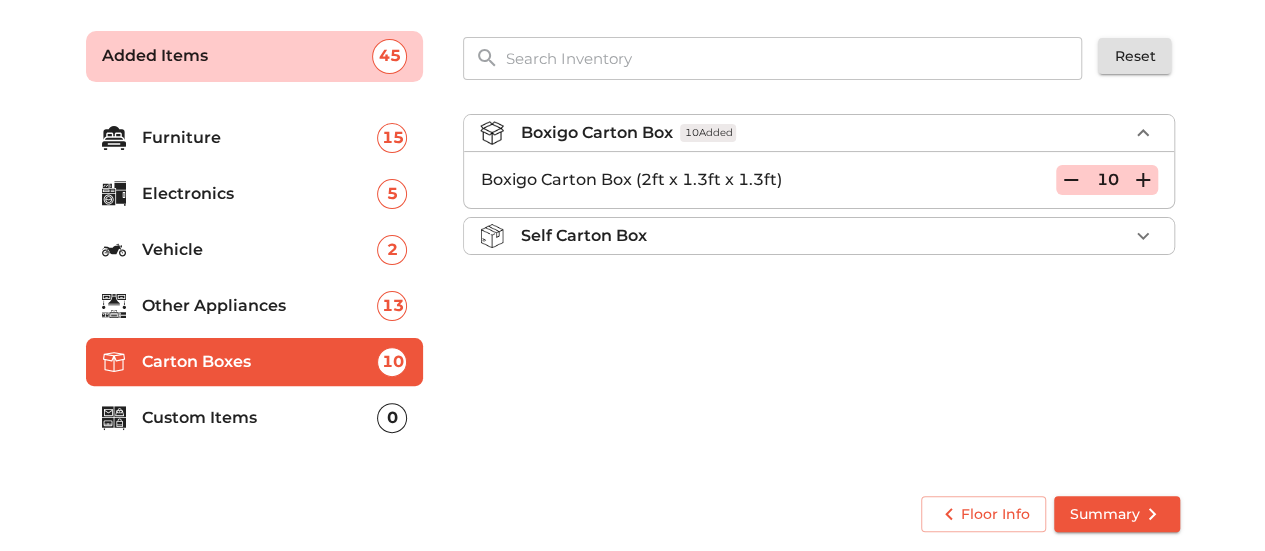 click at bounding box center (122, 417) 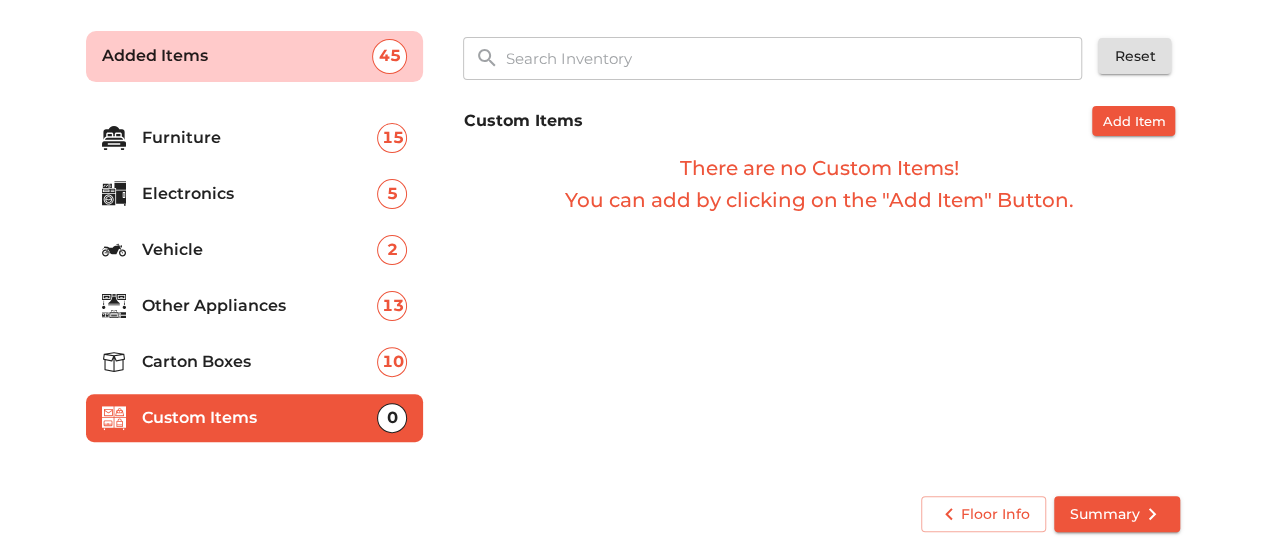 click on "Summary" at bounding box center [1117, 514] 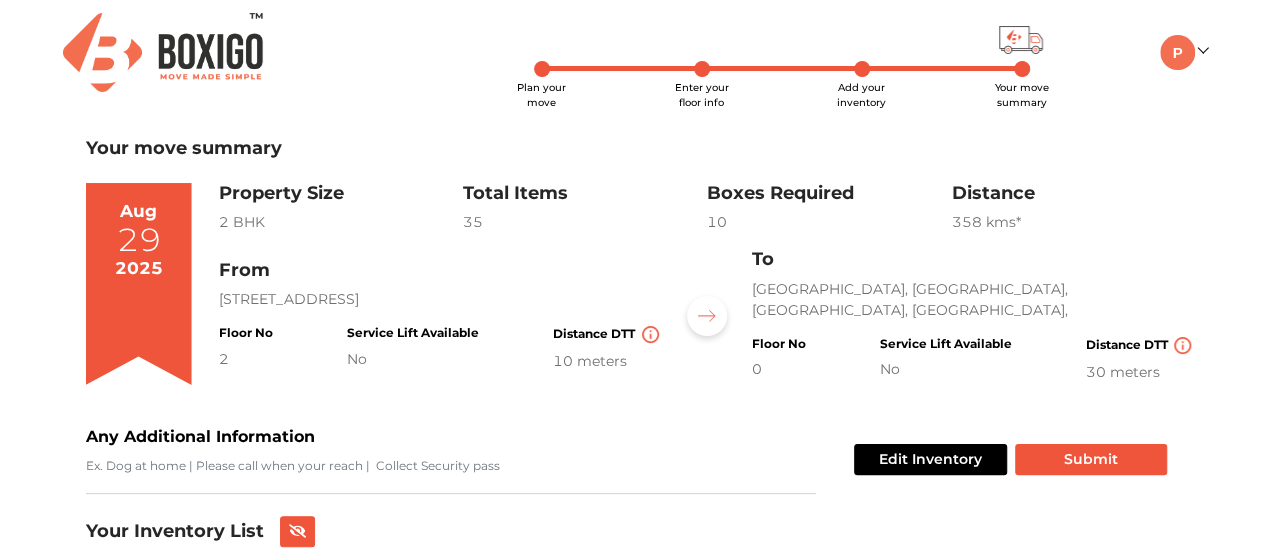 scroll, scrollTop: 100, scrollLeft: 0, axis: vertical 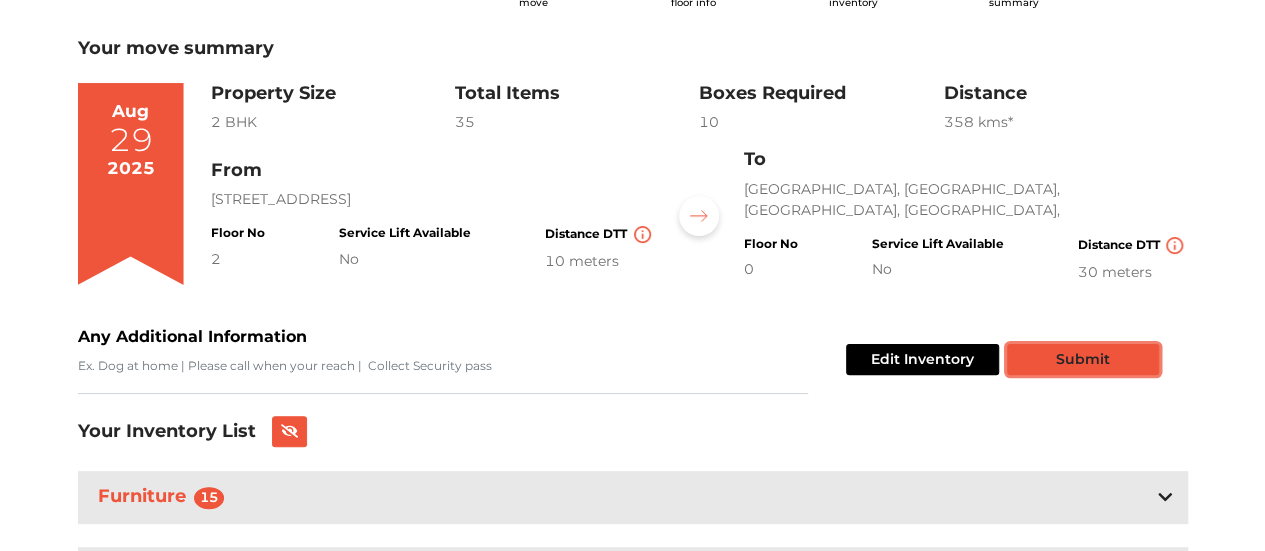 click on "Submit" at bounding box center (1083, 359) 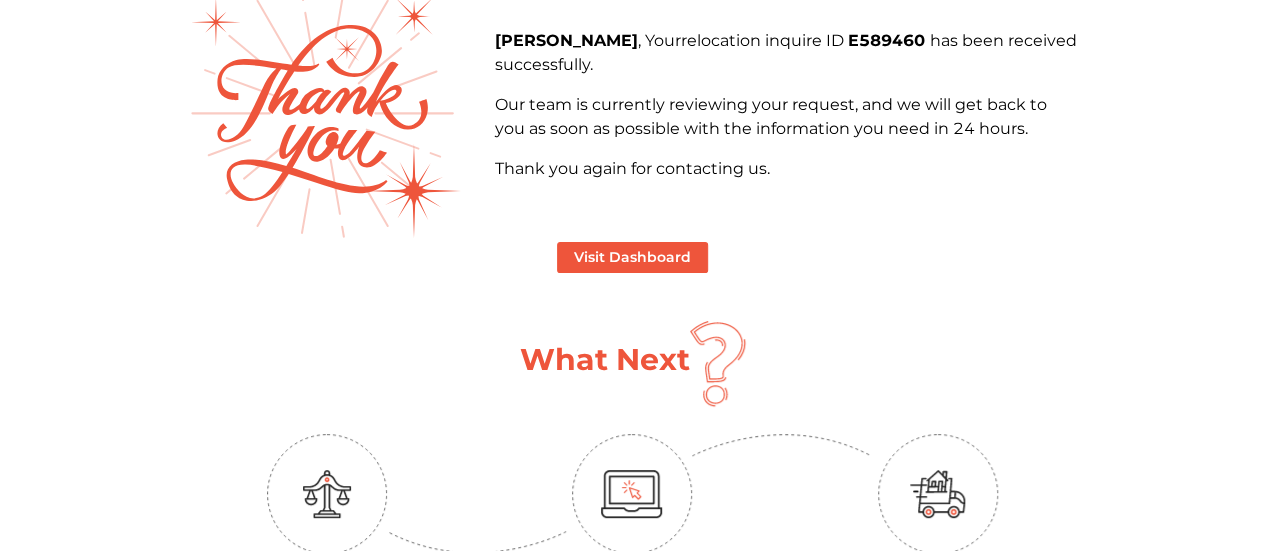 scroll, scrollTop: 0, scrollLeft: 0, axis: both 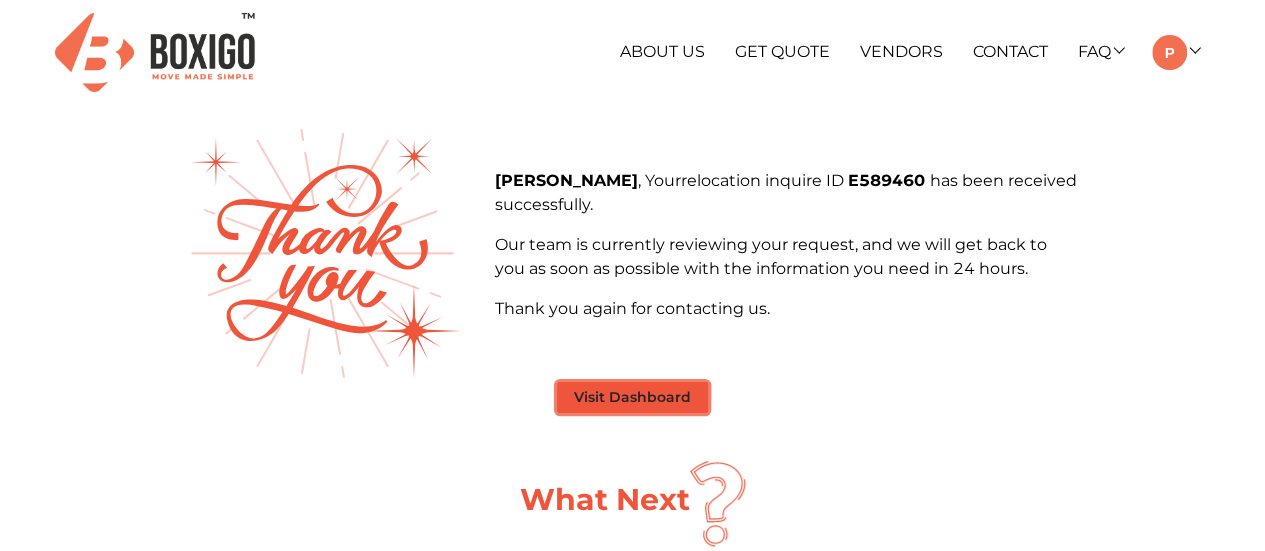 click on "Visit Dashboard" at bounding box center [632, 397] 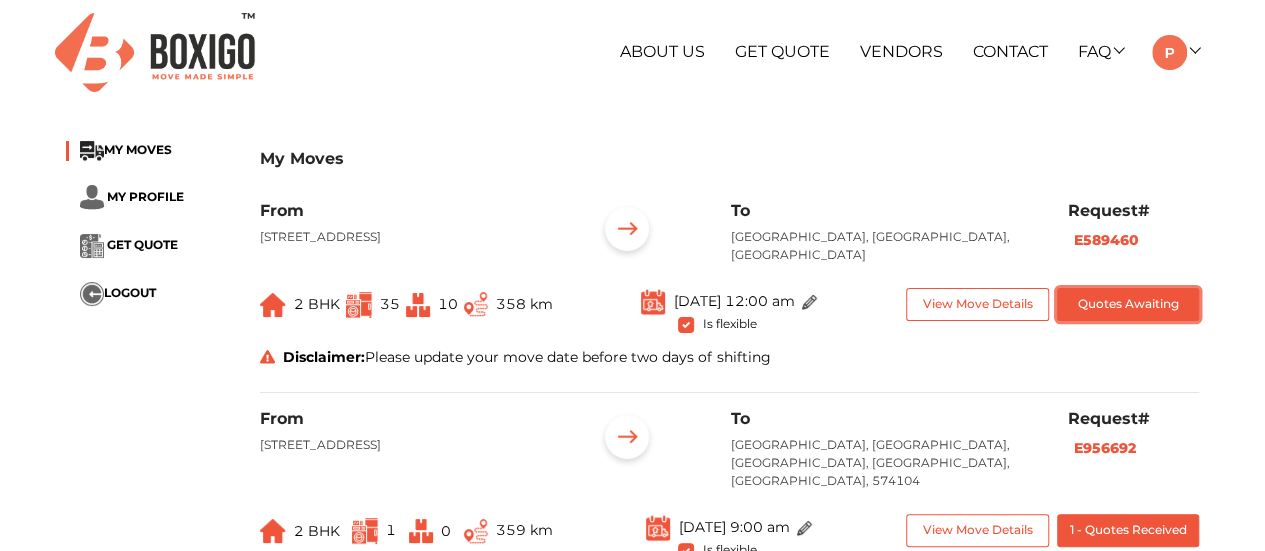 click on "Quotes Awaiting" at bounding box center [1128, 304] 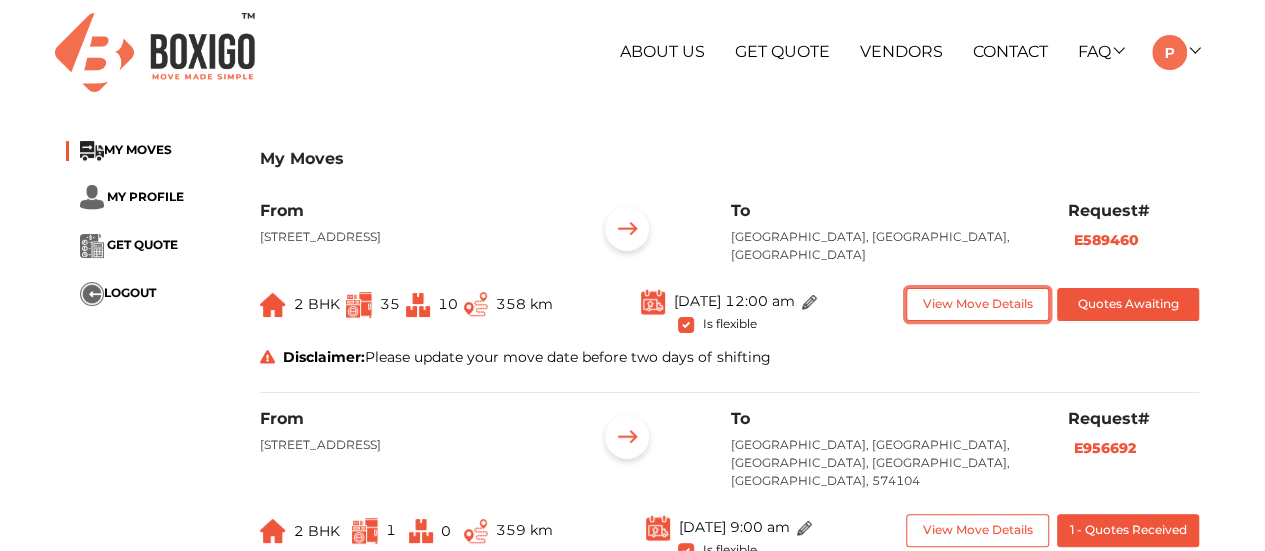 click on "View Move Details" at bounding box center (977, 304) 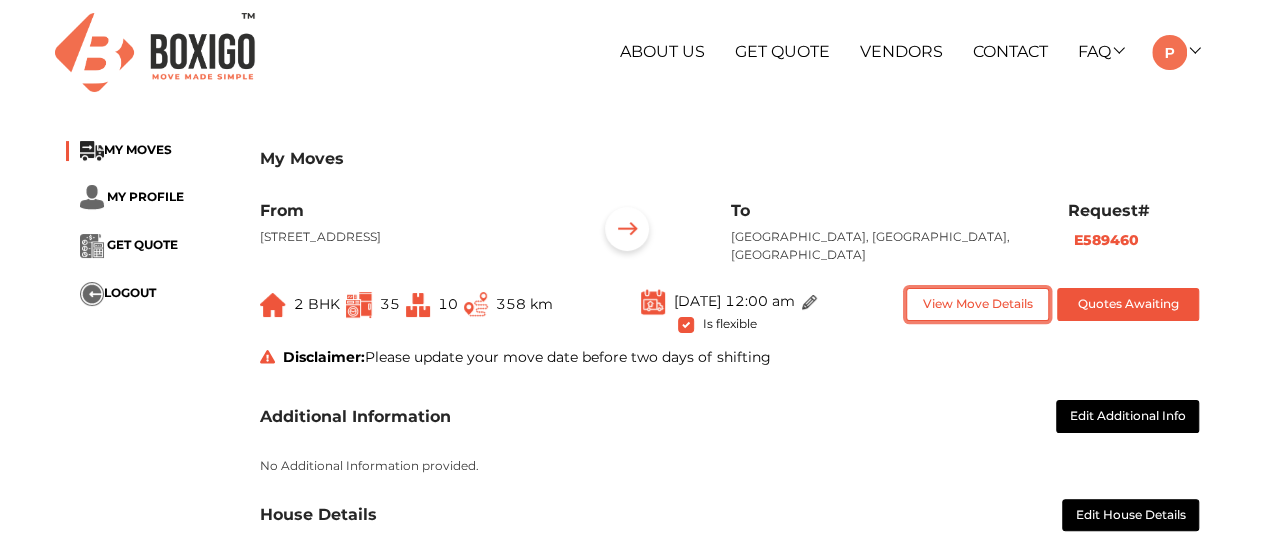 click on "View Move Details" at bounding box center [977, 304] 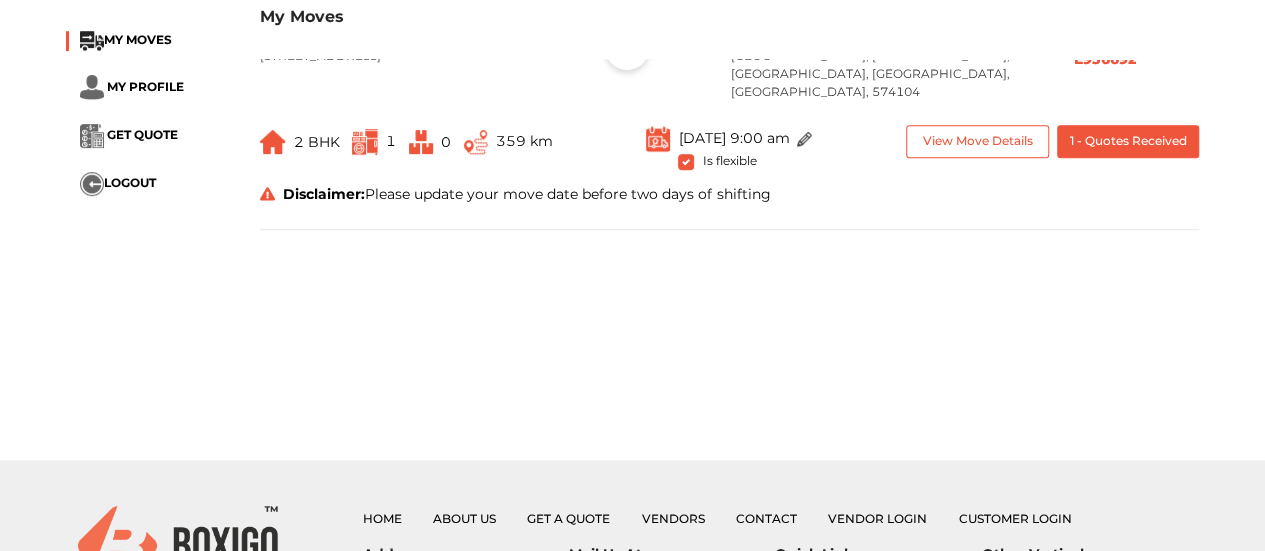 scroll, scrollTop: 150, scrollLeft: 0, axis: vertical 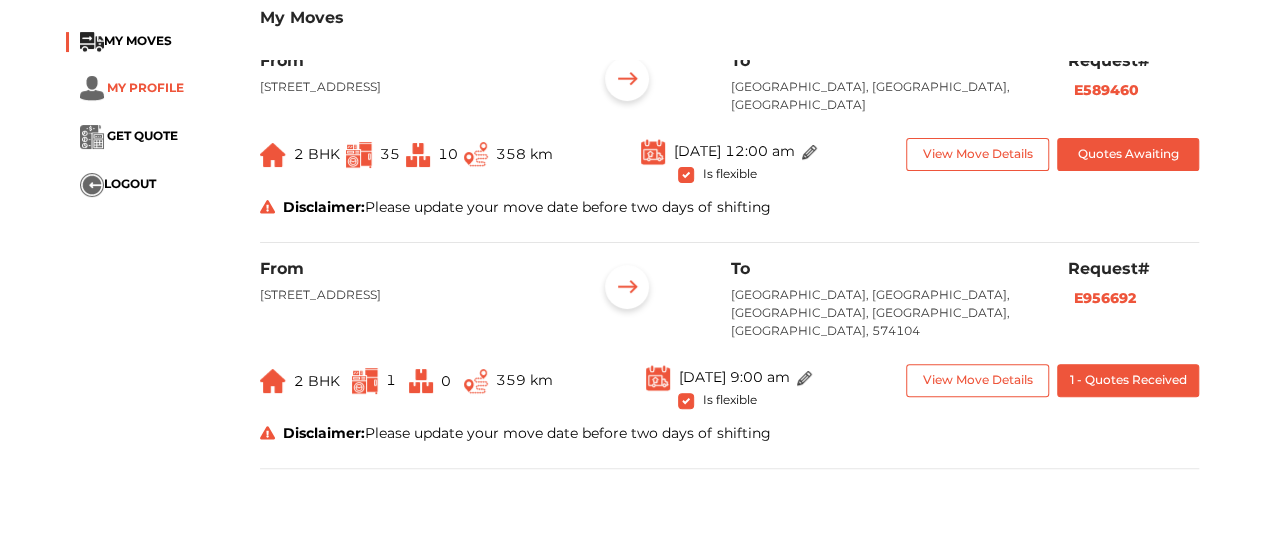 click on "MY PROFILE" at bounding box center (145, 87) 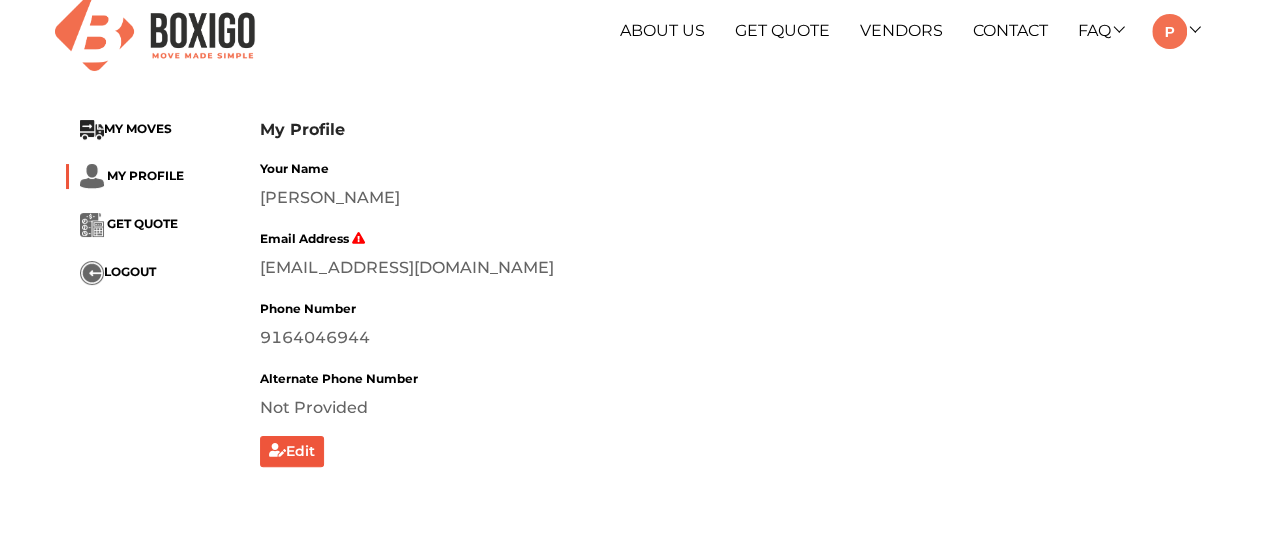 click on "MY MOVES" at bounding box center (148, 130) 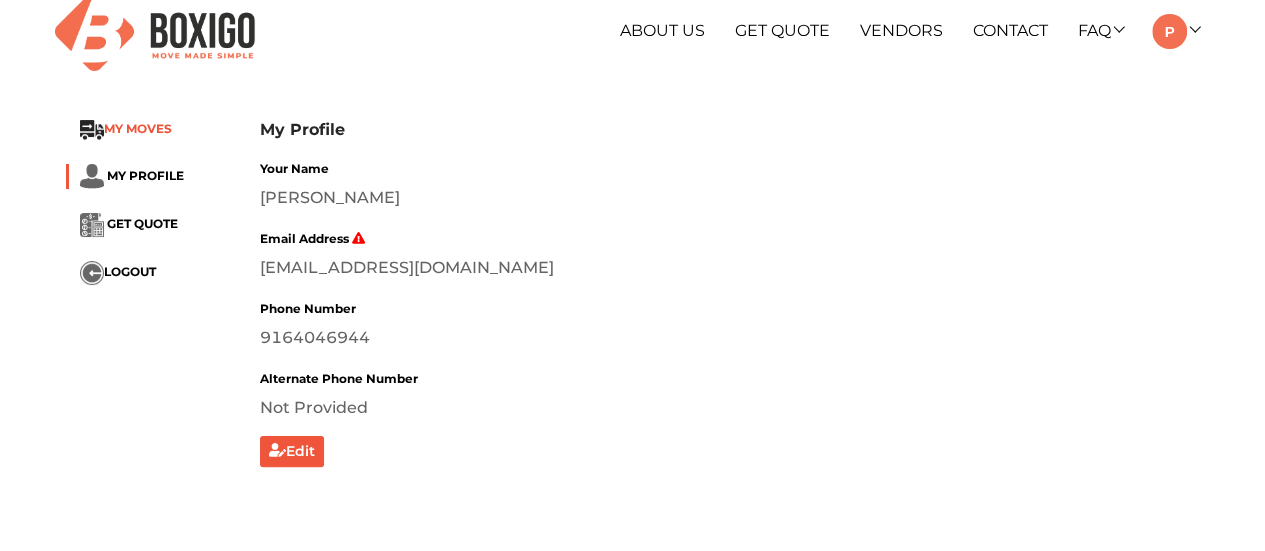 click on "MY MOVES" at bounding box center [138, 129] 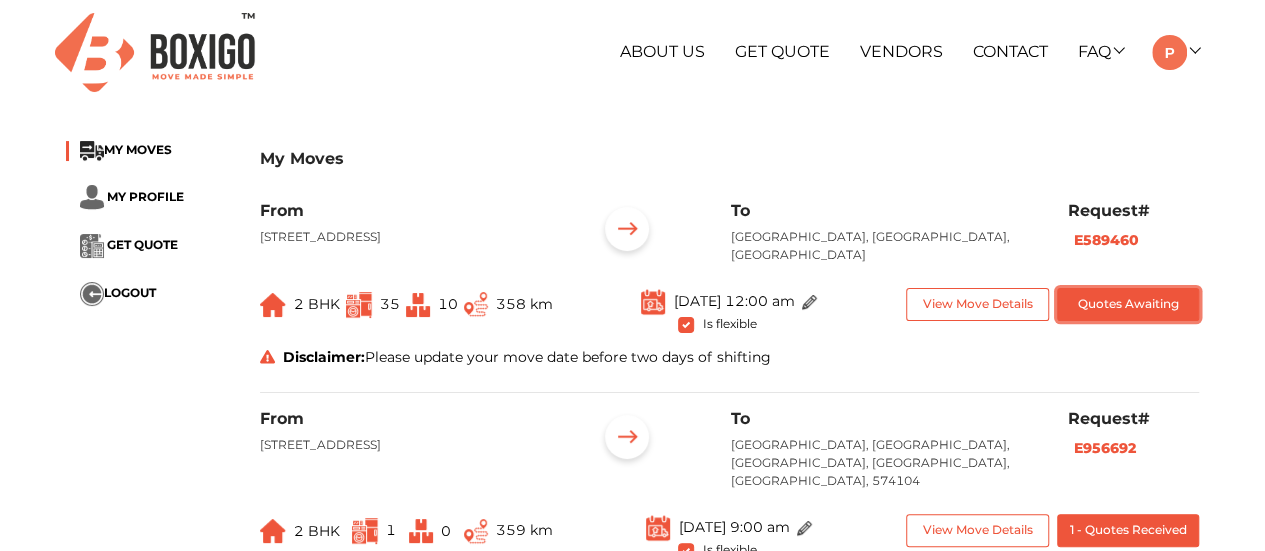 click on "Quotes Awaiting" at bounding box center [1128, 304] 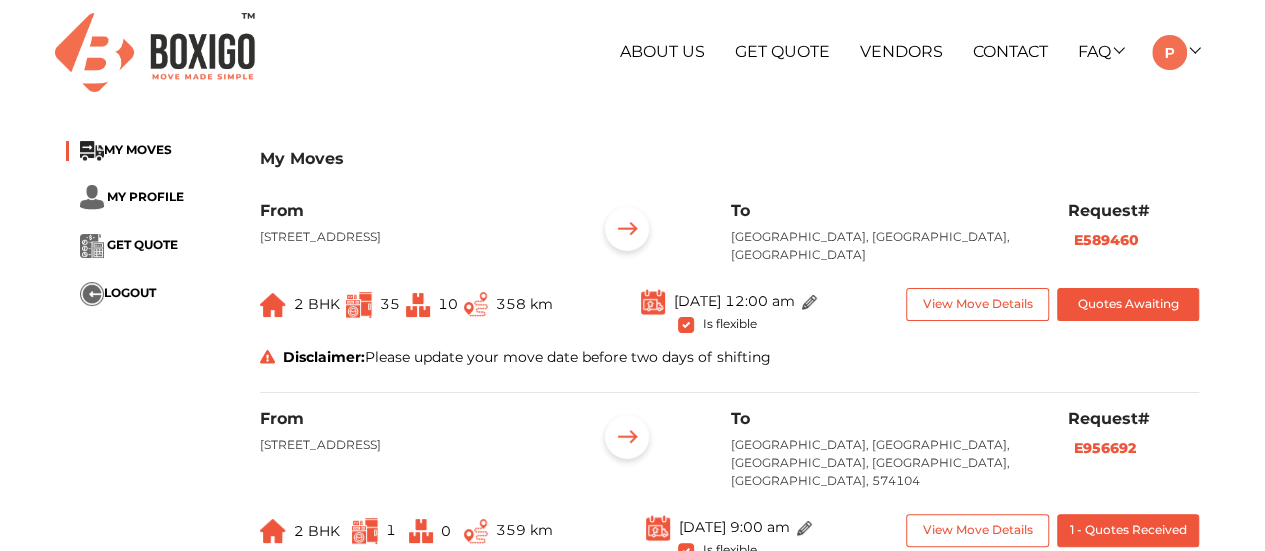 click on "E589460" at bounding box center (1106, 240) 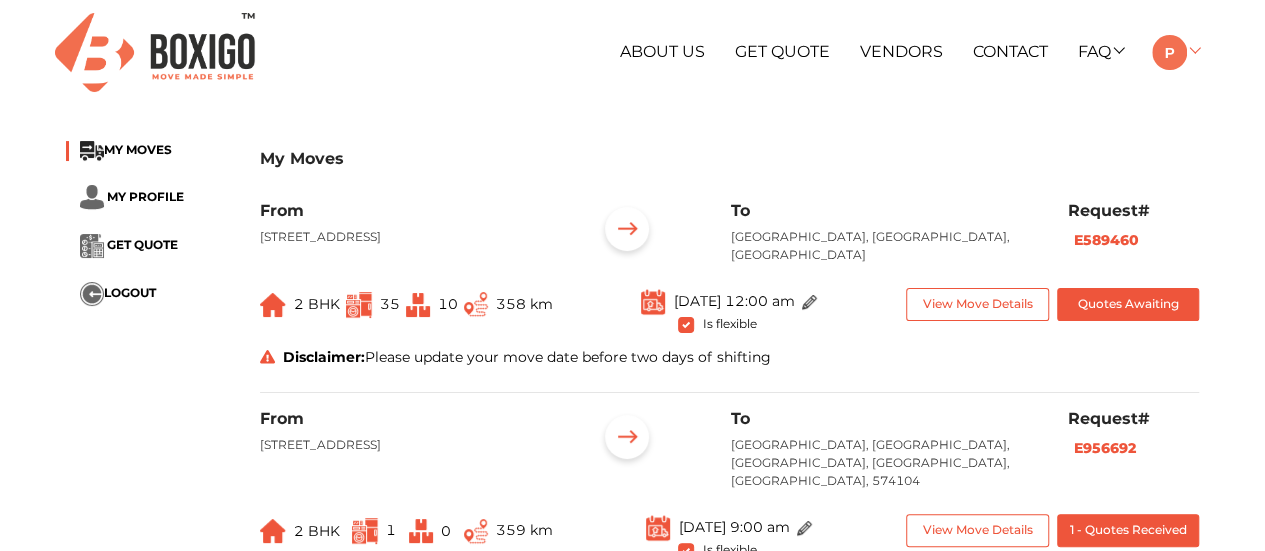 click at bounding box center (1169, 52) 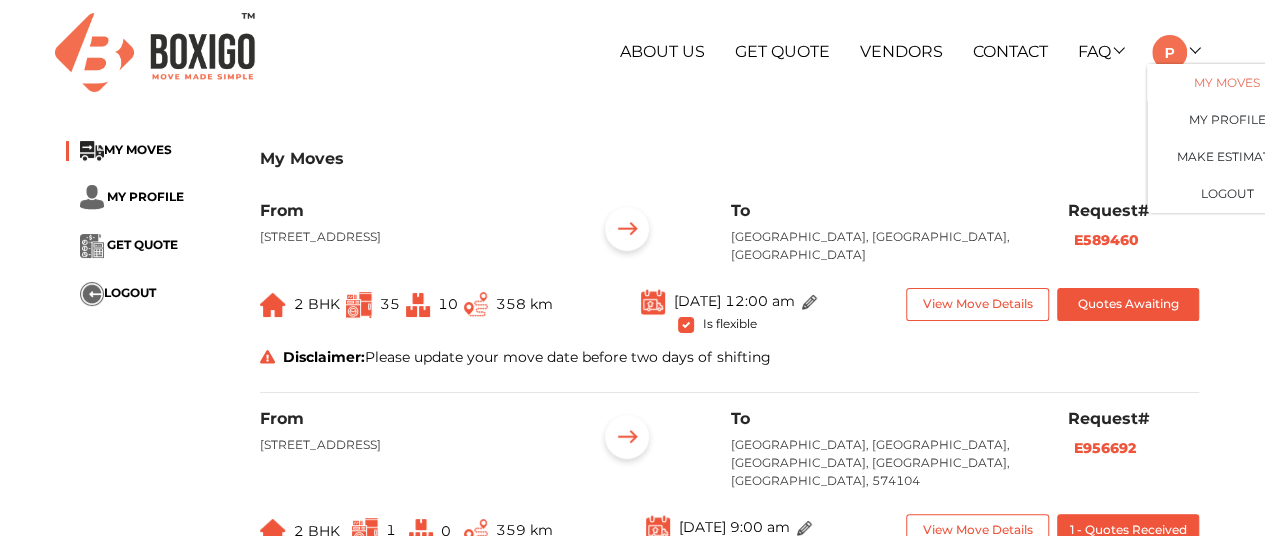 click on "My Moves" at bounding box center [1227, 82] 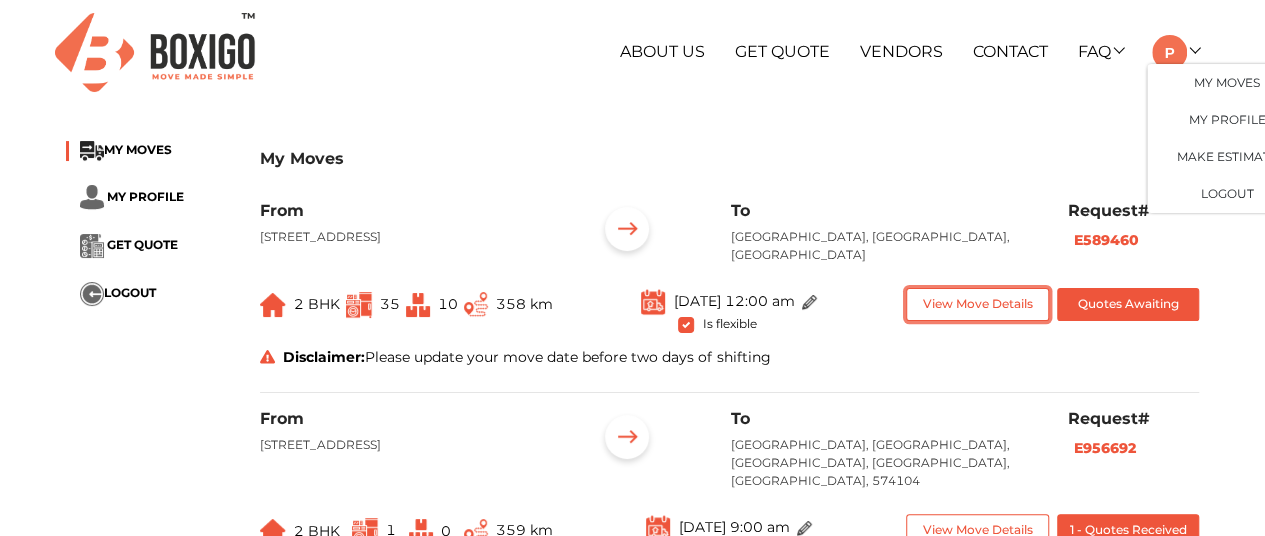 click on "View Move Details" at bounding box center (977, 304) 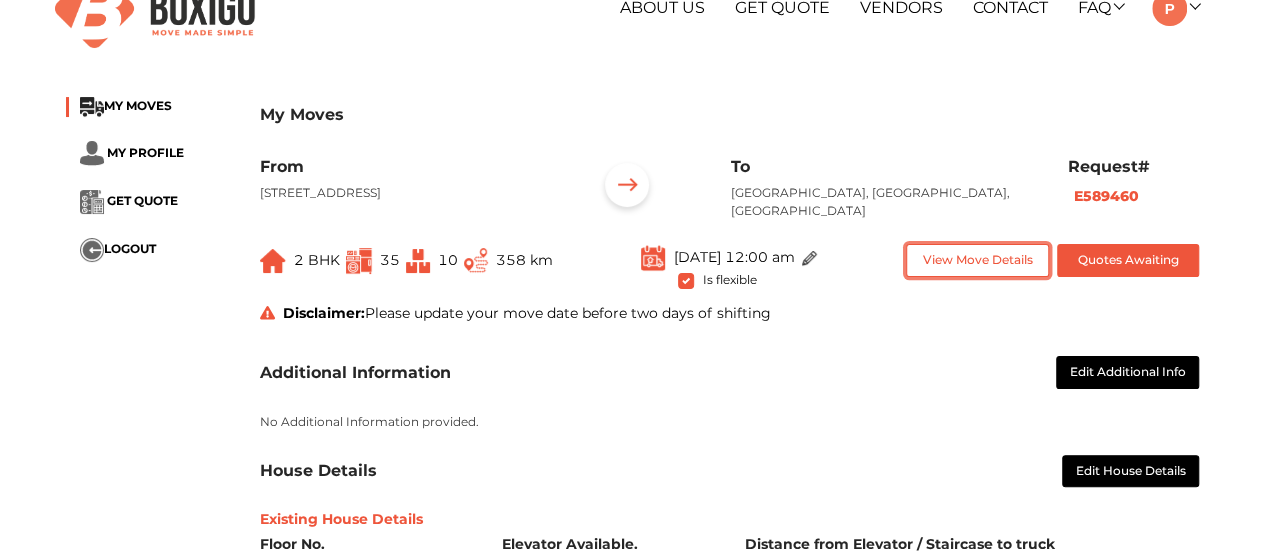 scroll, scrollTop: 0, scrollLeft: 0, axis: both 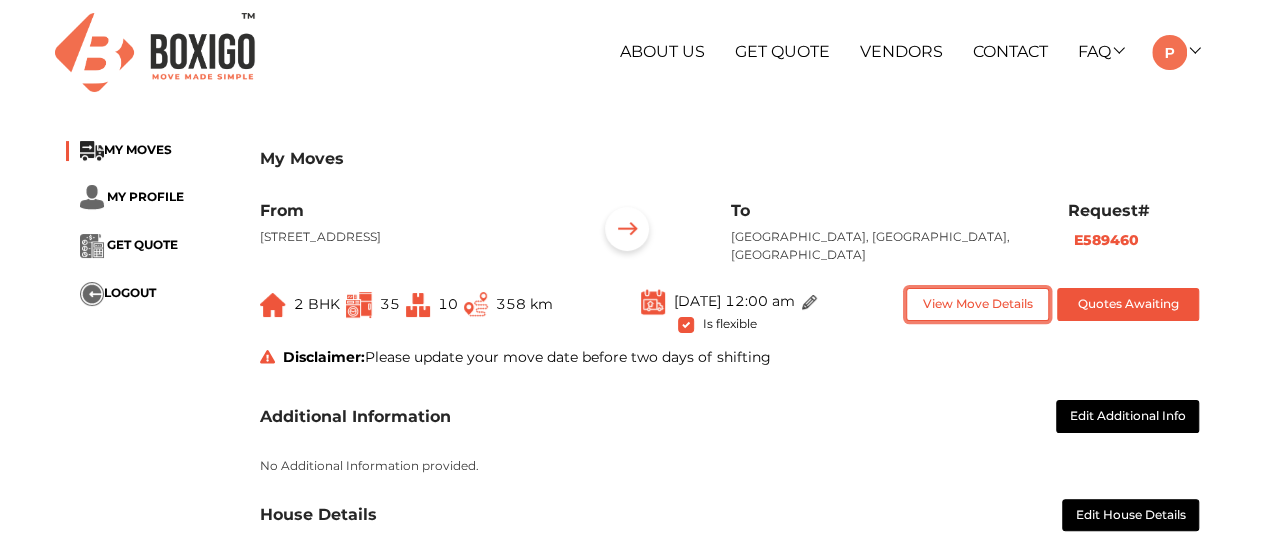 click on "View Move Details" at bounding box center [977, 304] 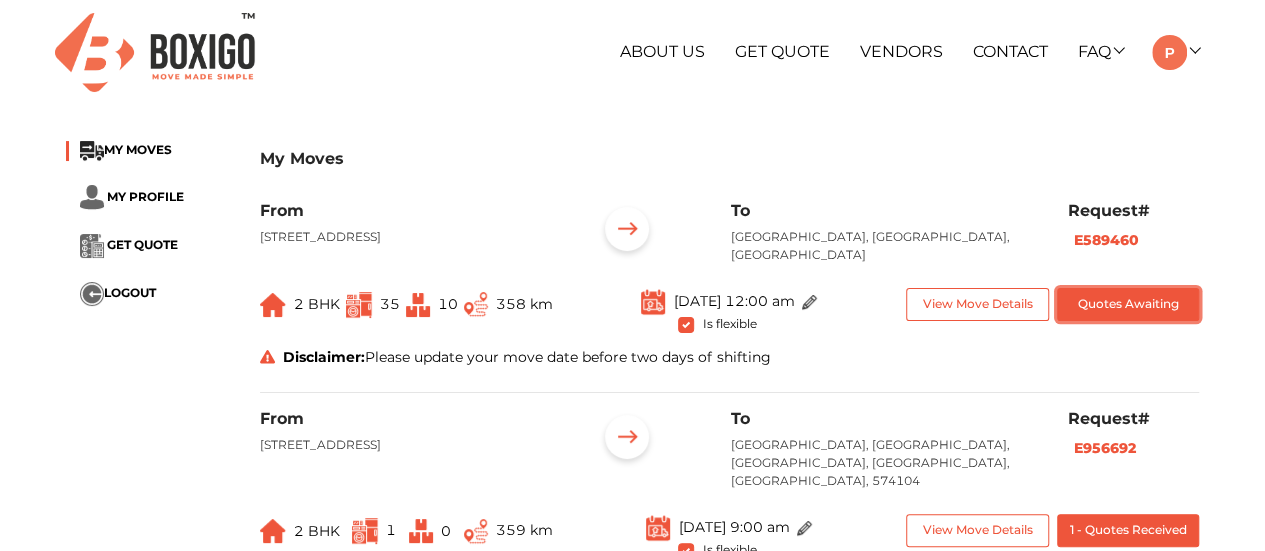 click on "Quotes Awaiting" at bounding box center [1128, 304] 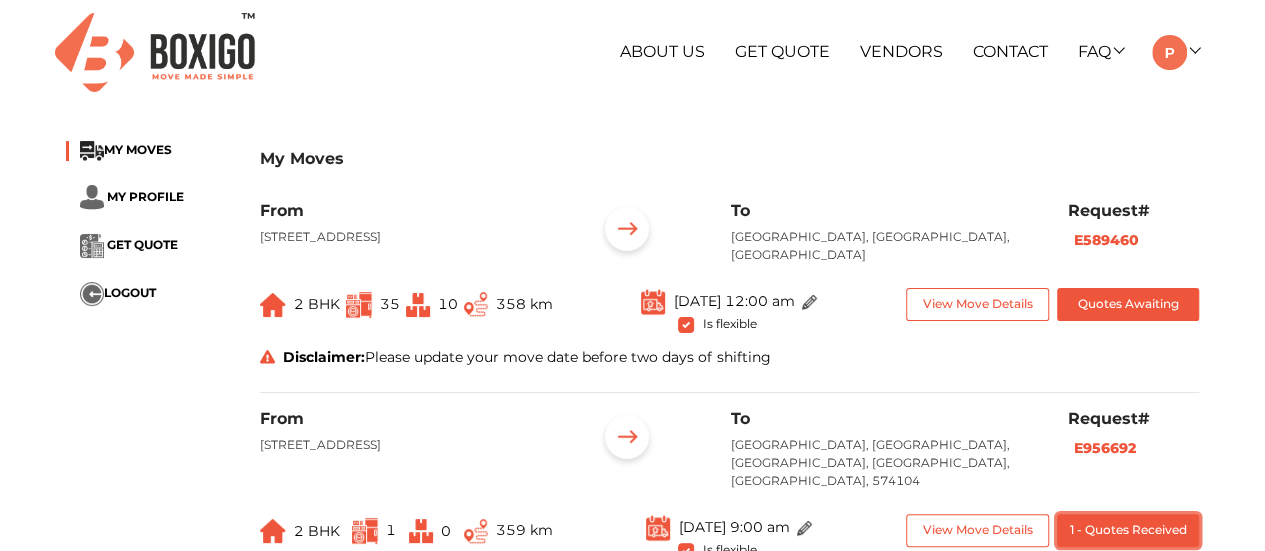 click on "1 - Quotes Received" at bounding box center [1128, 530] 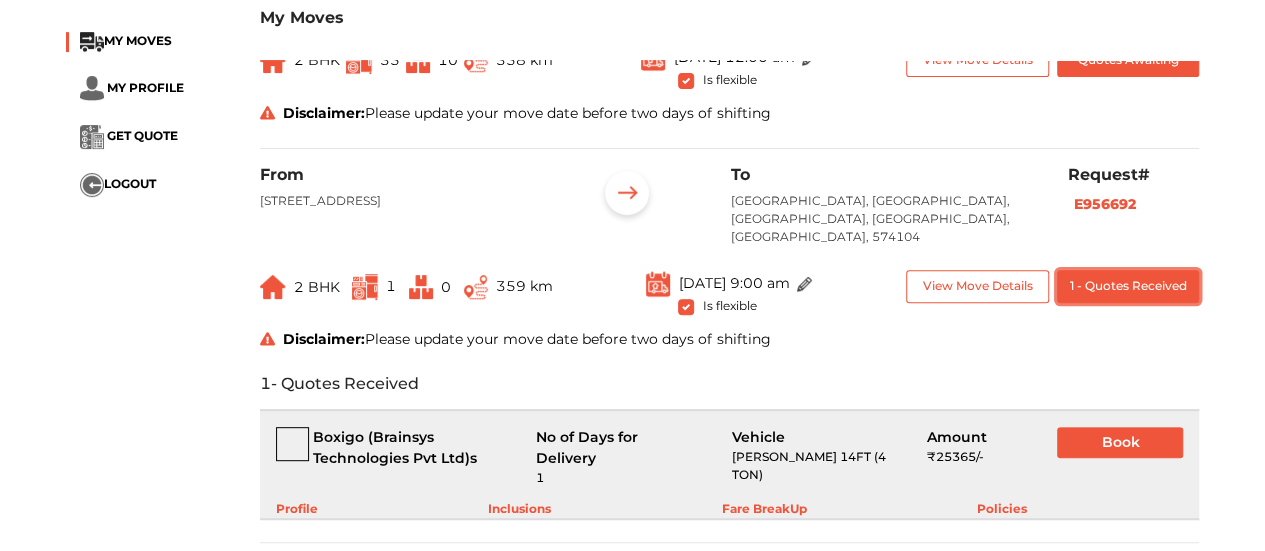 scroll, scrollTop: 0, scrollLeft: 0, axis: both 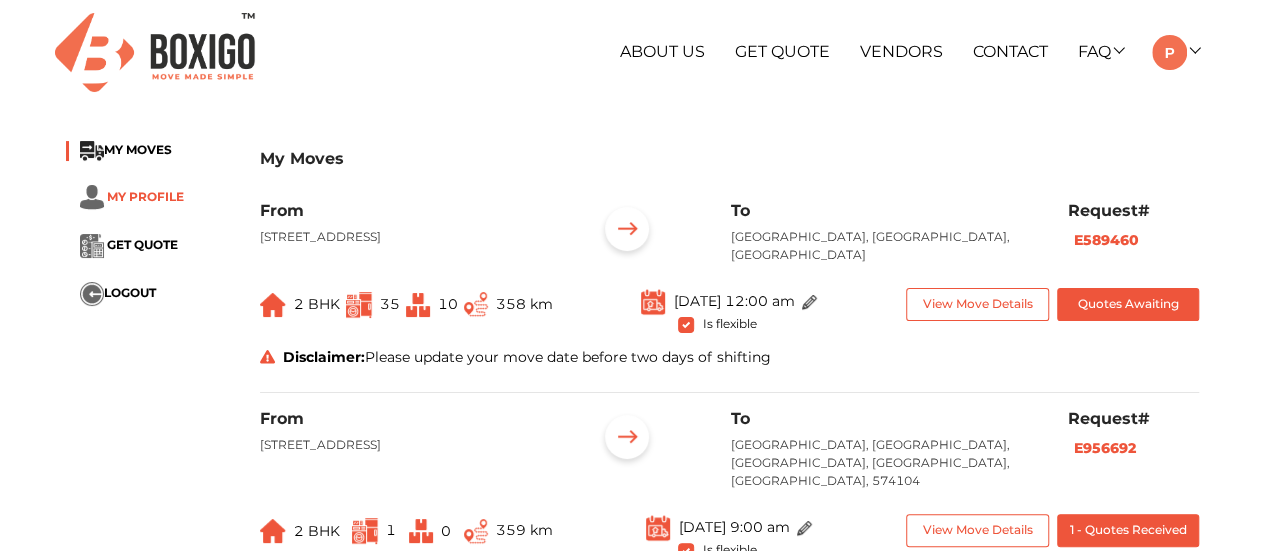 click on "MY PROFILE" at bounding box center [145, 196] 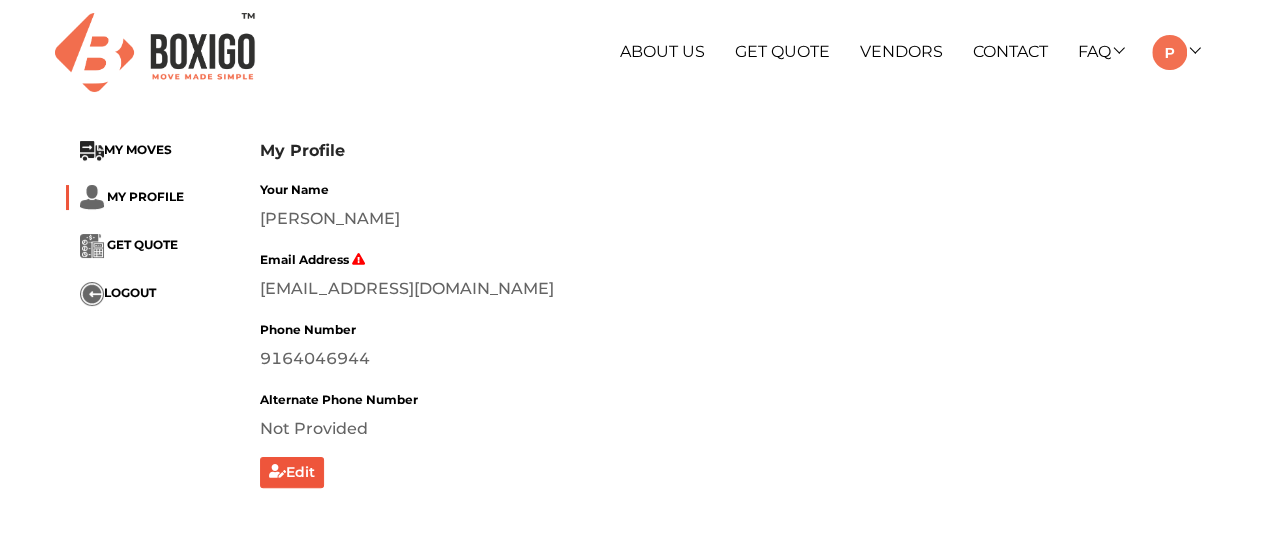 click on "MY MOVES" at bounding box center [148, 151] 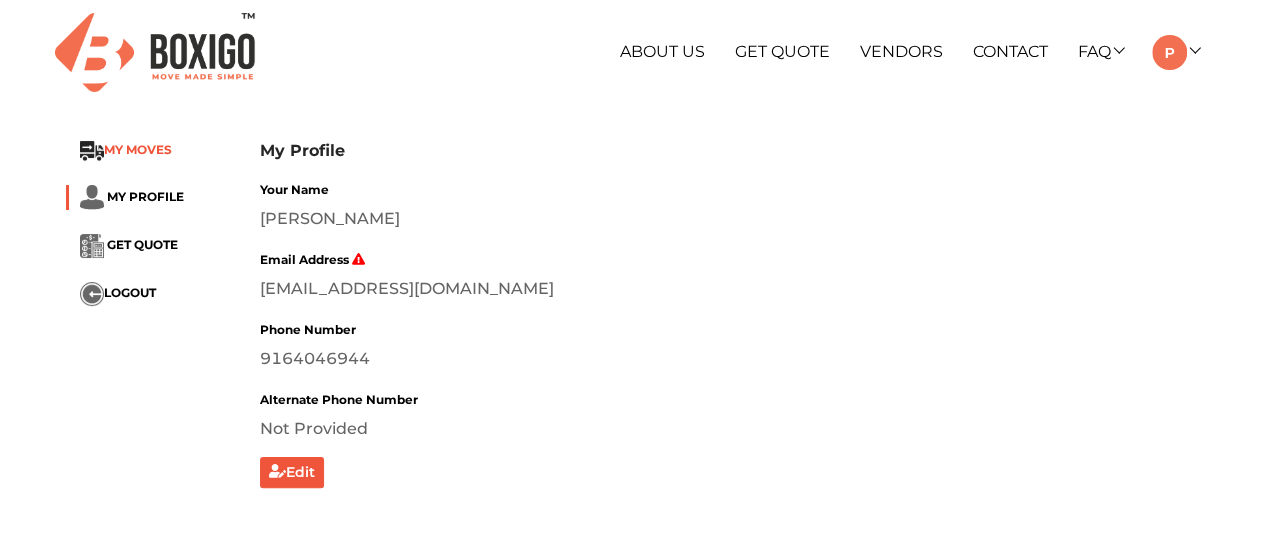 click on "MY MOVES" at bounding box center (138, 150) 